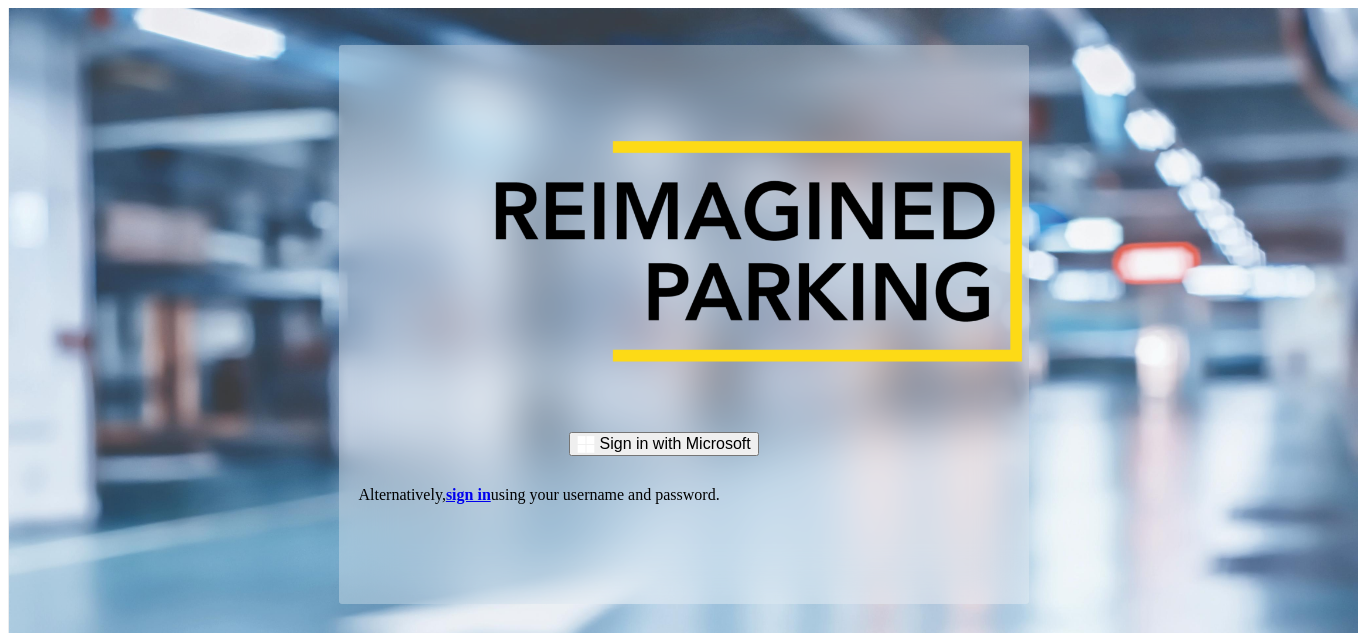 scroll, scrollTop: 0, scrollLeft: 0, axis: both 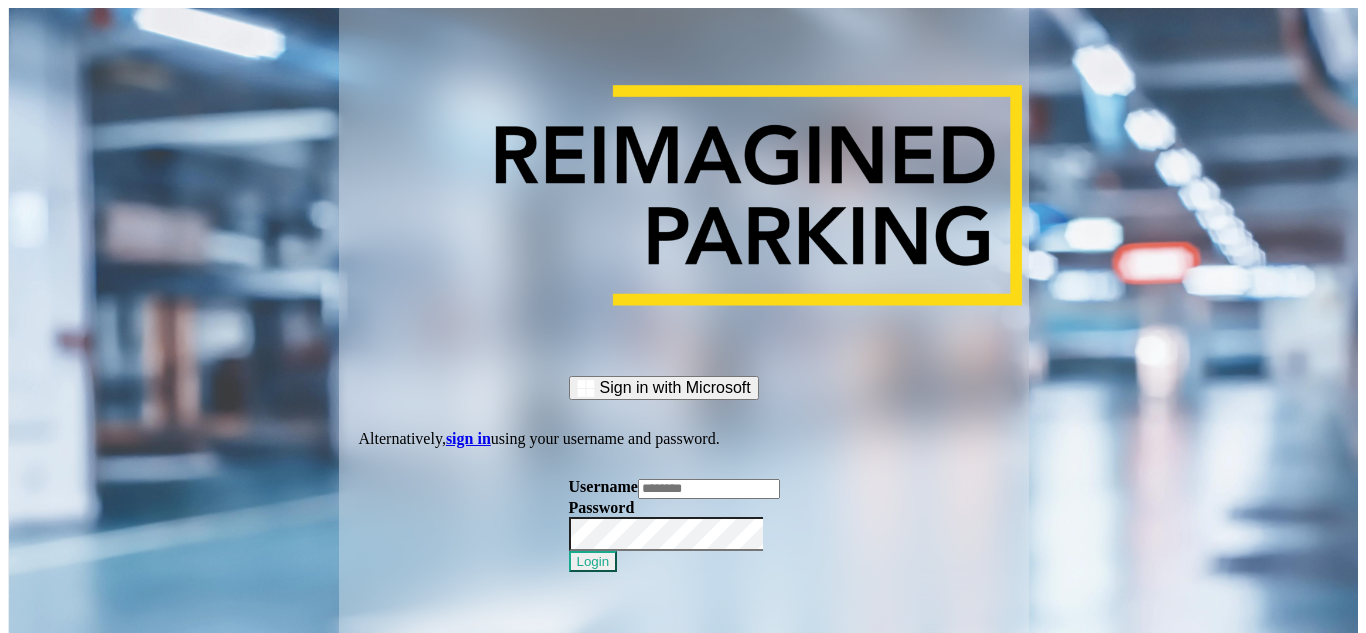 click at bounding box center [709, 489] 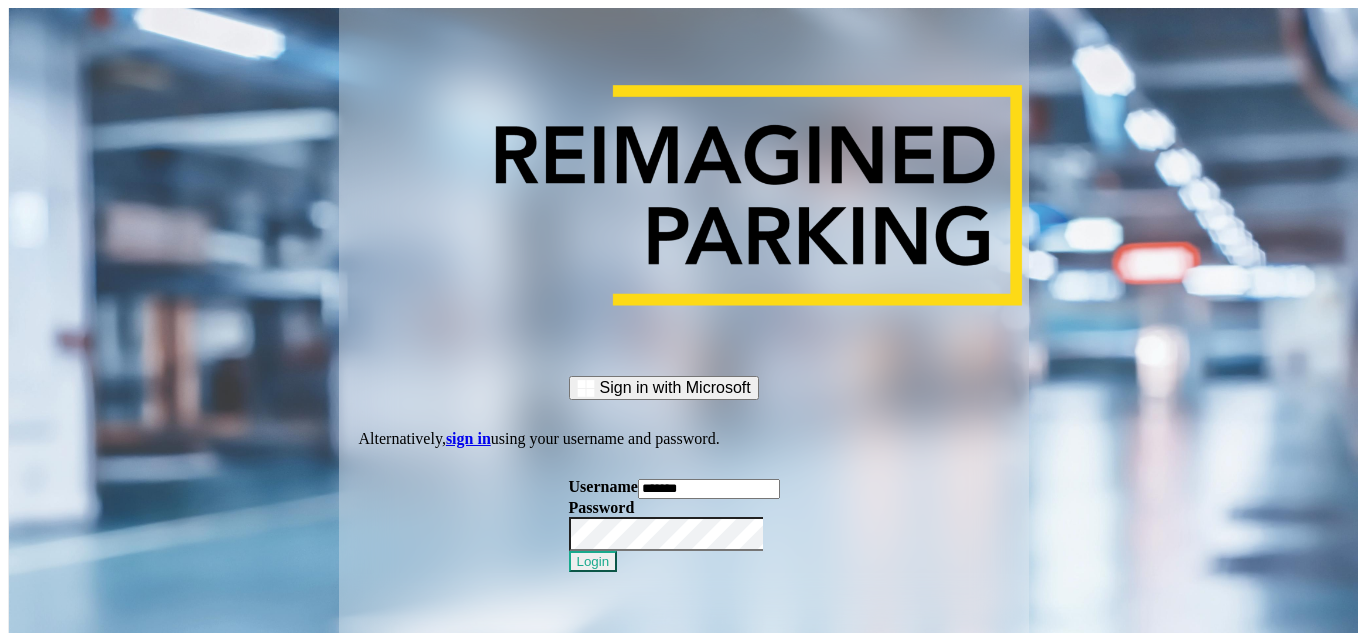 type on "*******" 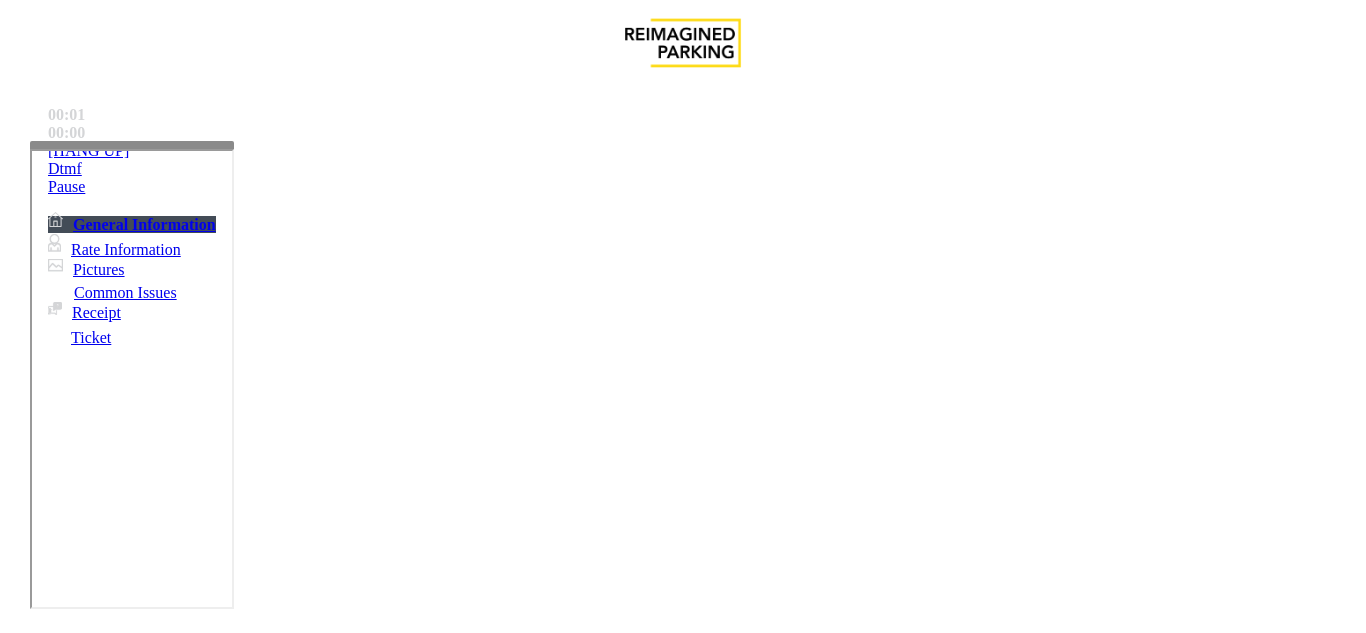 scroll, scrollTop: 400, scrollLeft: 0, axis: vertical 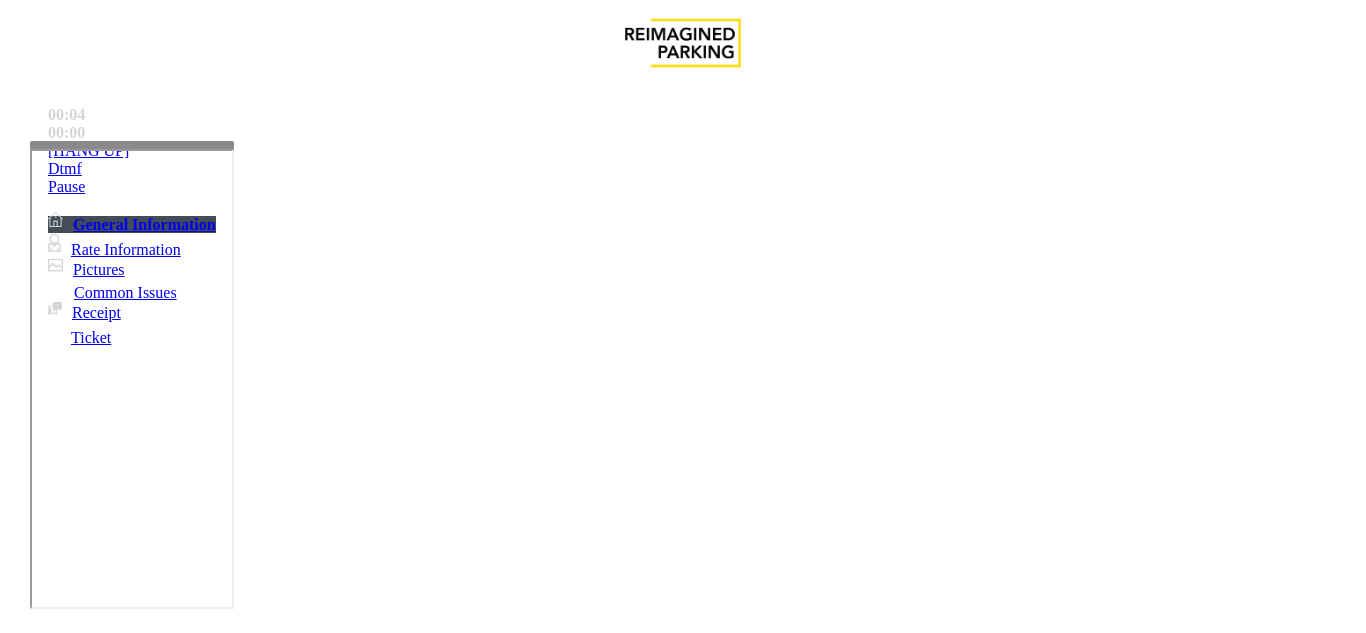 click on "No Assistance Needed" at bounding box center (103, 1312) 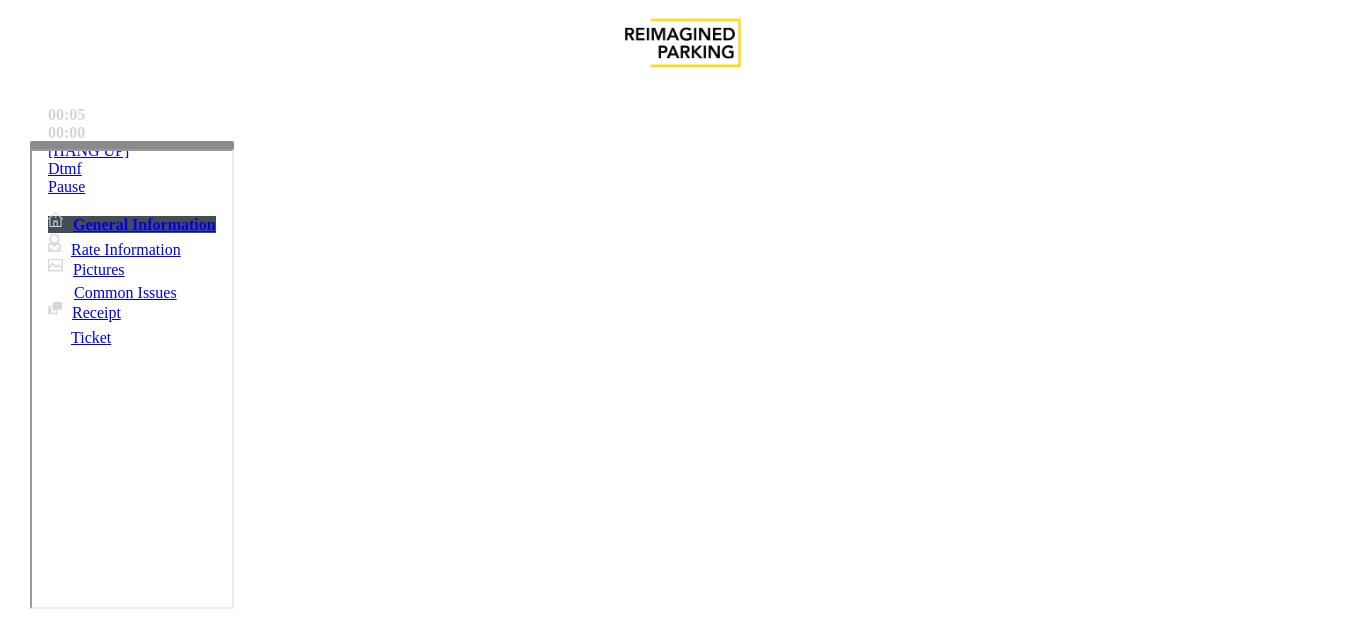 click on "Issue  No assistance needed" at bounding box center (682, 1273) 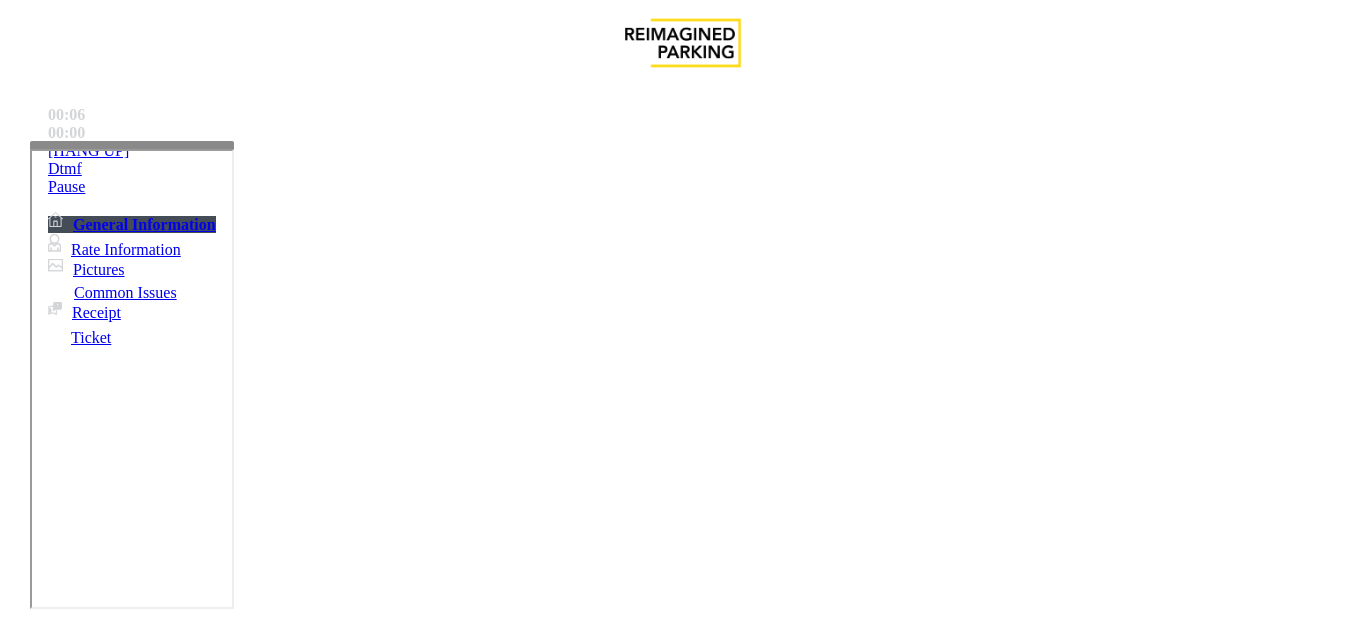 click on "No assistance needed" at bounding box center [102, 1286] 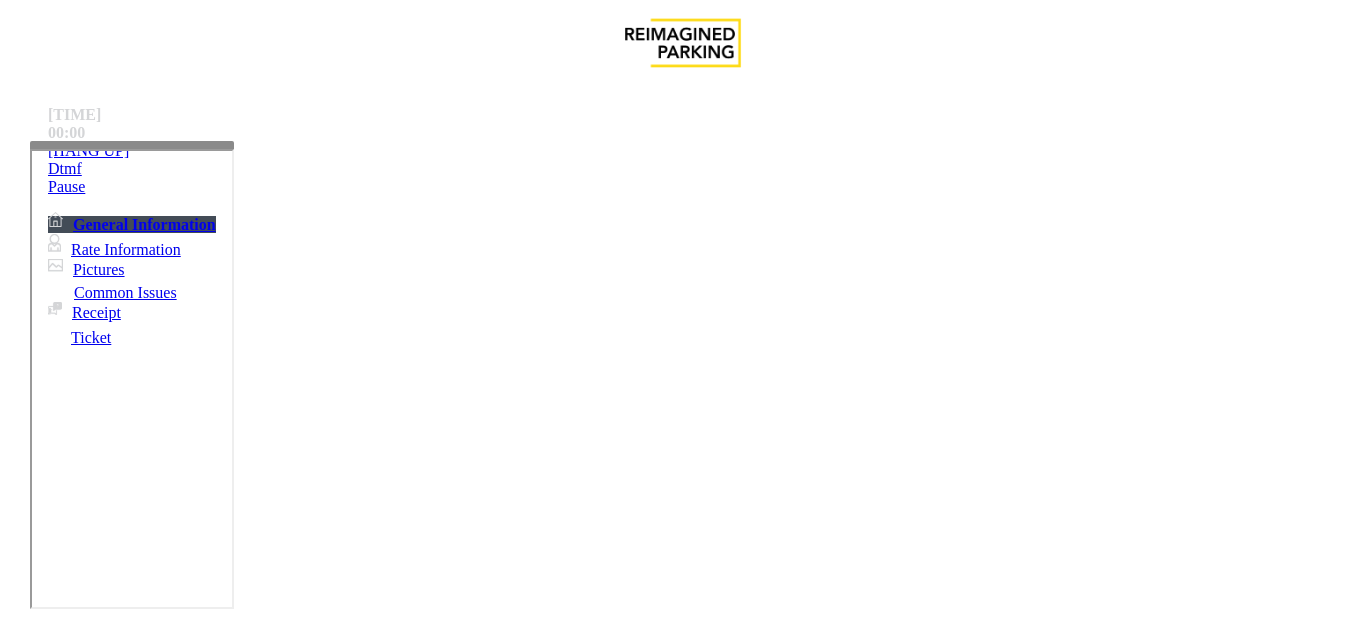 click on "No assistance needed" at bounding box center [682, 1271] 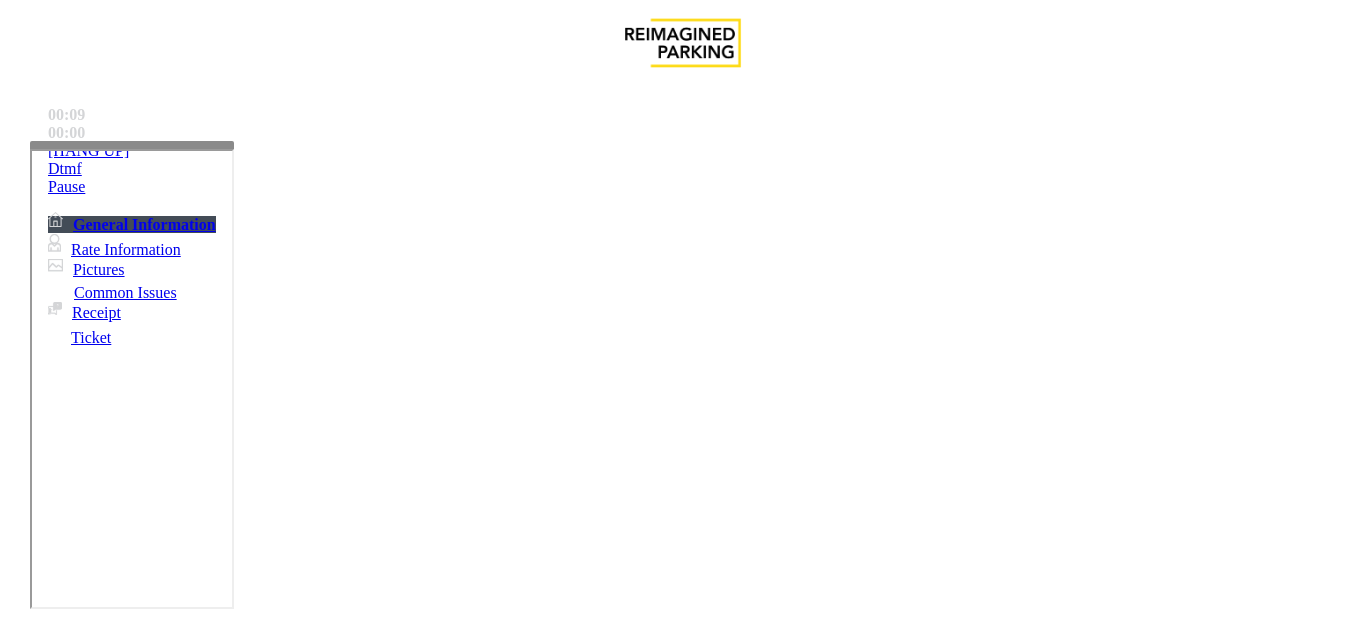 click at bounding box center (132, 145) 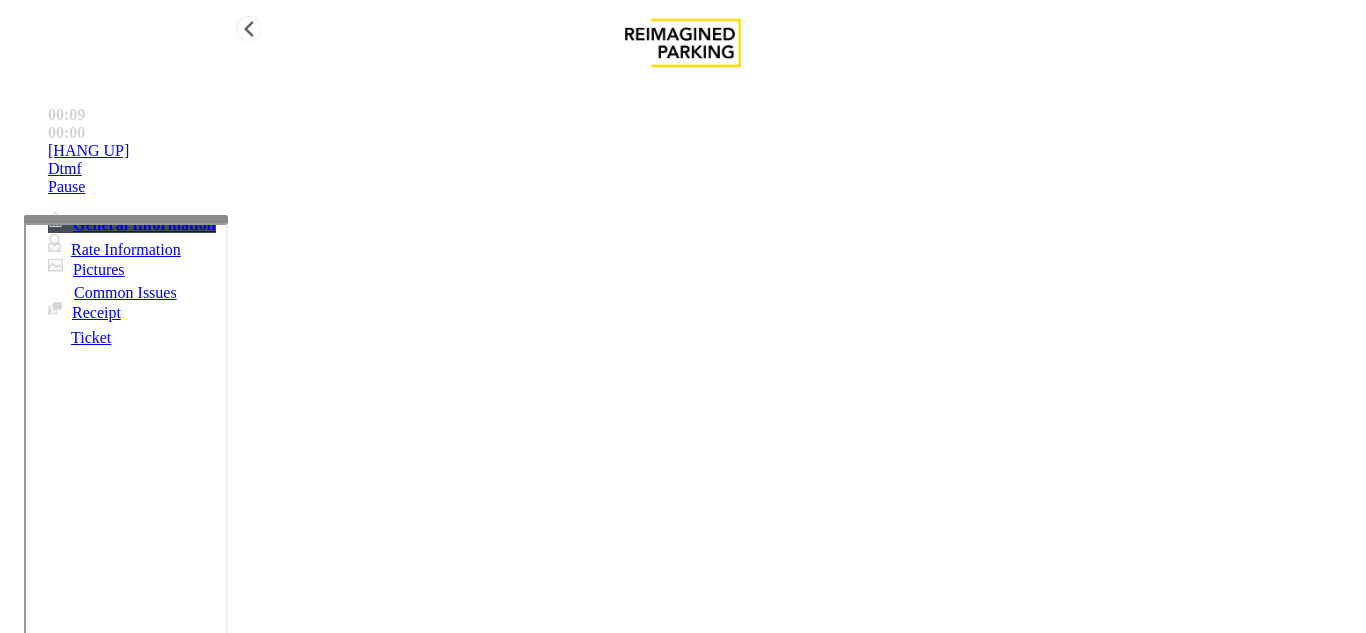 type on "**********" 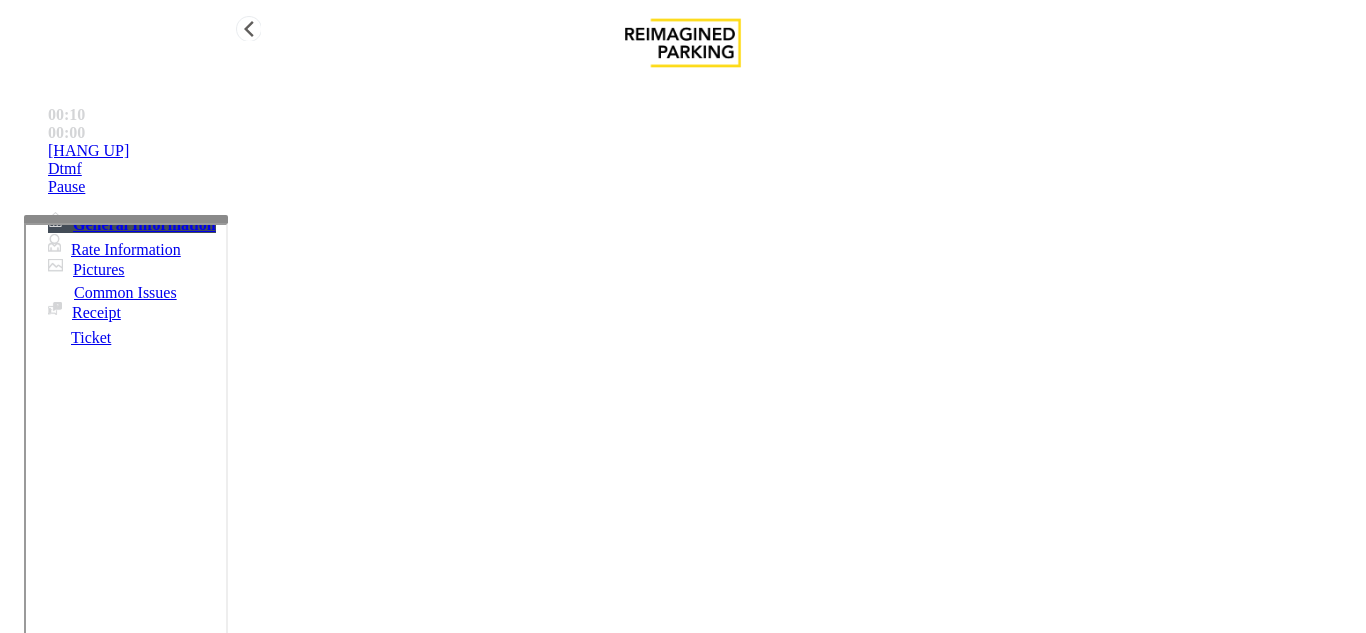 click on "[HANG UP]" at bounding box center [703, 151] 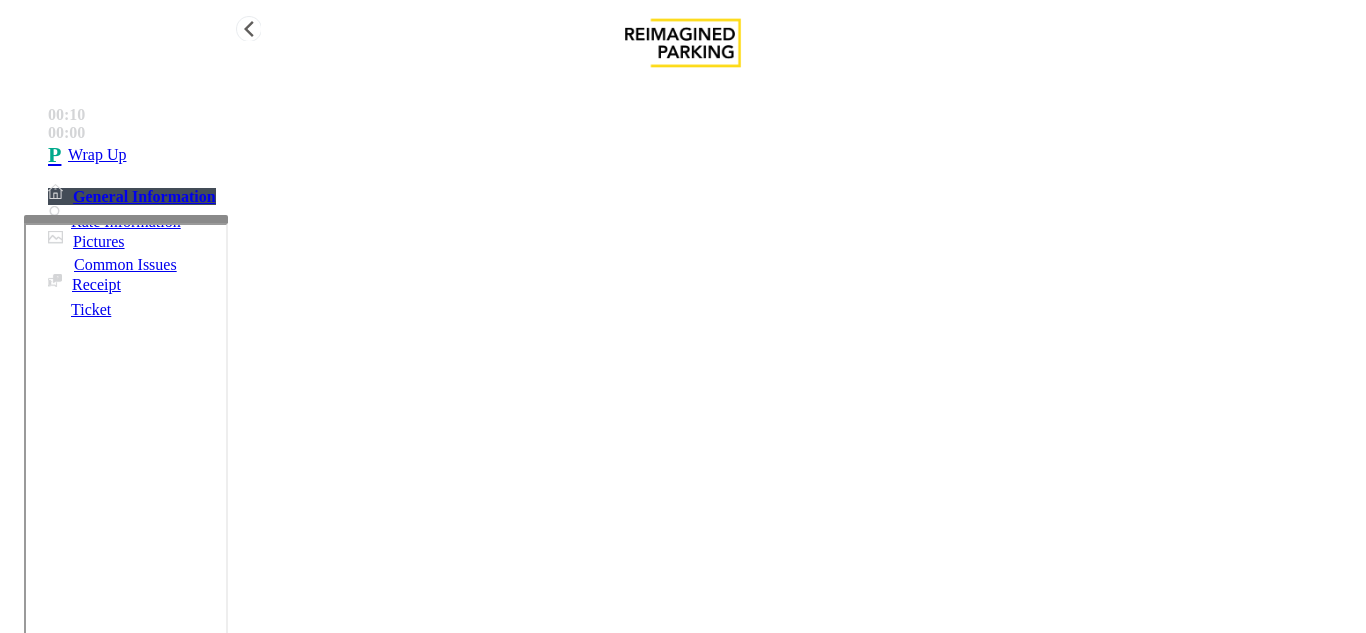 click on "Wrap Up" at bounding box center (703, 155) 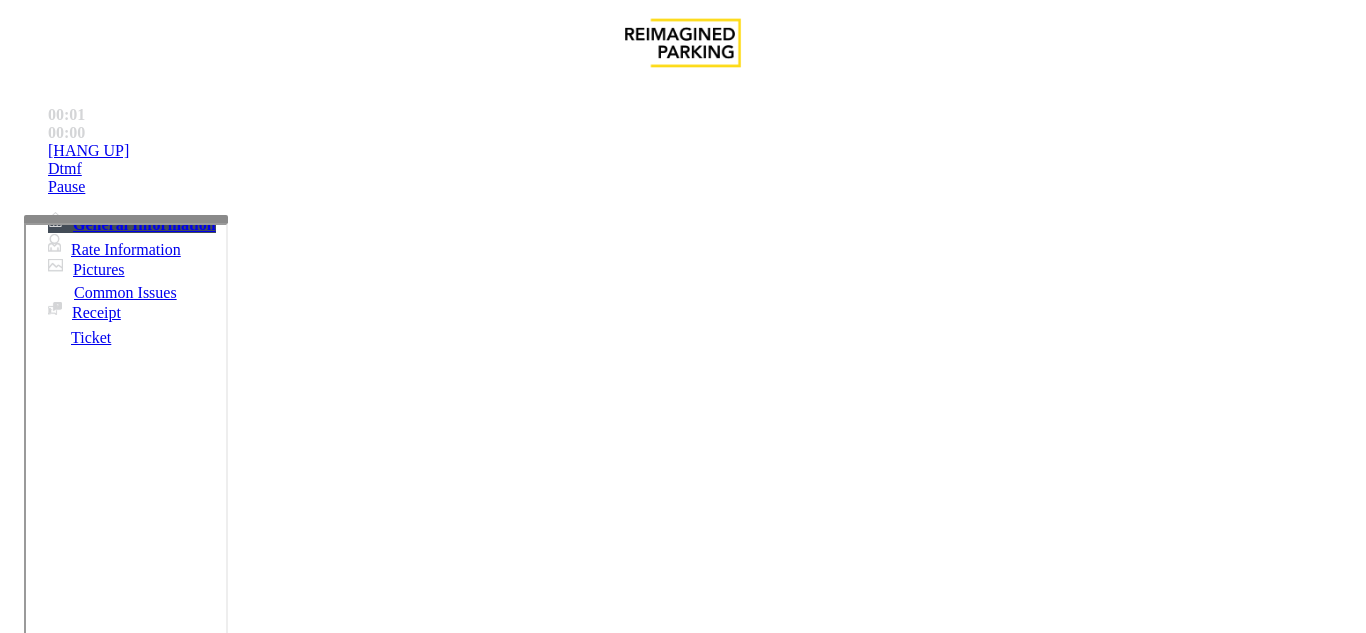 scroll, scrollTop: 300, scrollLeft: 0, axis: vertical 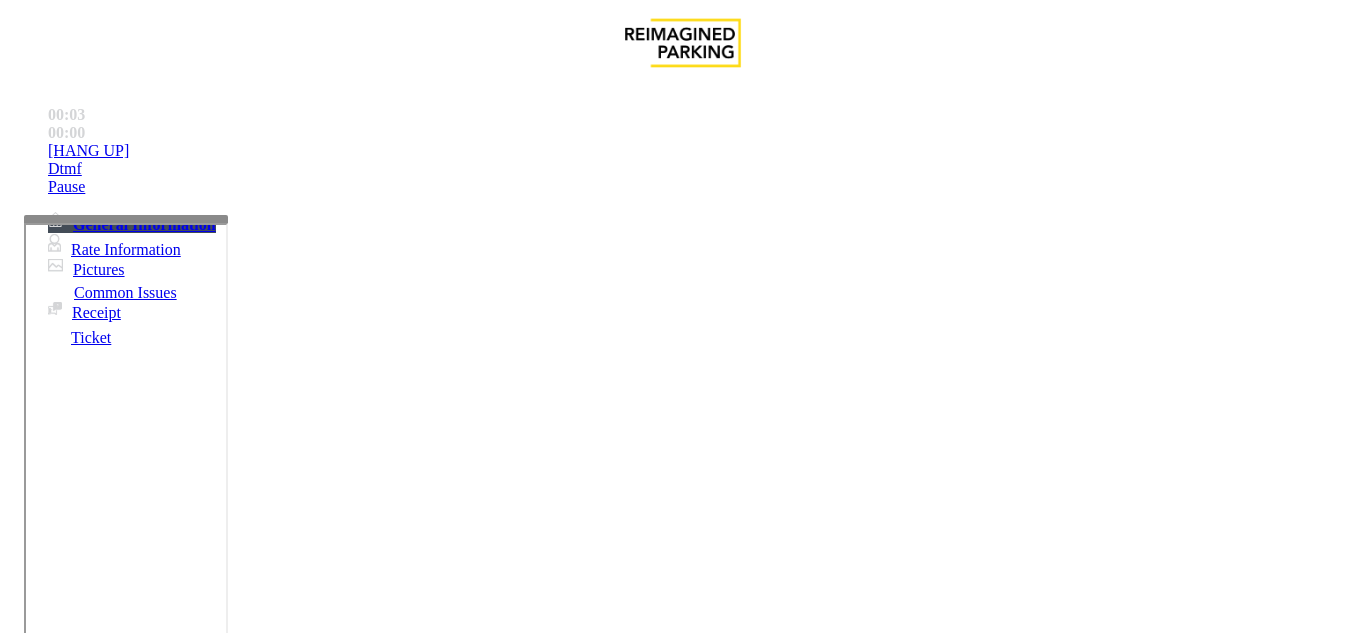 click on "Equipment Issue" at bounding box center (483, 1286) 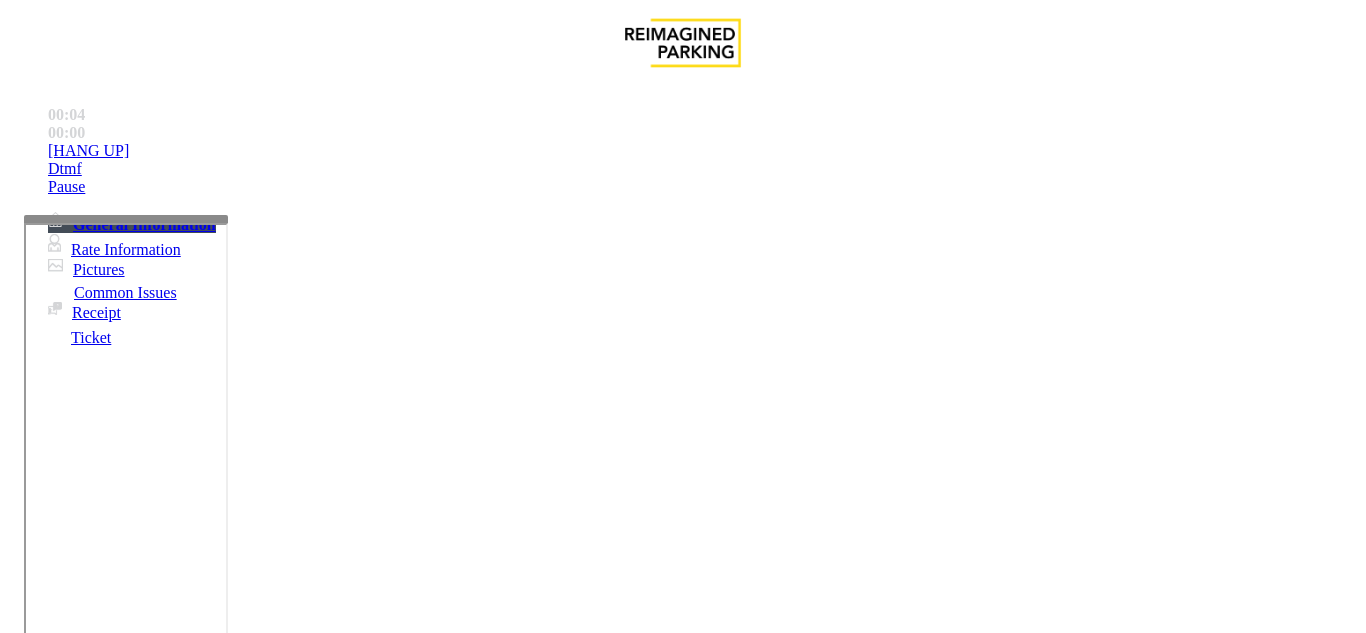 scroll, scrollTop: 500, scrollLeft: 0, axis: vertical 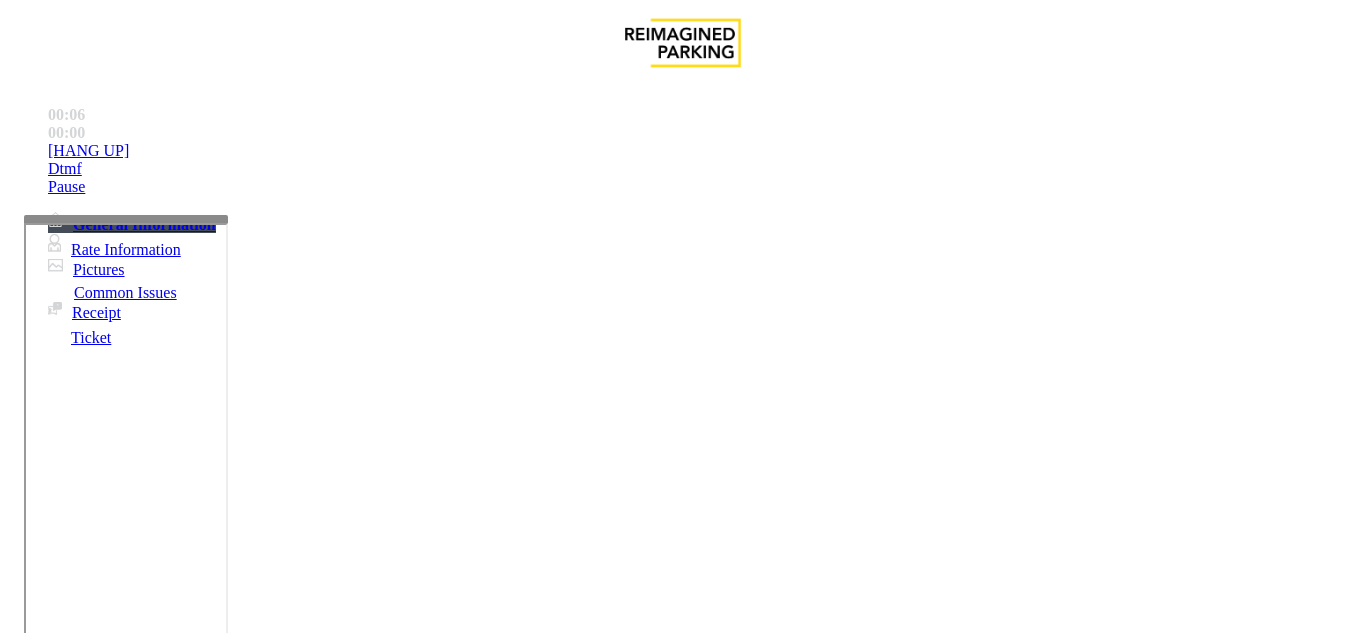 click on "Gate / Door Won't Open" at bounding box center (575, 1286) 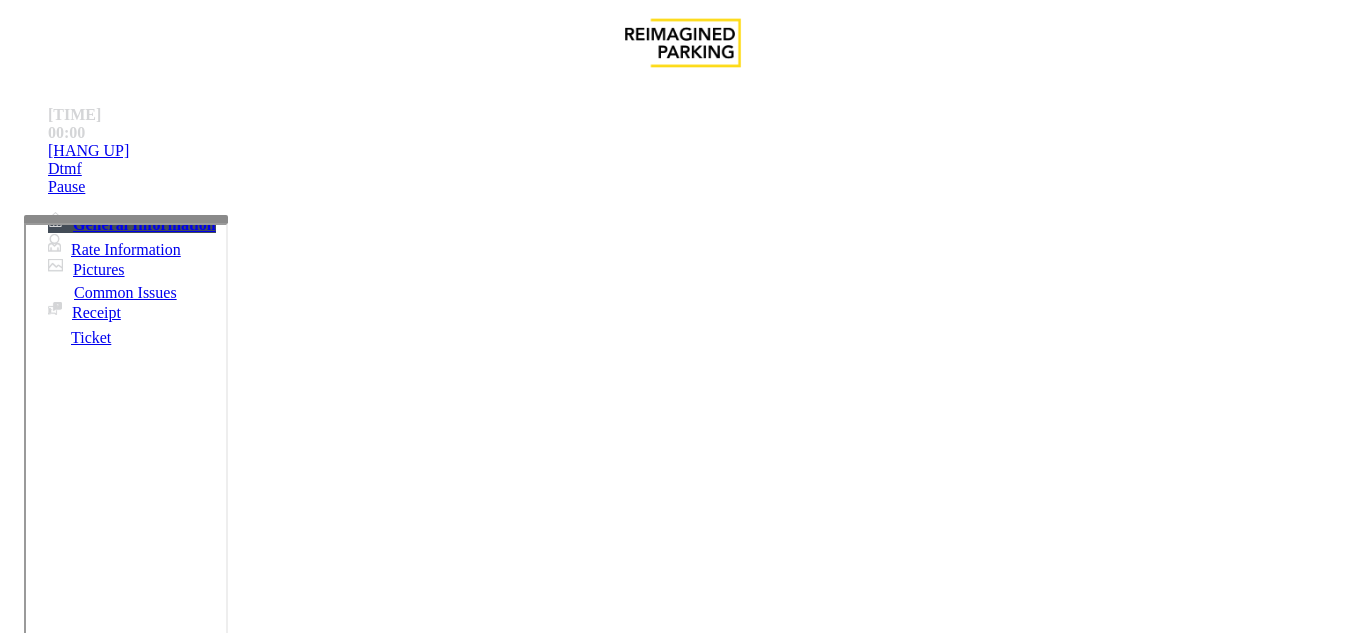 scroll, scrollTop: 542, scrollLeft: 0, axis: vertical 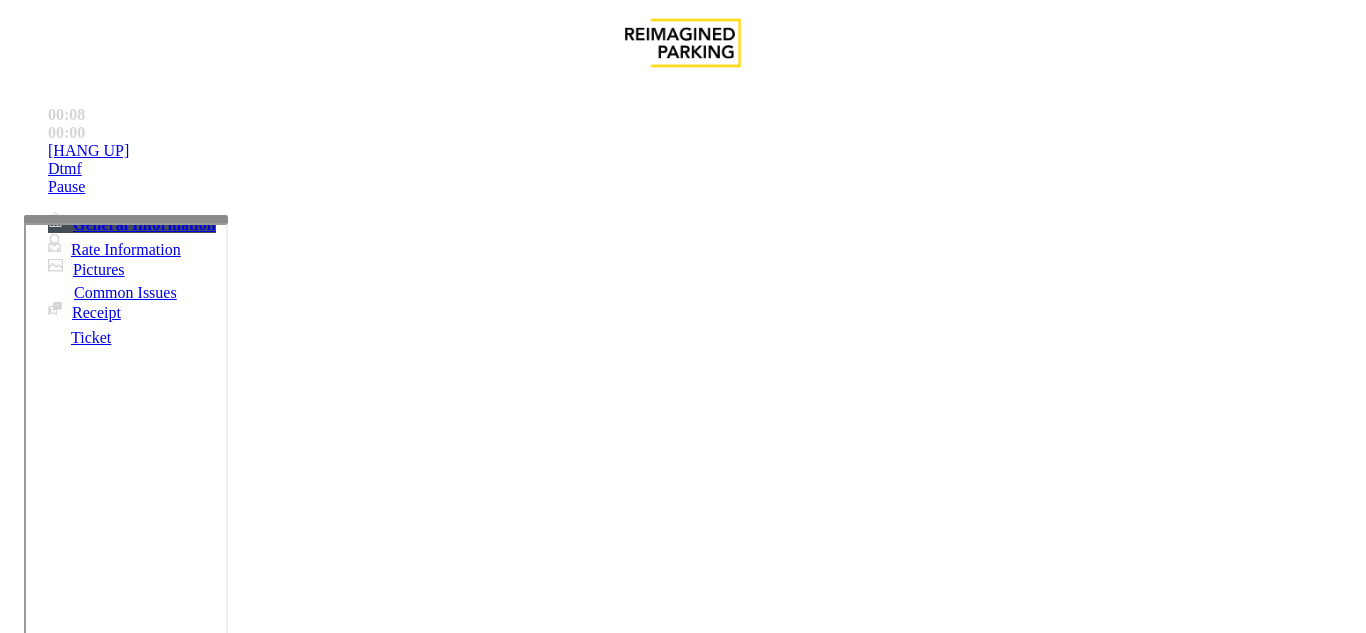 click on "Vend Gate" at bounding box center [69, 1735] 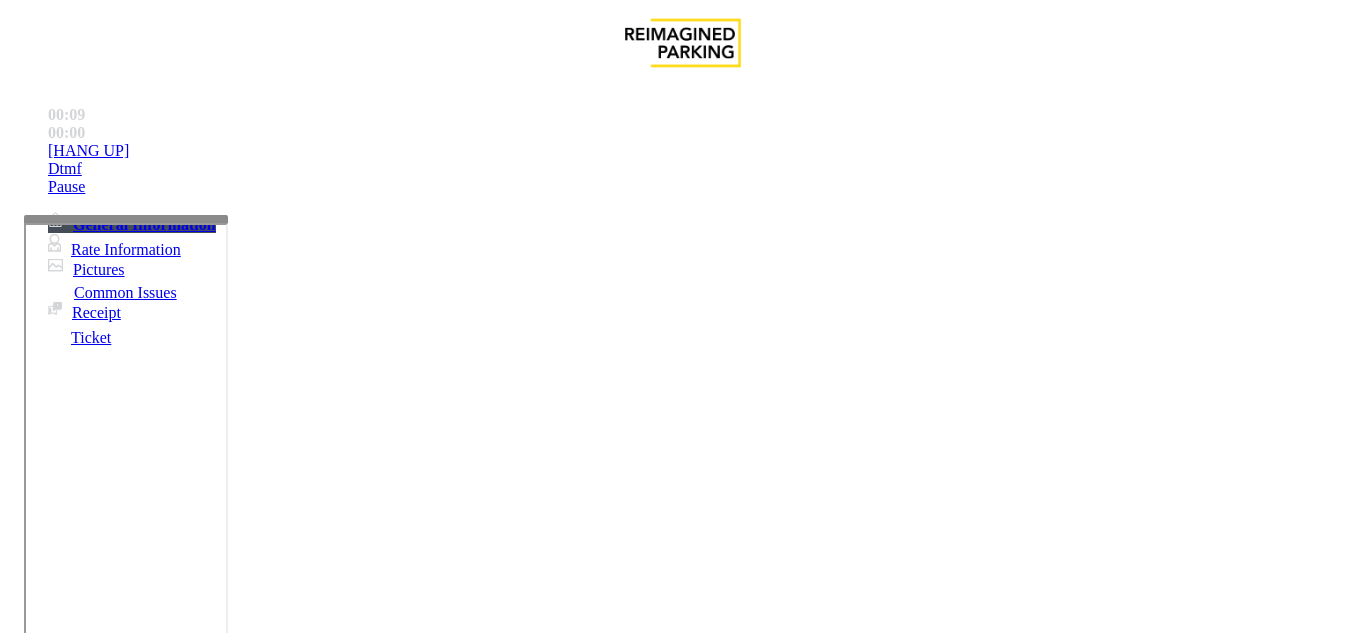 click on "Do not take any details until further notice. Simply vend the gates." at bounding box center (433, 3169) 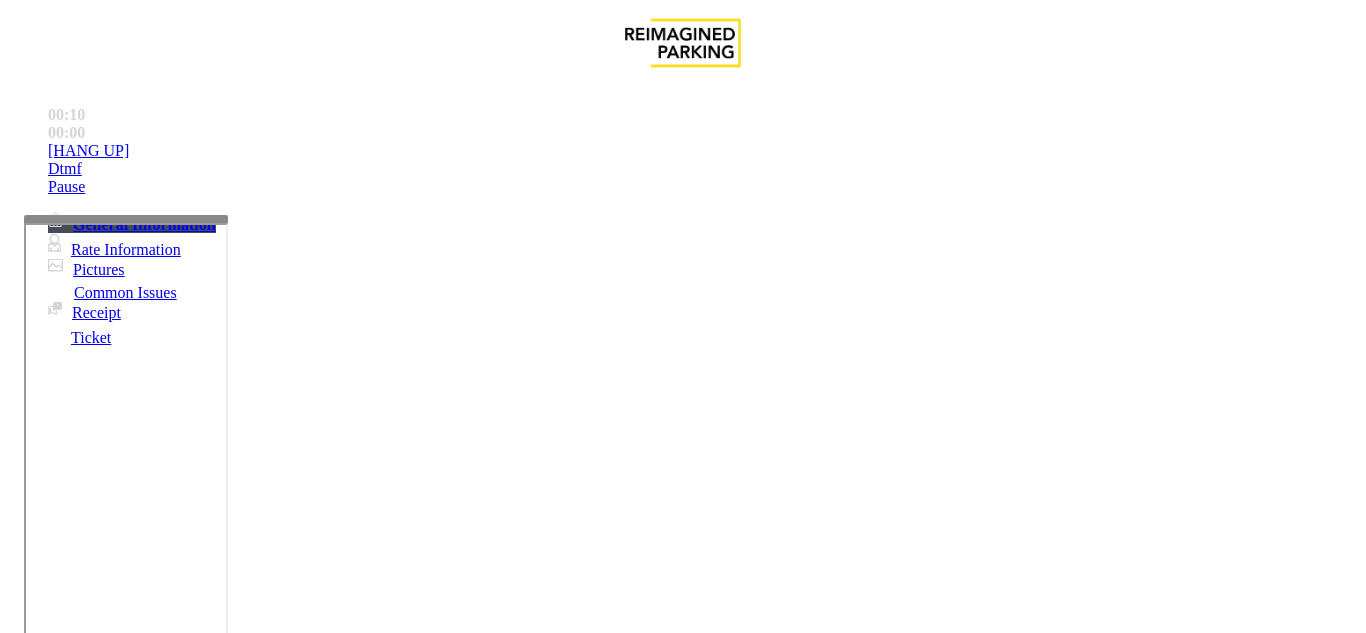 copy on "Do not take any details until further notice. Simply vend the gates." 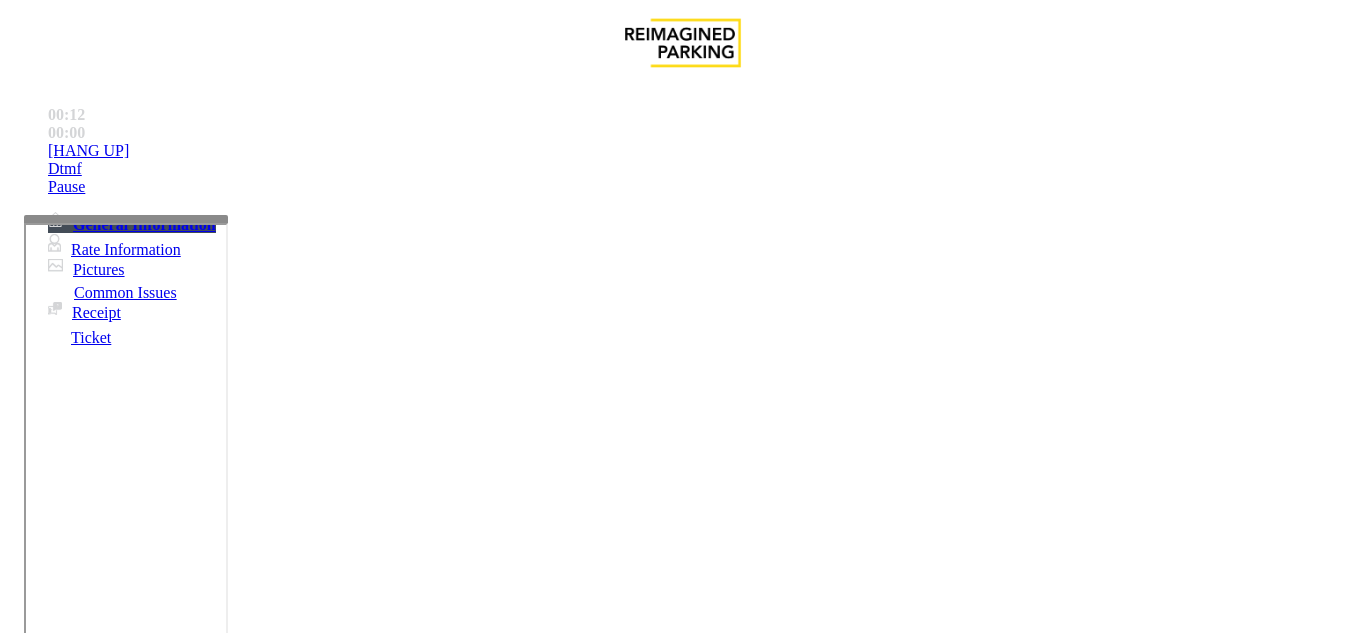 paste on "**********" 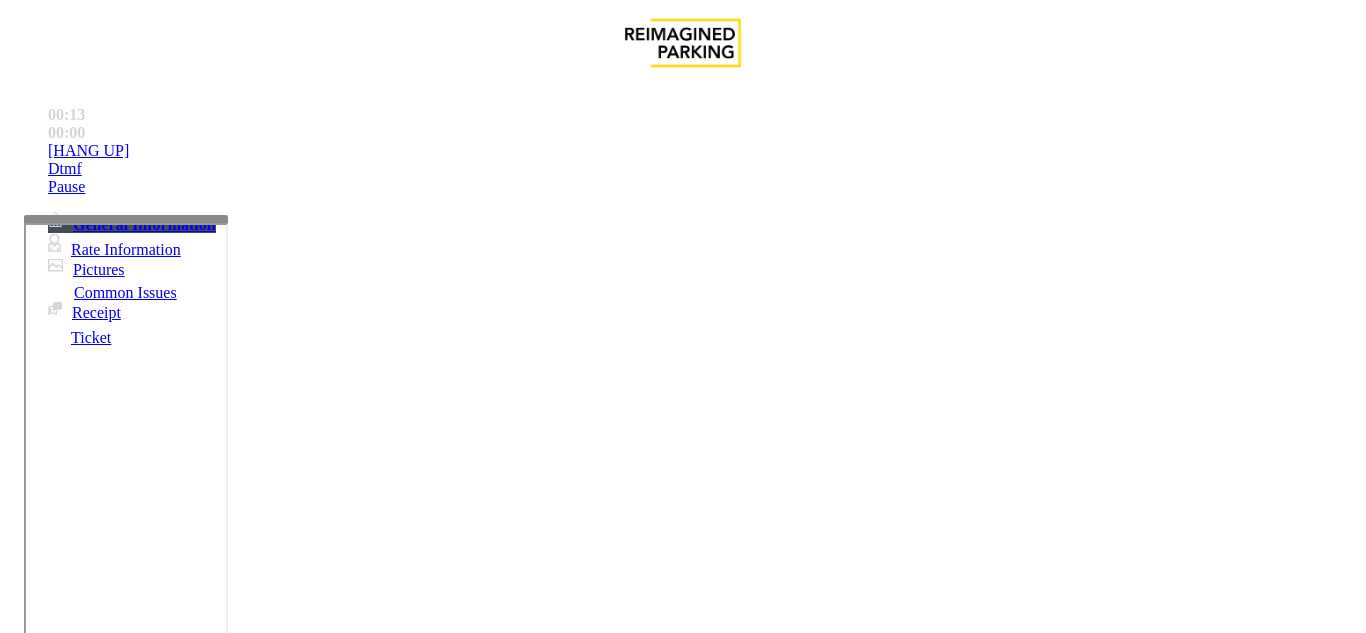 scroll, scrollTop: 100, scrollLeft: 0, axis: vertical 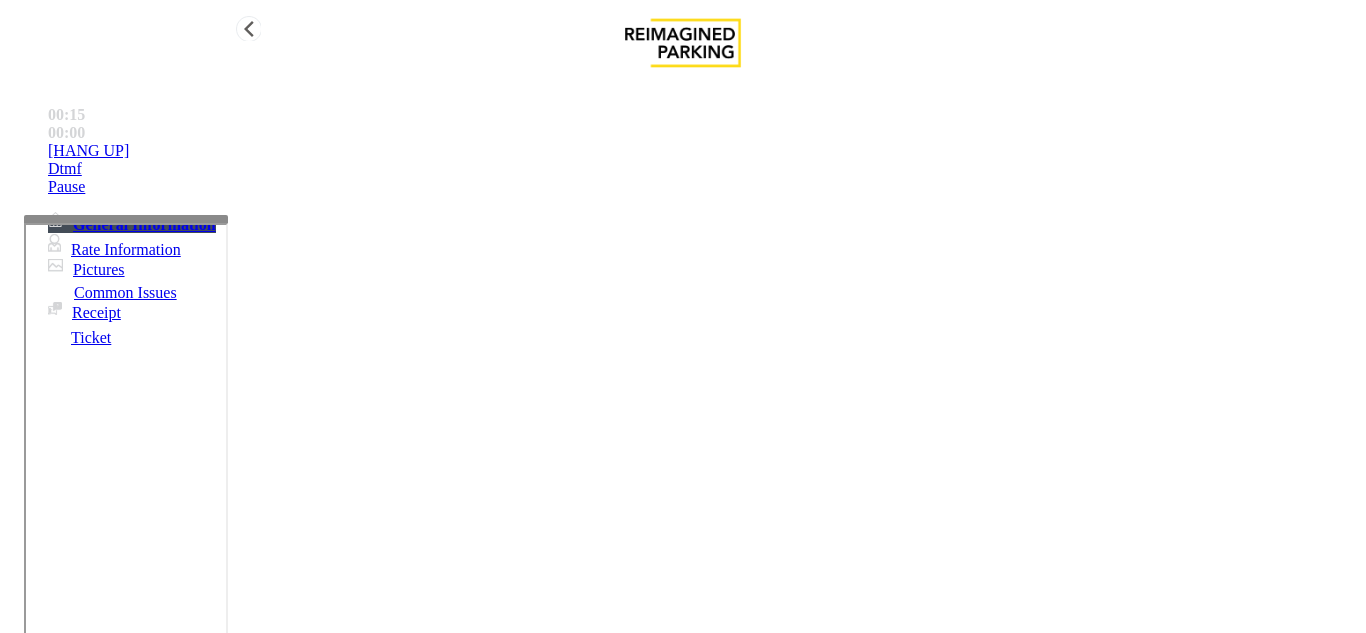 type on "**********" 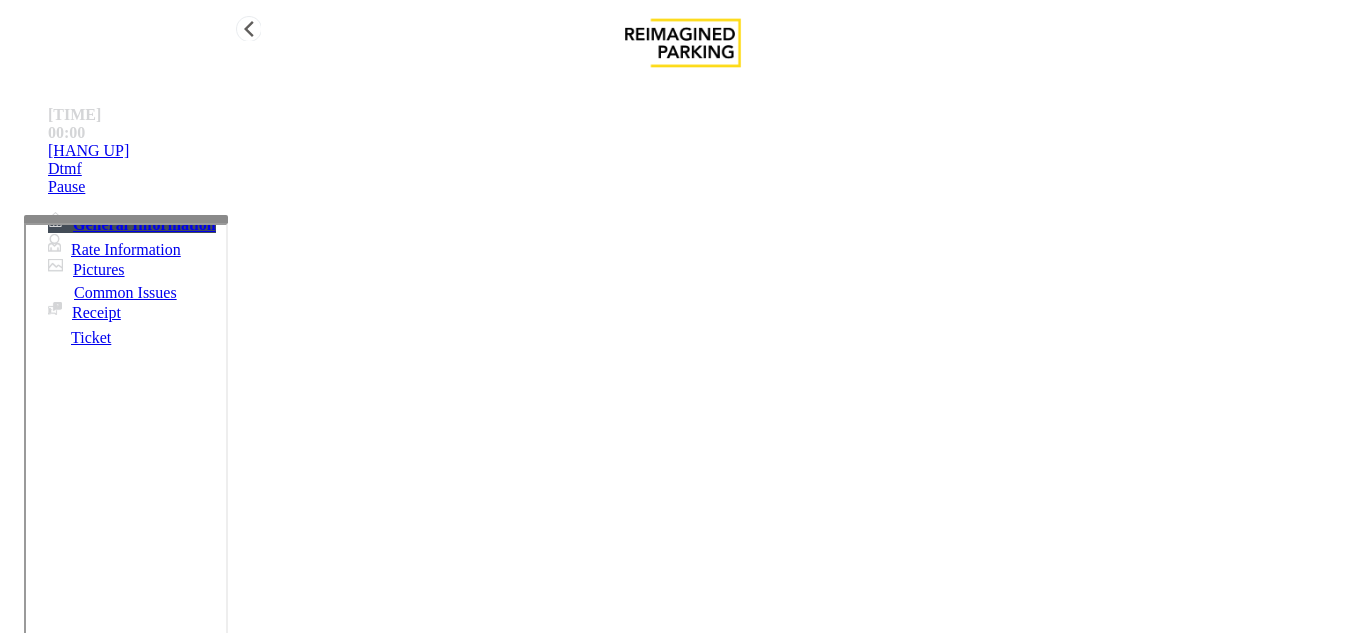 click on "[HANG UP]" at bounding box center (703, 151) 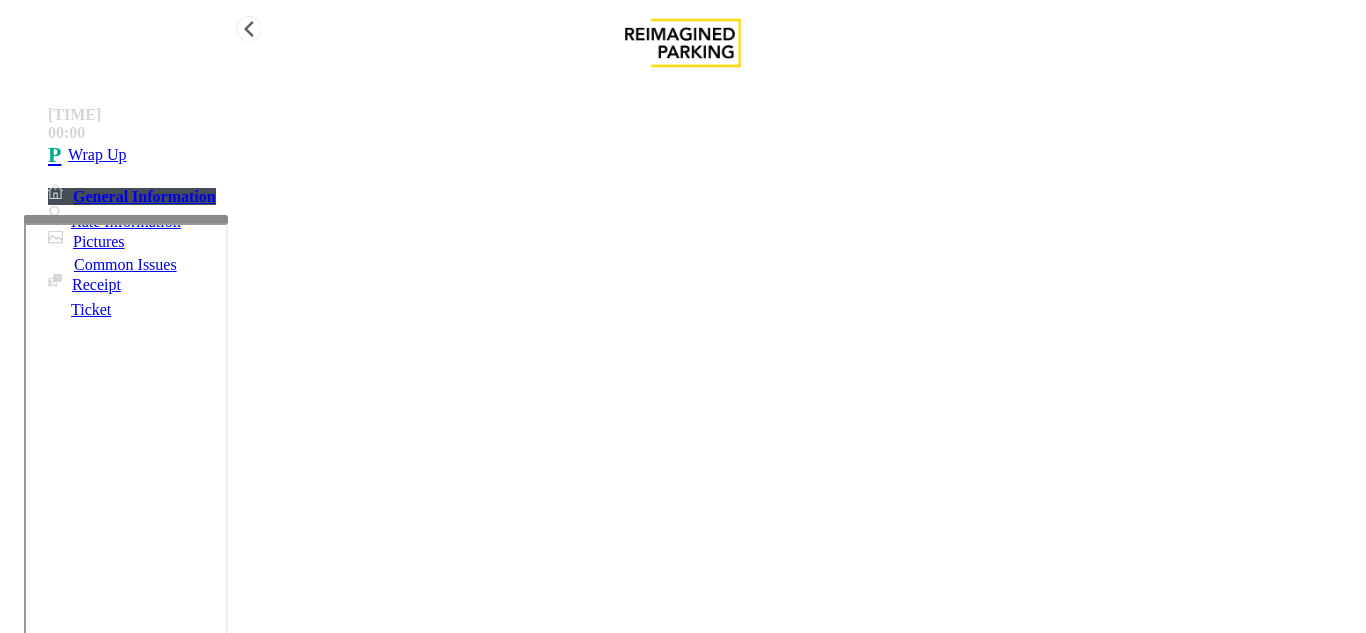 click on "Wrap Up" at bounding box center (703, 155) 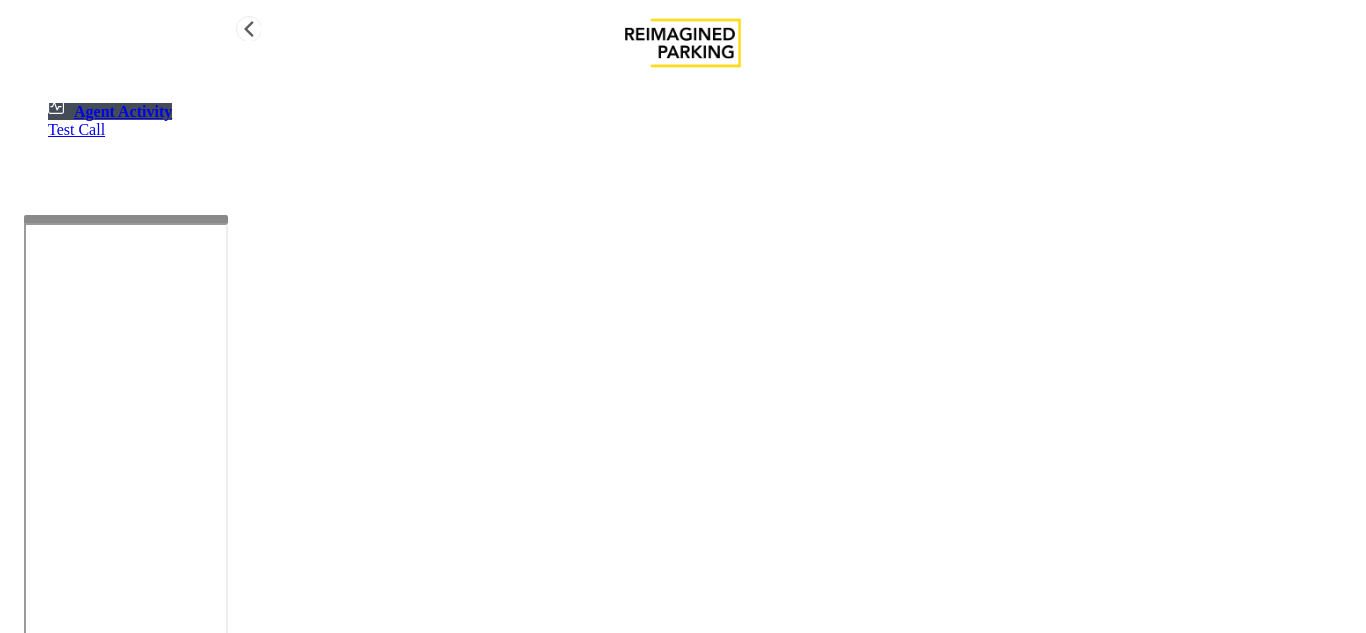 click on "Test Call" at bounding box center (703, 130) 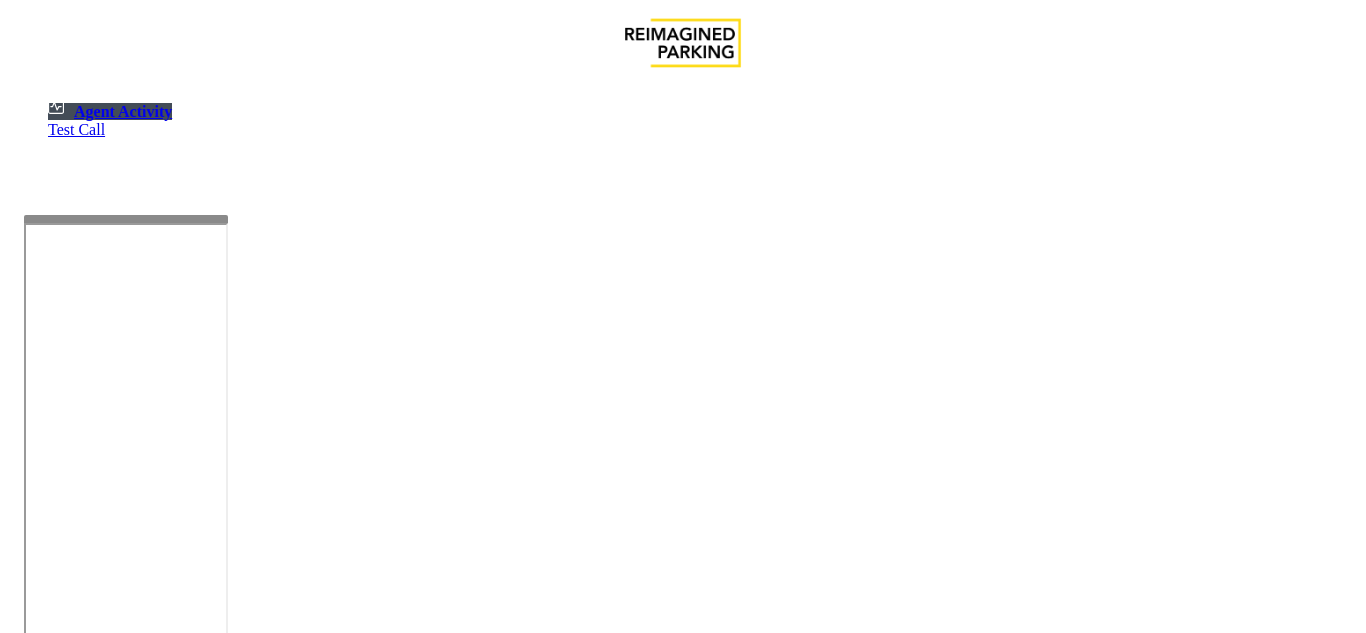 click on "×" at bounding box center (20, 1244) 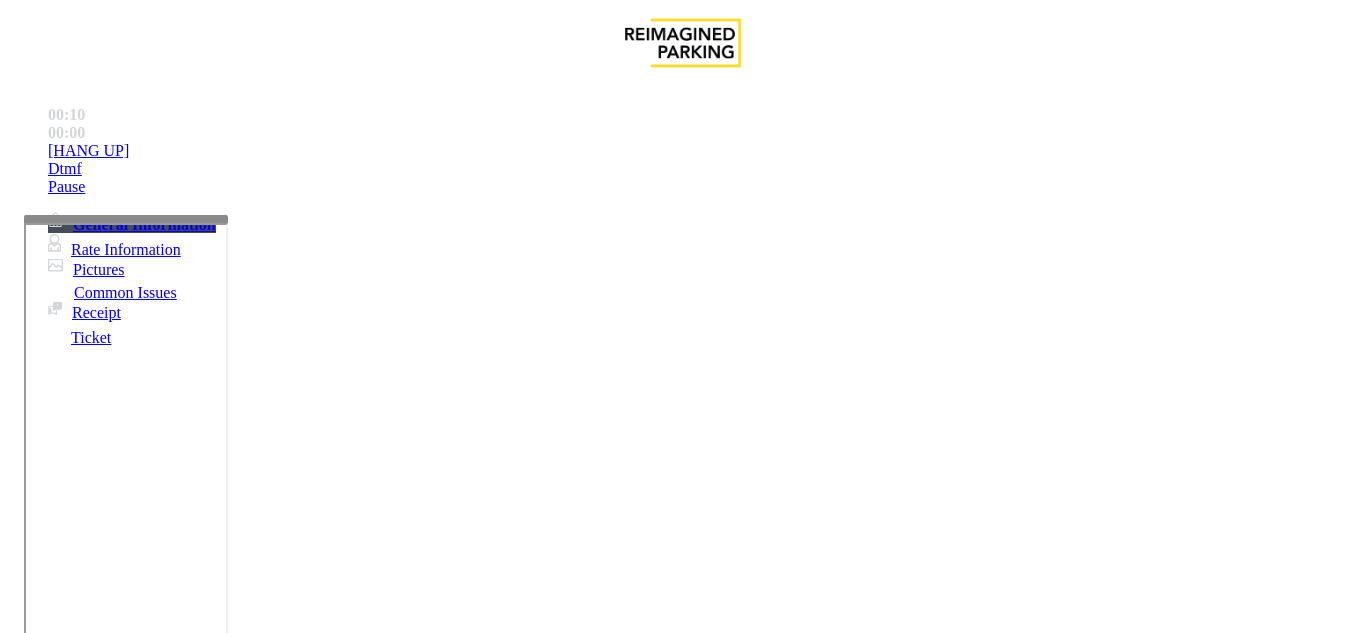 scroll, scrollTop: 500, scrollLeft: 0, axis: vertical 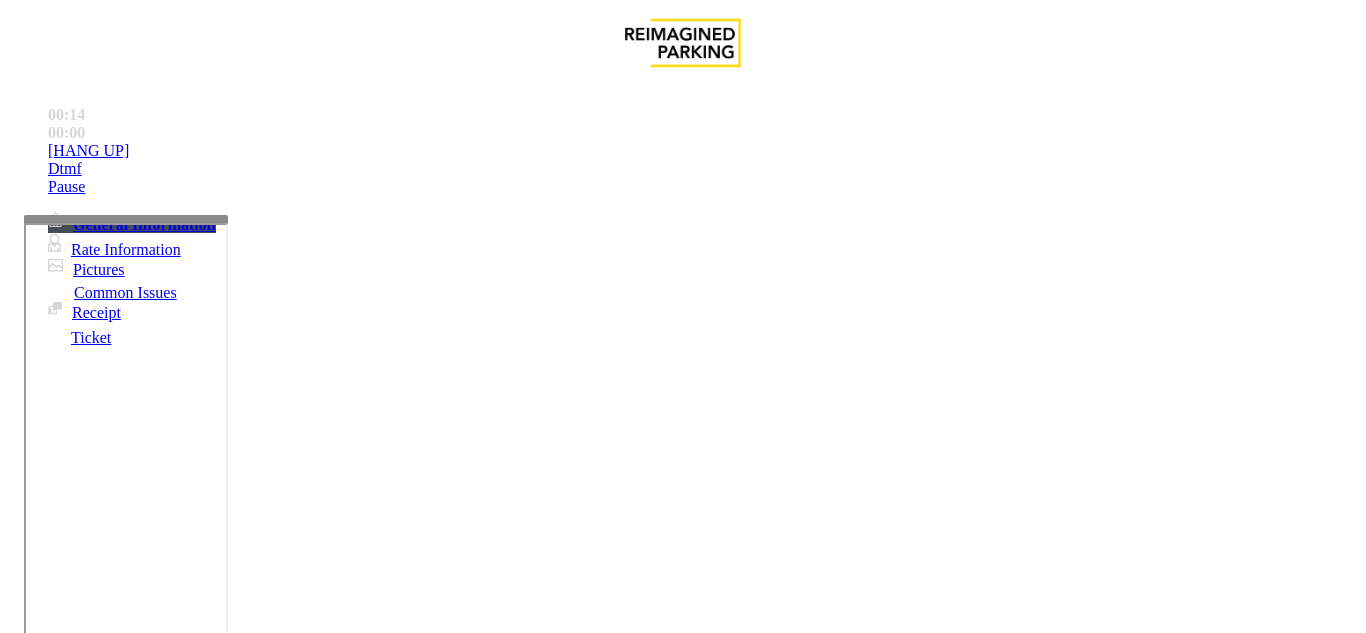 click on "[LICENSE_PLATE] - [NAME]" at bounding box center (46, 2512) 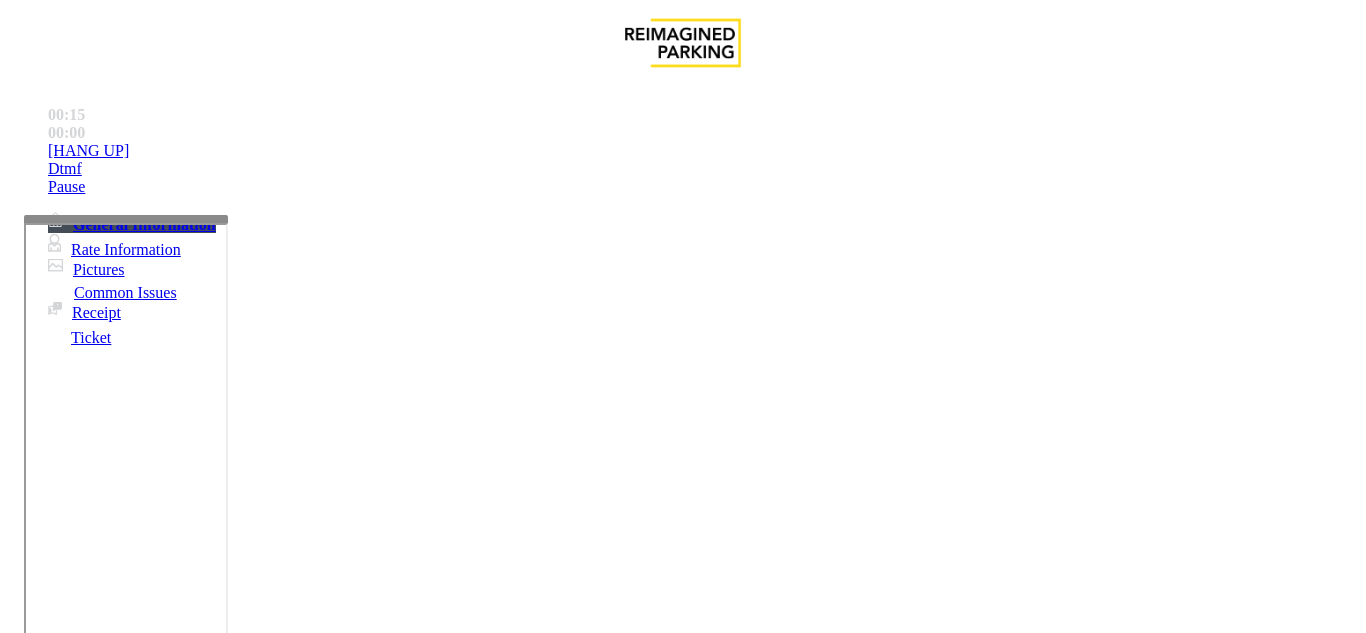 copy on "LAN21063800" 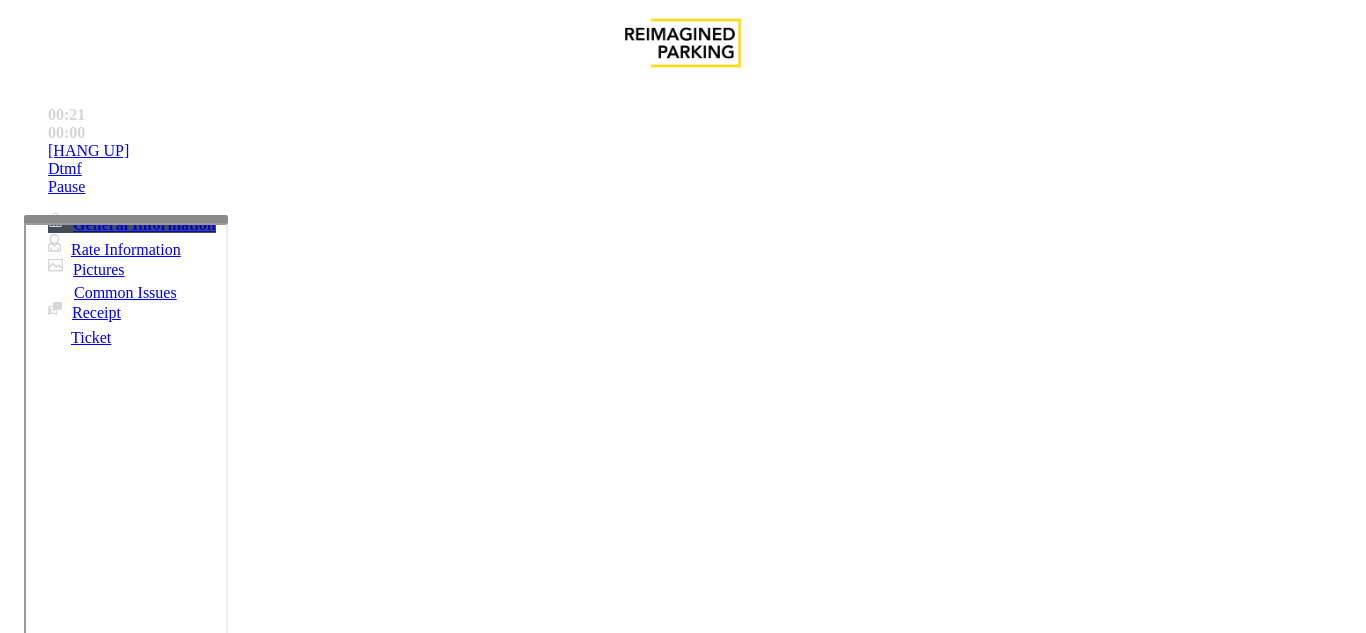 scroll, scrollTop: 1386, scrollLeft: 0, axis: vertical 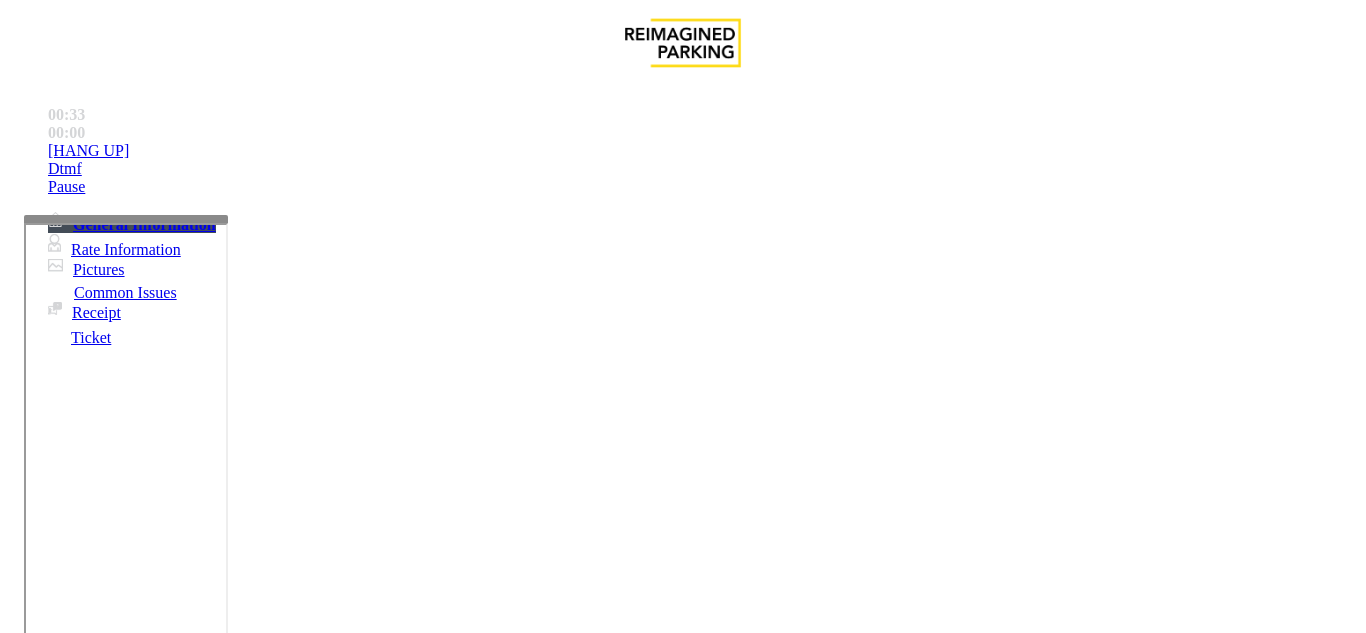 click on "Validation Issue" at bounding box center (371, 1286) 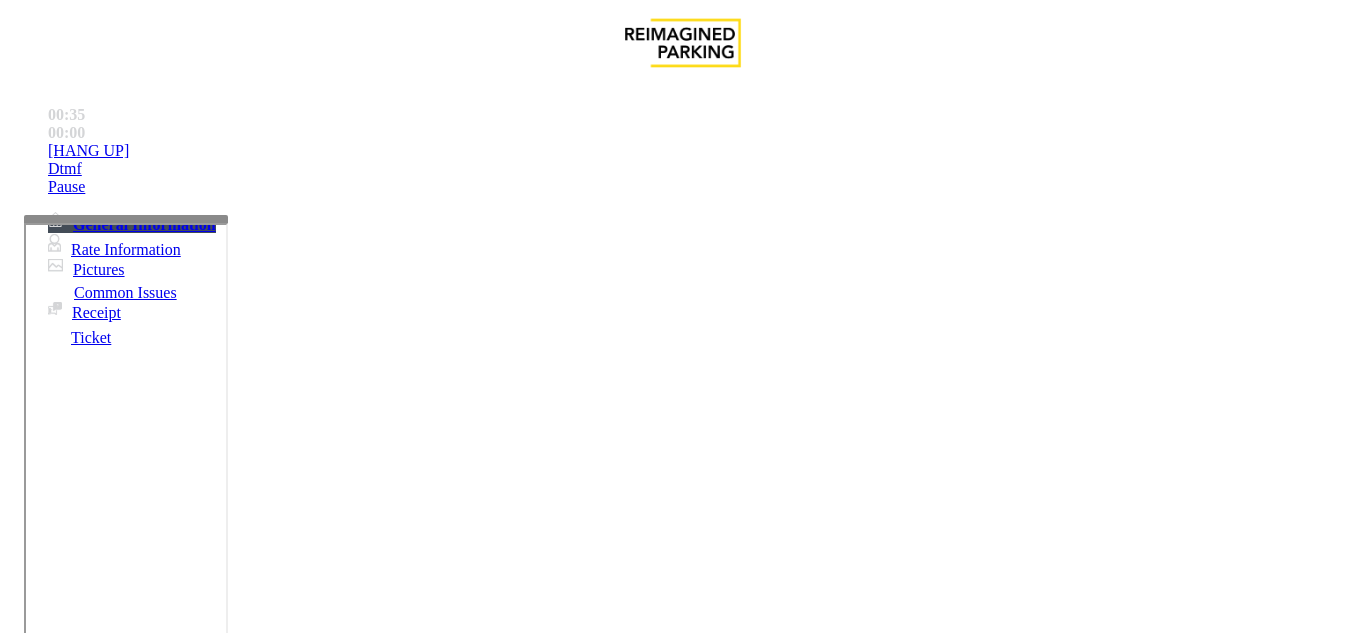 scroll, scrollTop: 1586, scrollLeft: 0, axis: vertical 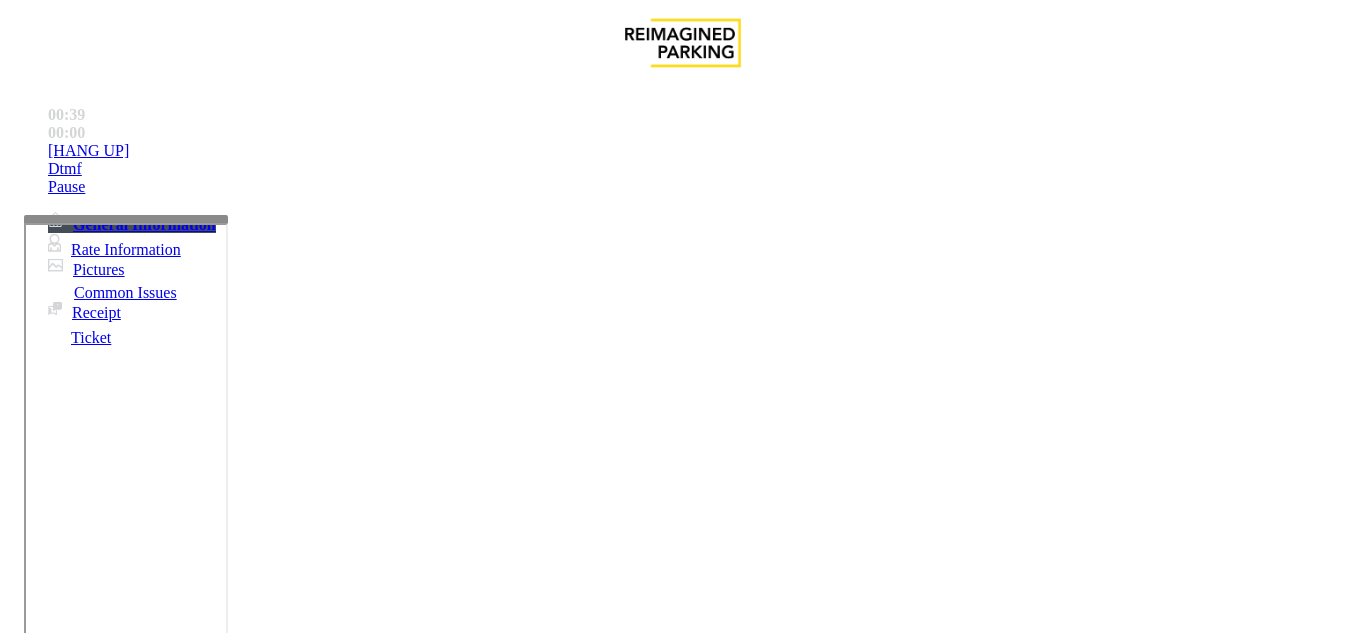 click on "Validation Error" at bounding box center [262, 1286] 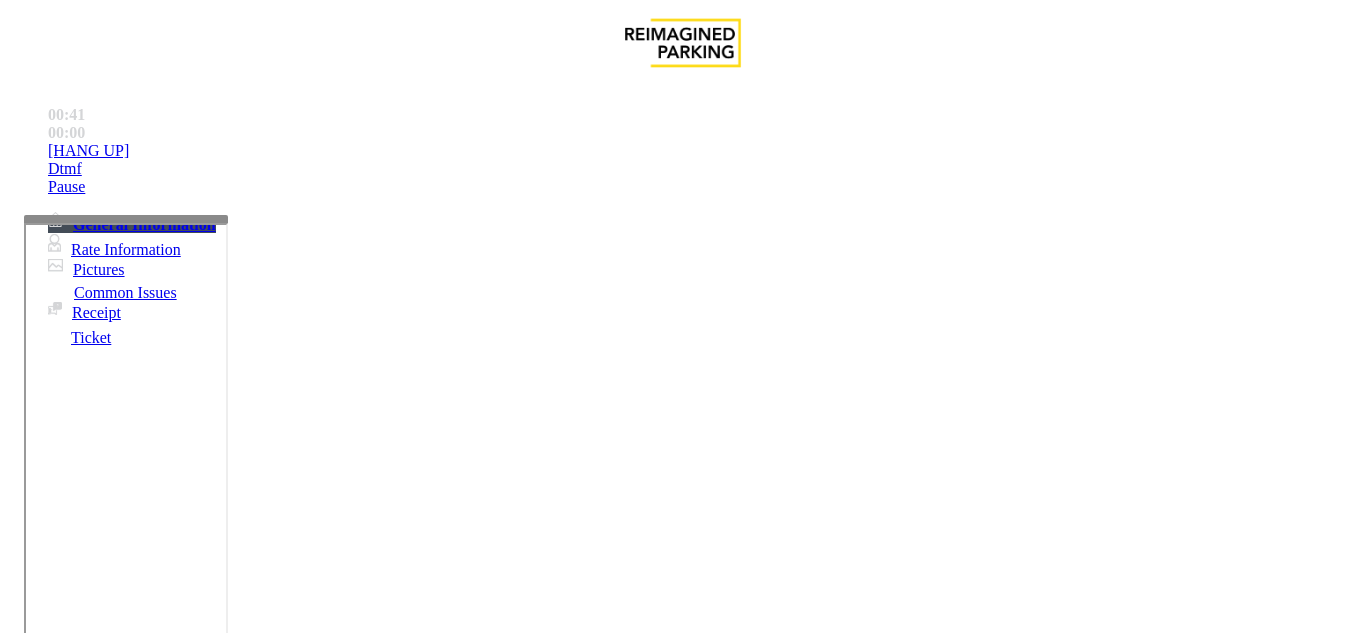 click on "RIDE" at bounding box center [685, 2646] 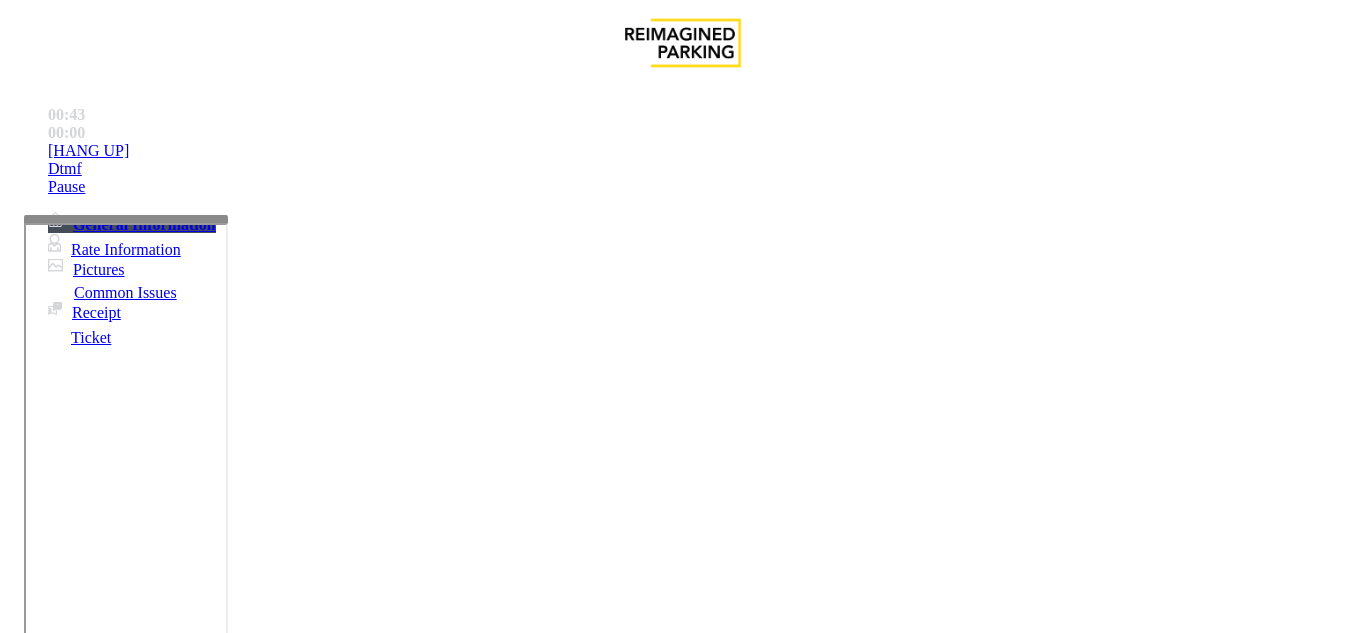 type on "****" 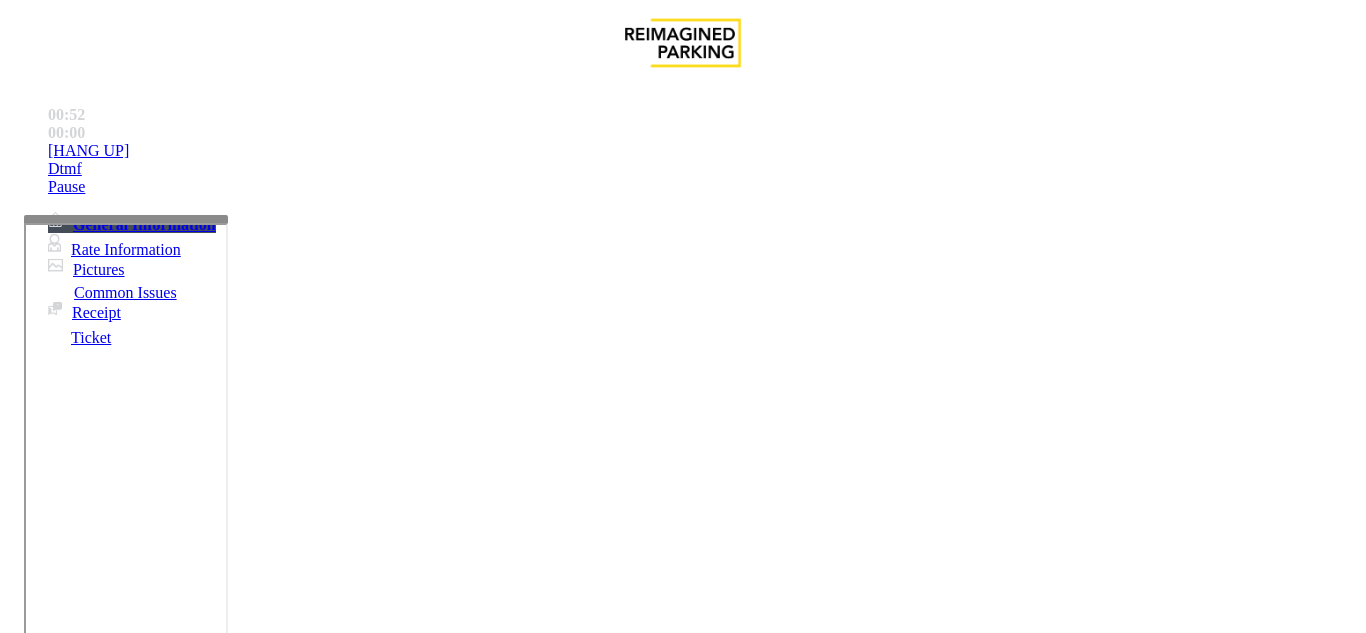 type on "*******" 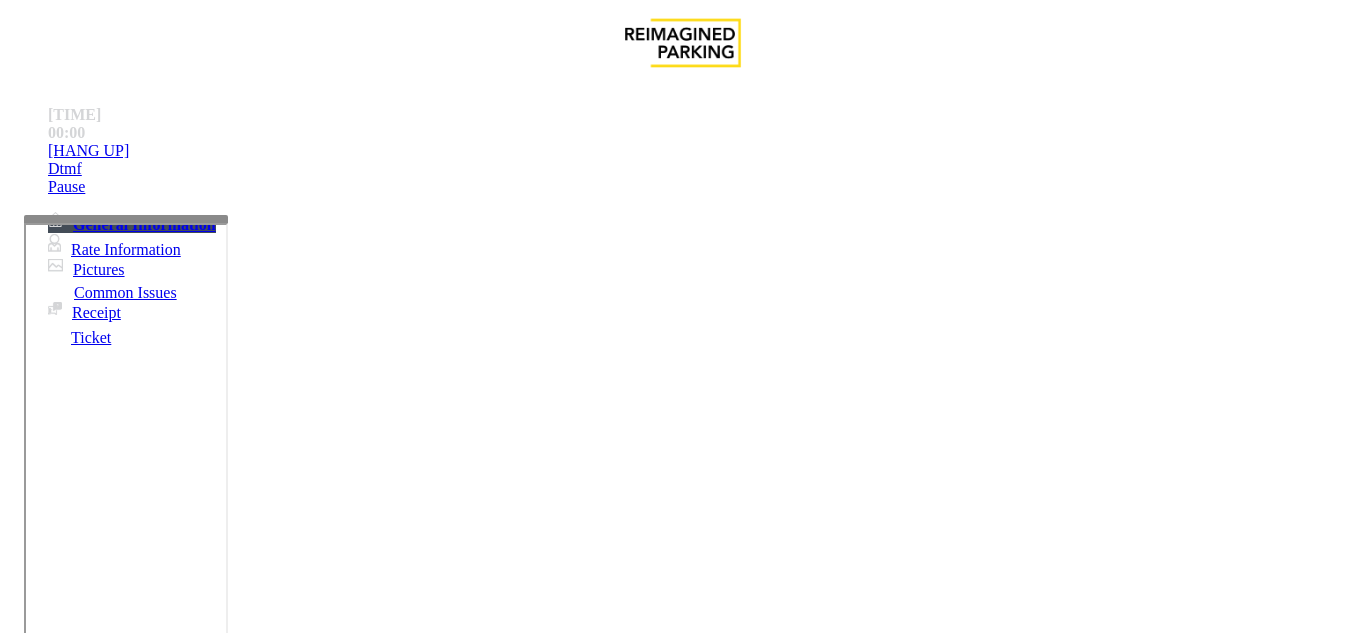 paste on "**********" 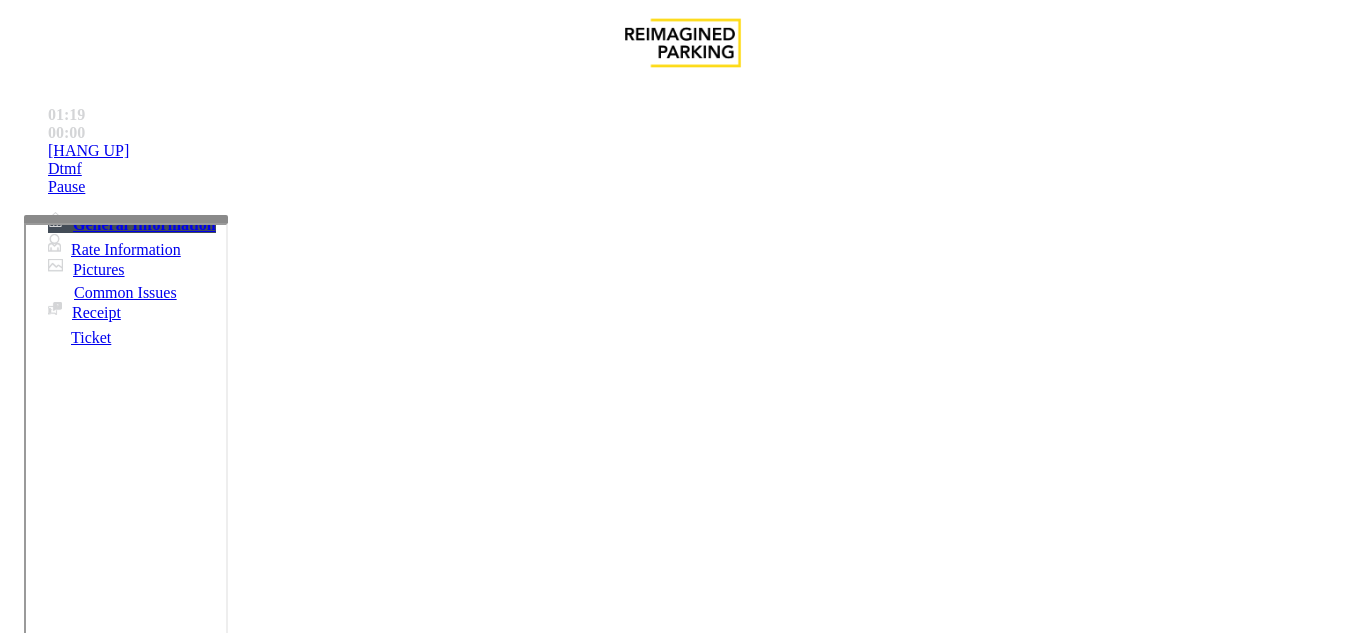 drag, startPoint x: 296, startPoint y: 228, endPoint x: 289, endPoint y: 206, distance: 23.086792 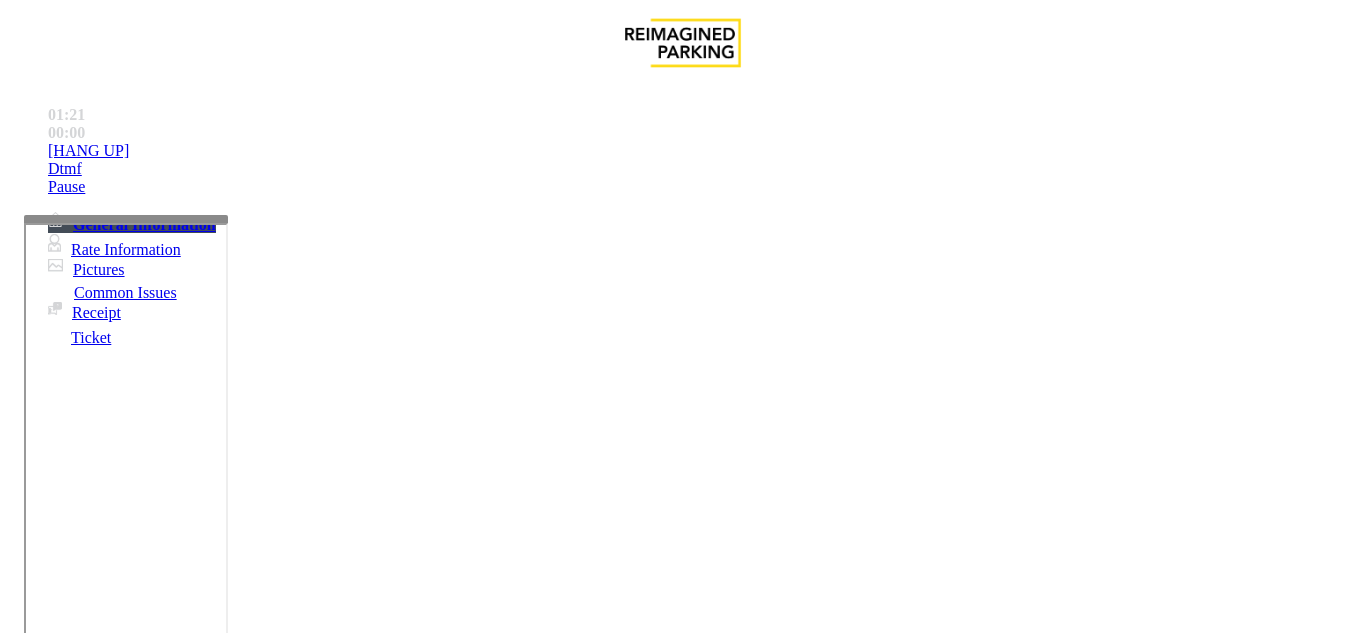 drag, startPoint x: 319, startPoint y: 223, endPoint x: 273, endPoint y: 223, distance: 46 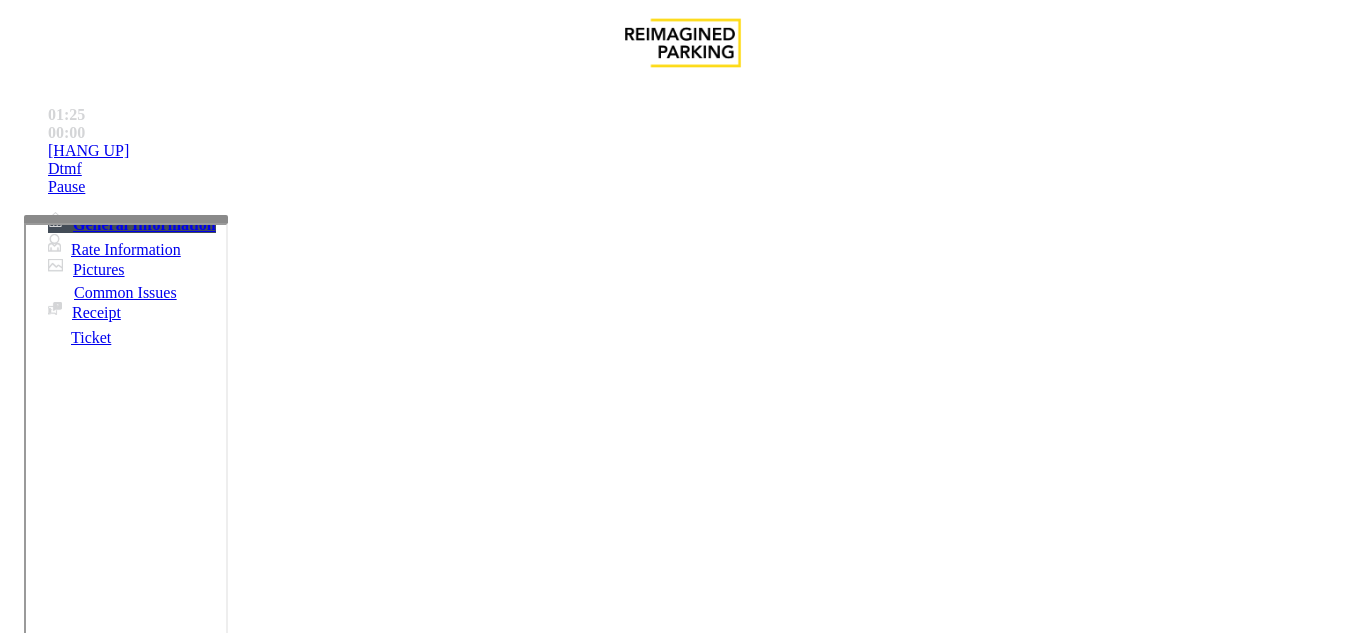 type on "****" 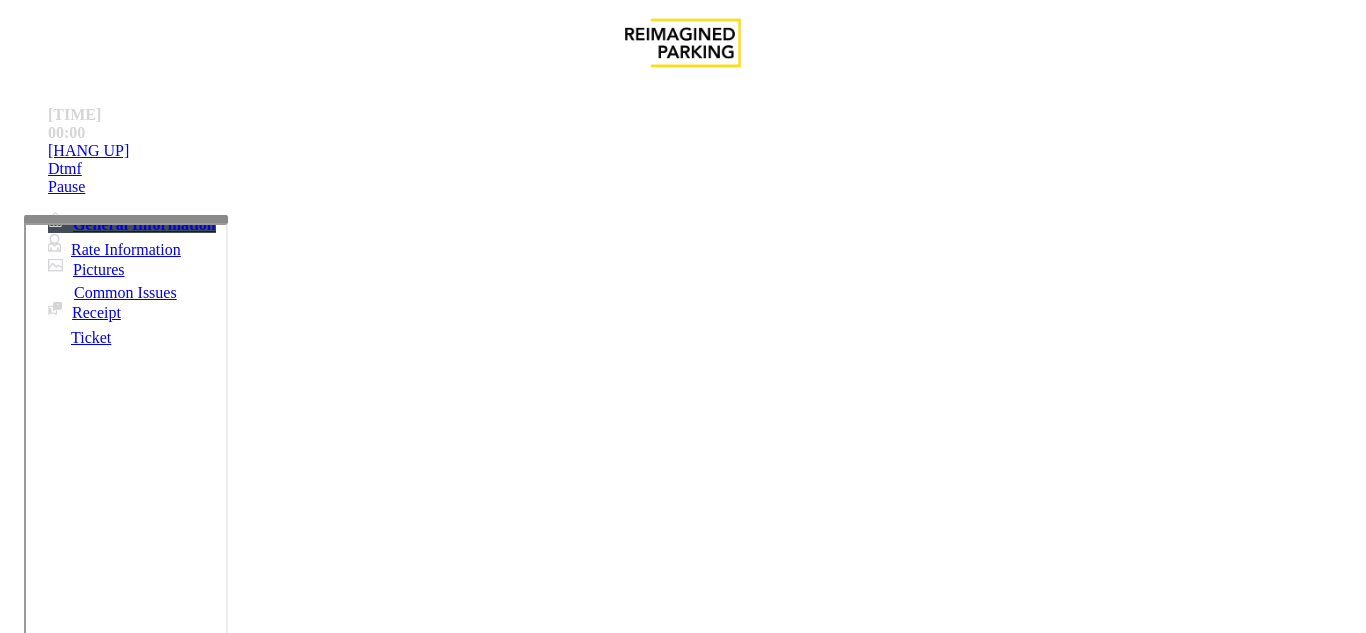 click on "Validation Error" at bounding box center [682, 1271] 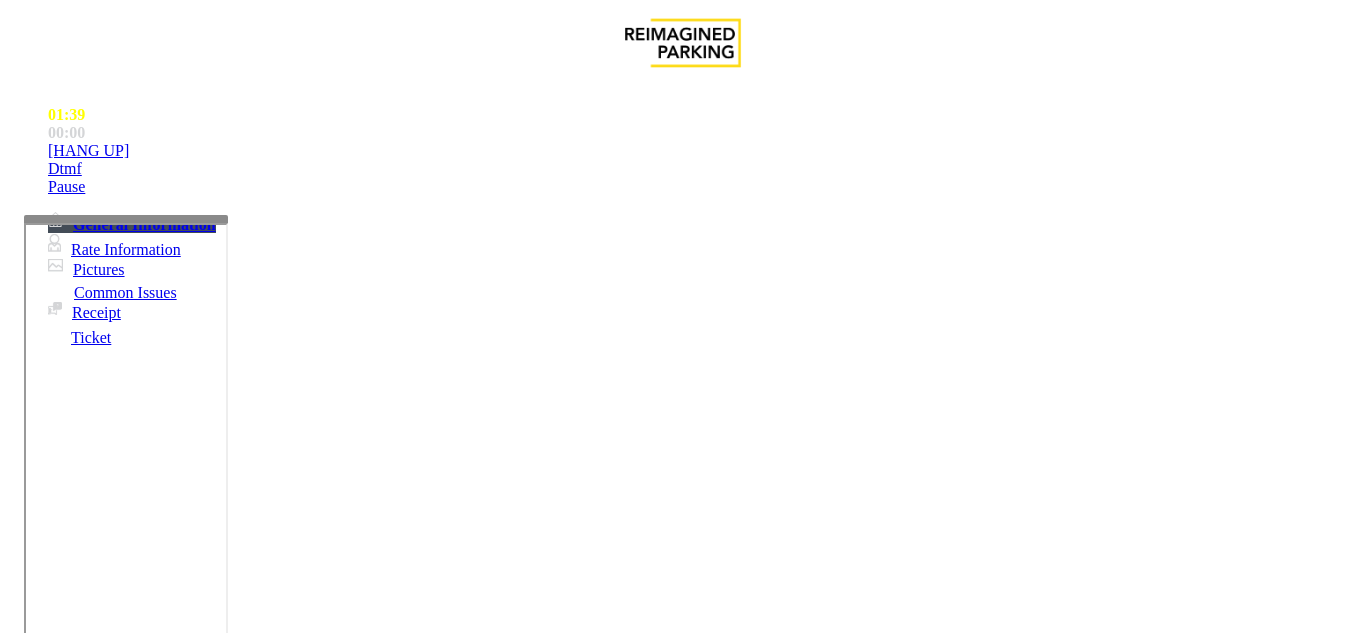 scroll, scrollTop: 2332, scrollLeft: 0, axis: vertical 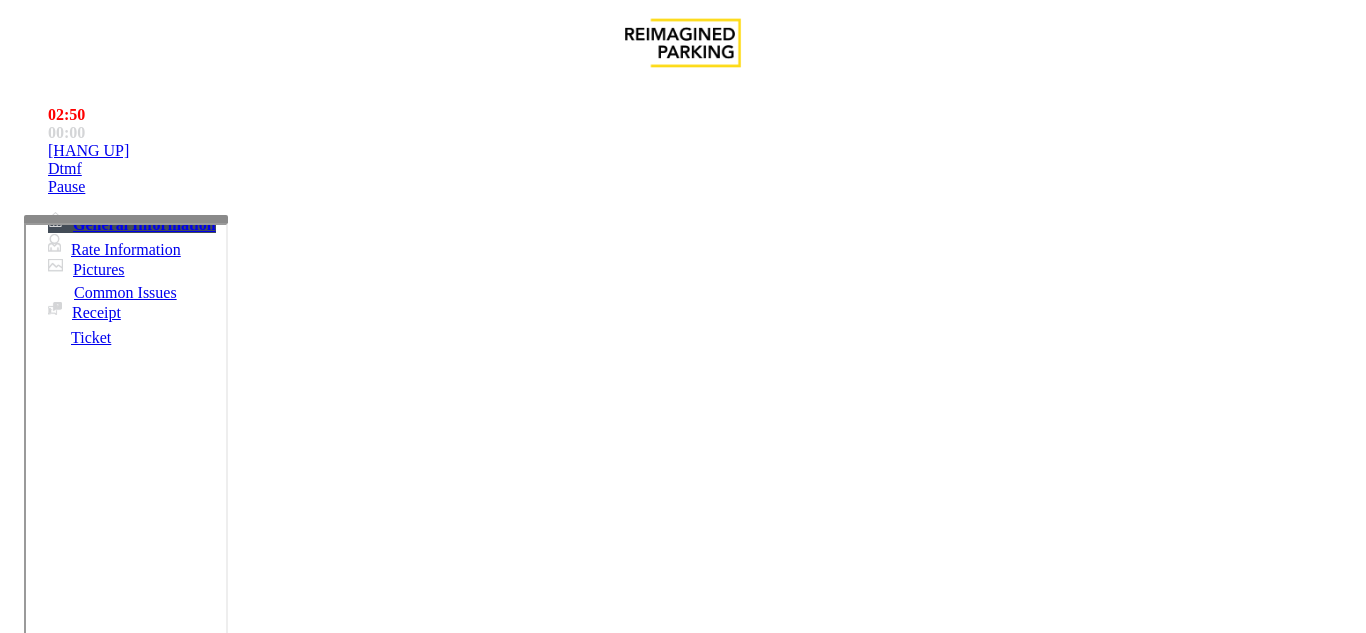 click on "Click Here for the local time" at bounding box center [607, 3849] 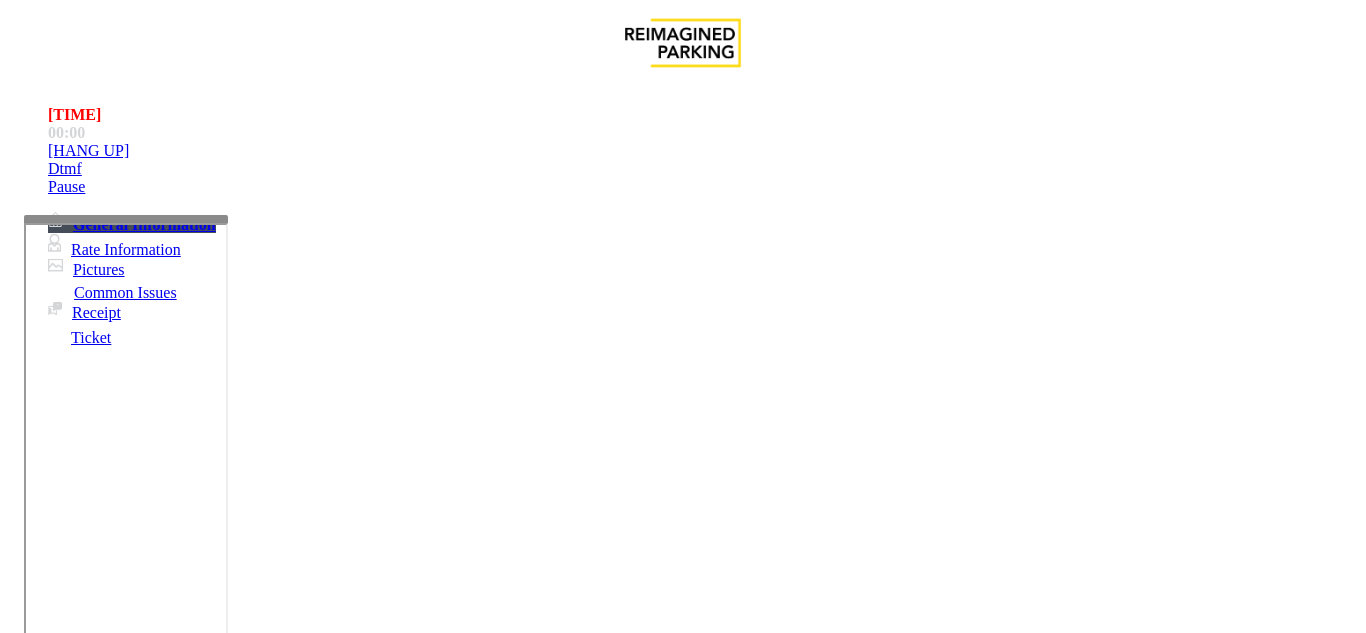 click on "Vend Gate" at bounding box center (69, 1608) 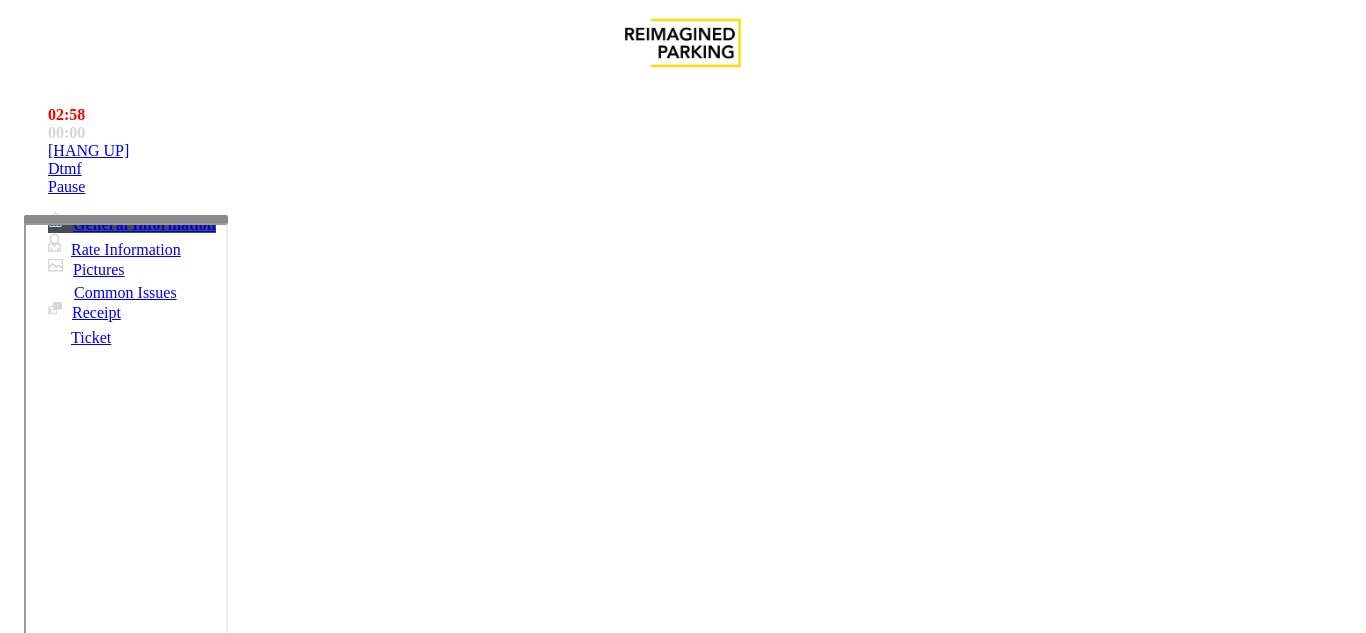 click at bounding box center (221, 1515) 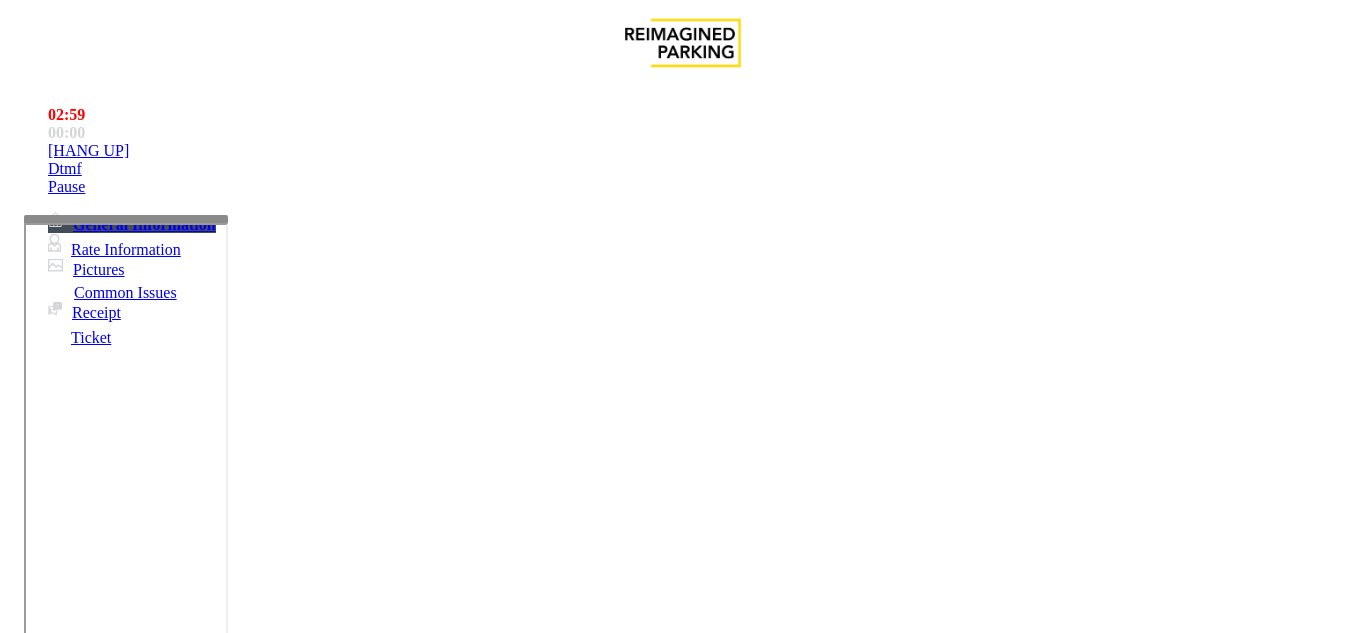 scroll, scrollTop: 15, scrollLeft: 0, axis: vertical 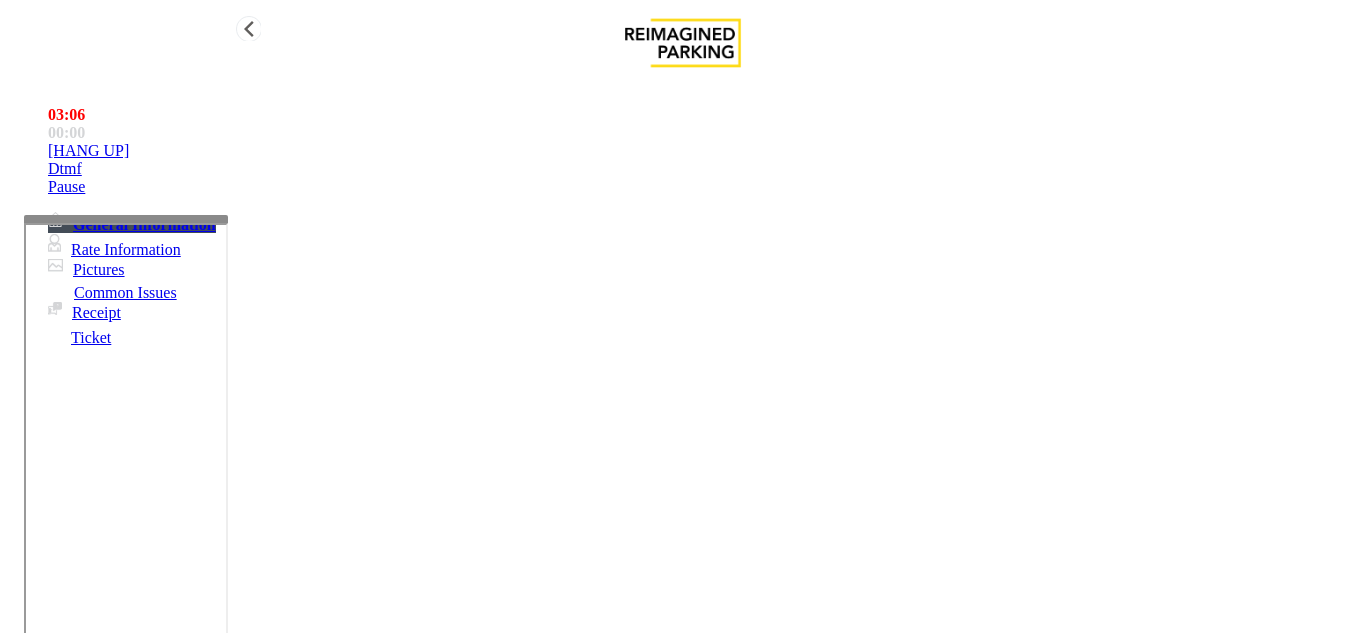click on "[HANG UP]" at bounding box center [703, 151] 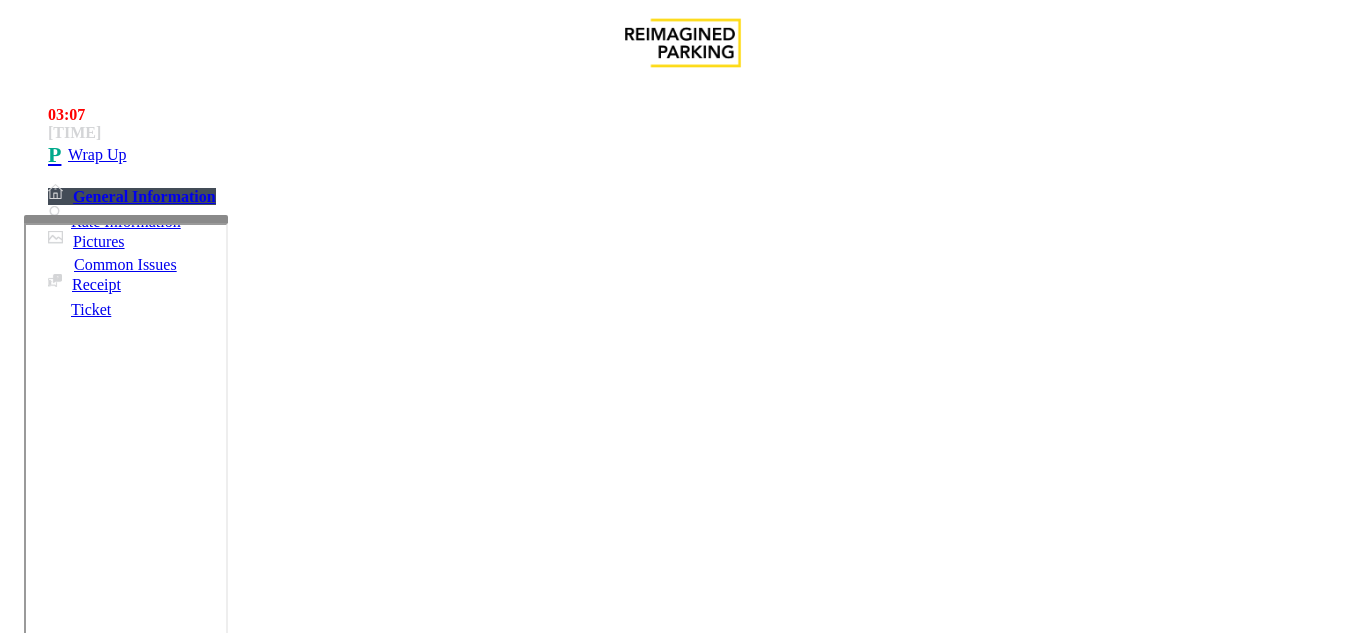 click at bounding box center [221, 1515] 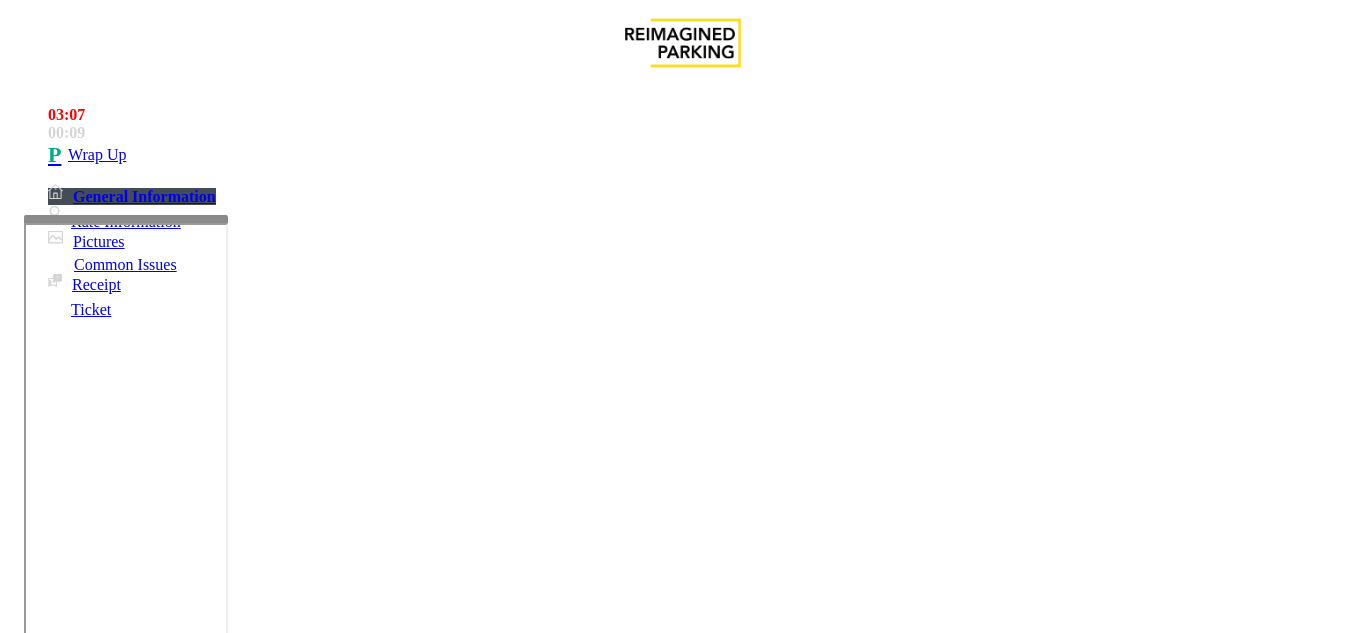 scroll, scrollTop: 42, scrollLeft: 0, axis: vertical 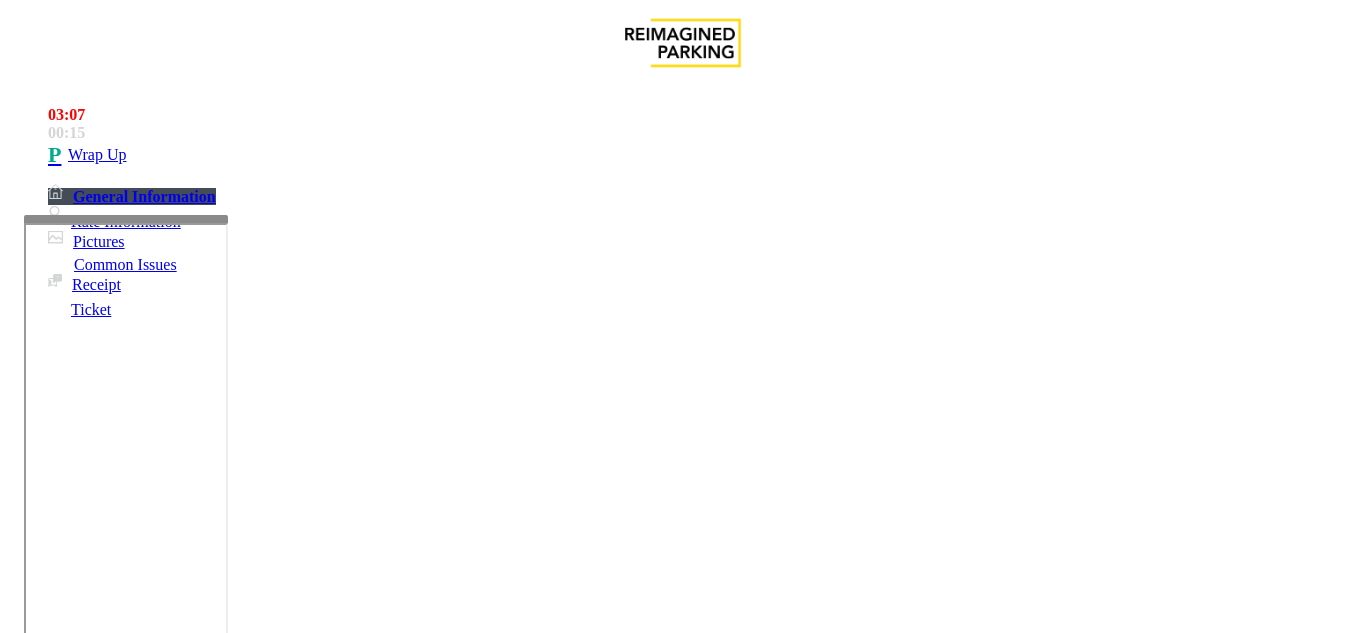 click at bounding box center (221, 1515) 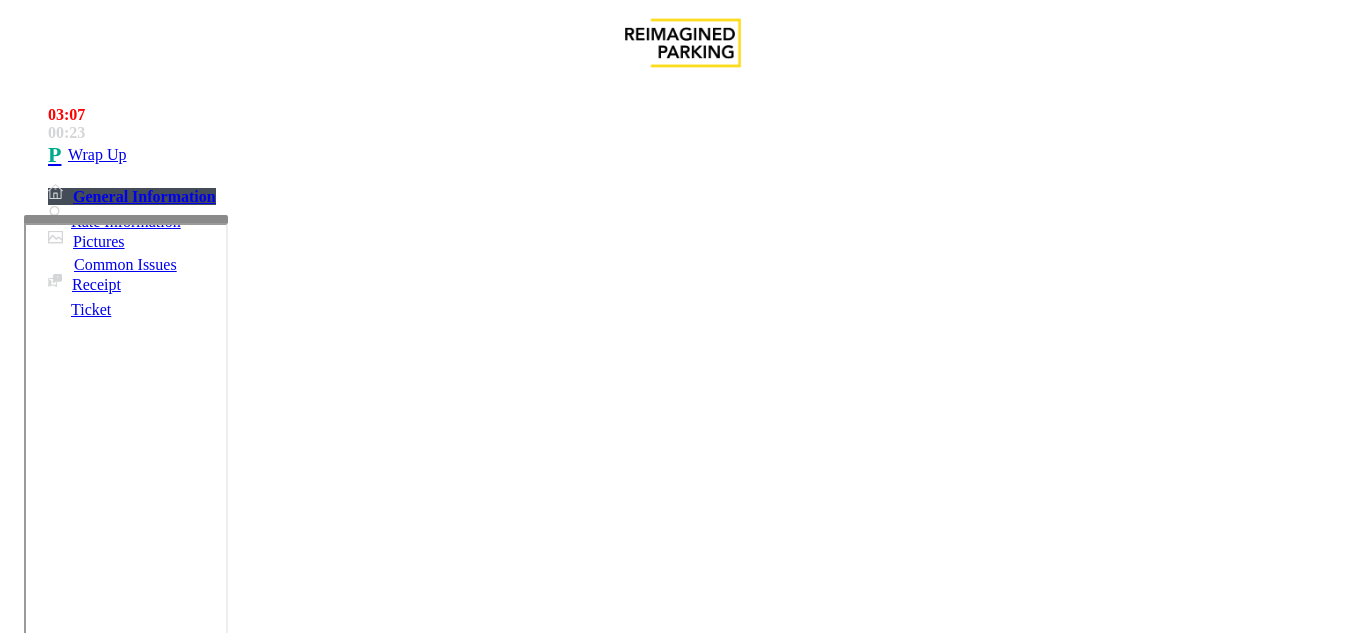 click at bounding box center (221, 1515) 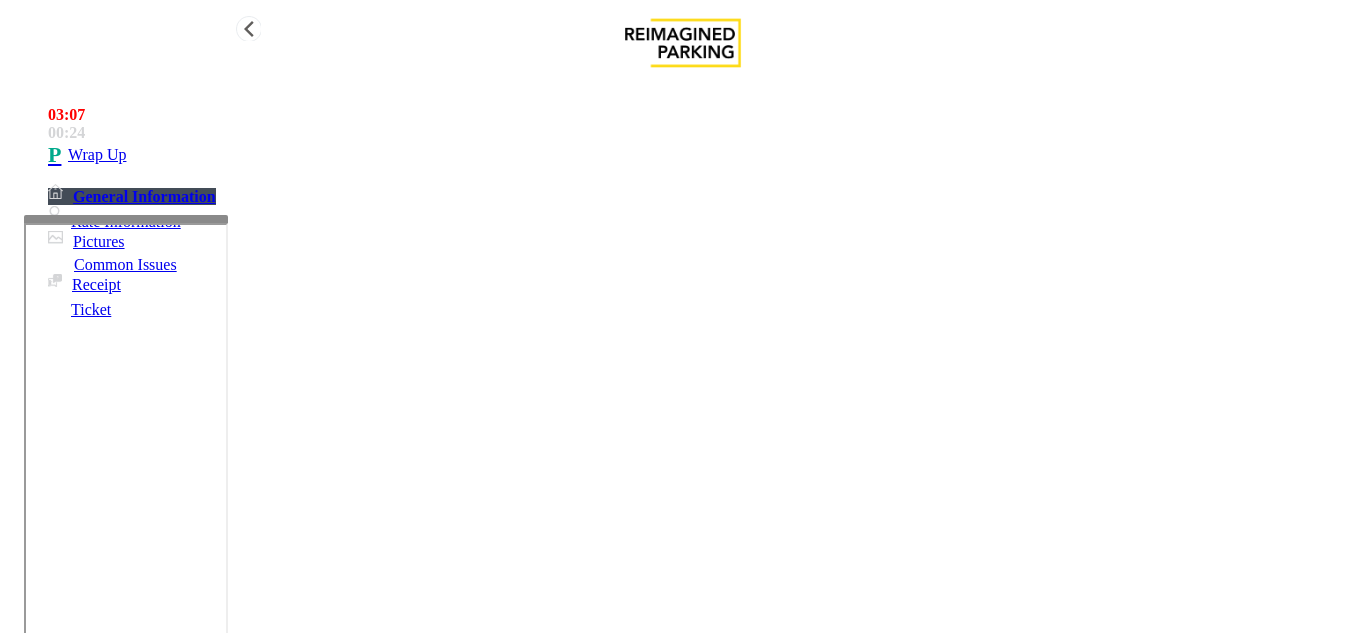 type on "**********" 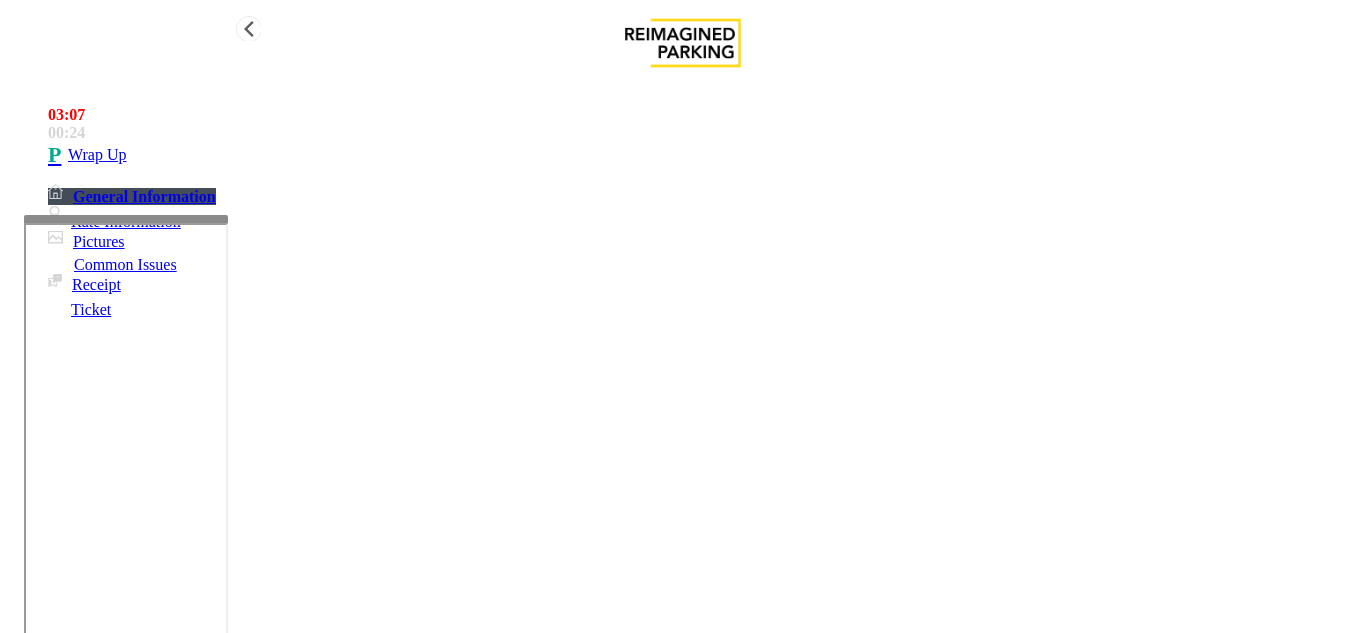 click on "Wrap Up" at bounding box center (97, 155) 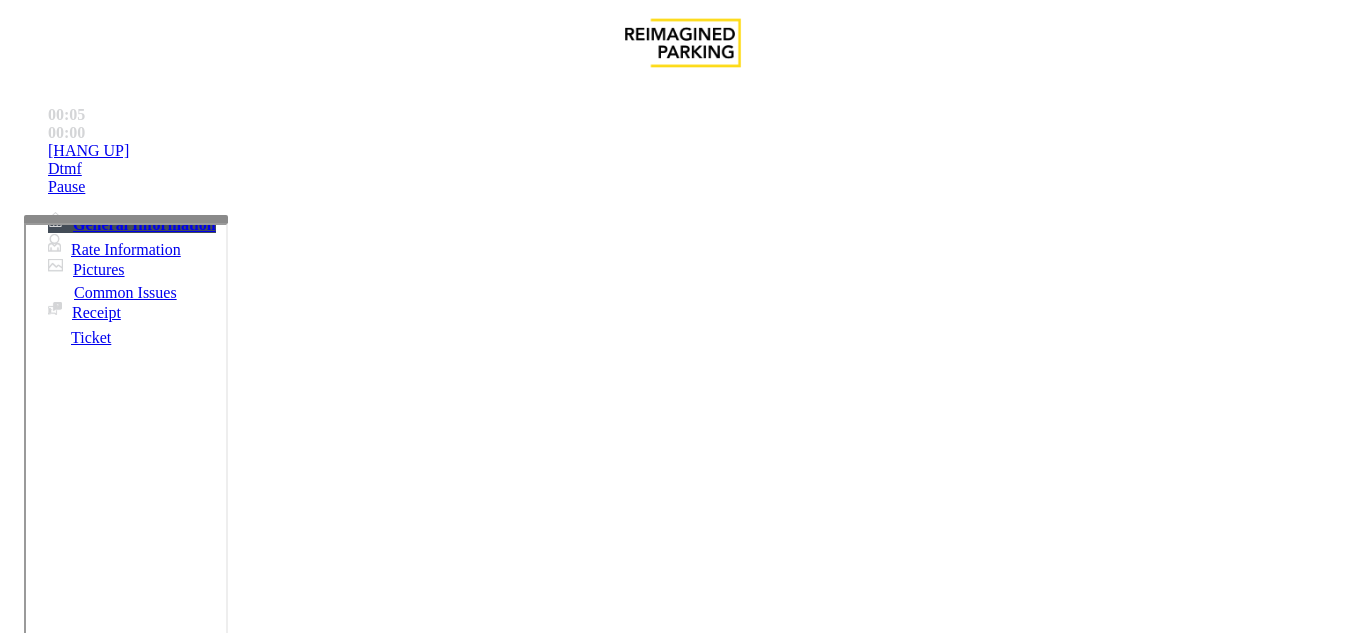 scroll, scrollTop: 400, scrollLeft: 0, axis: vertical 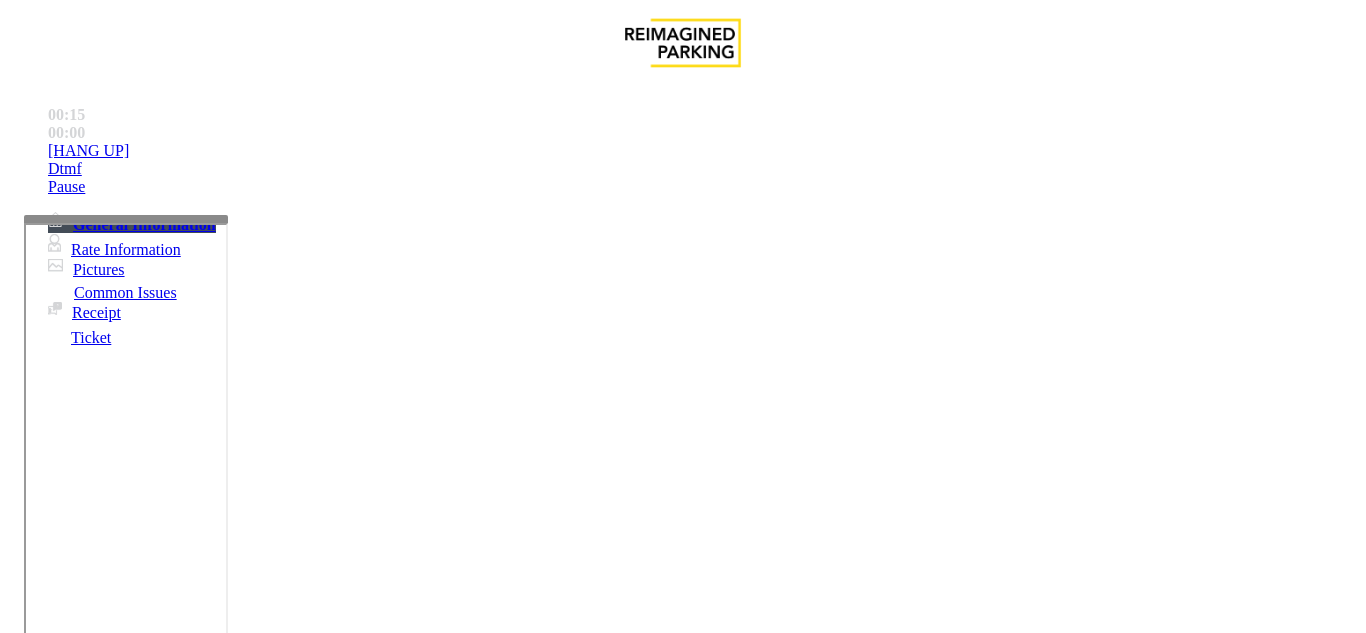 click on "Monthly Issue" at bounding box center [268, 1286] 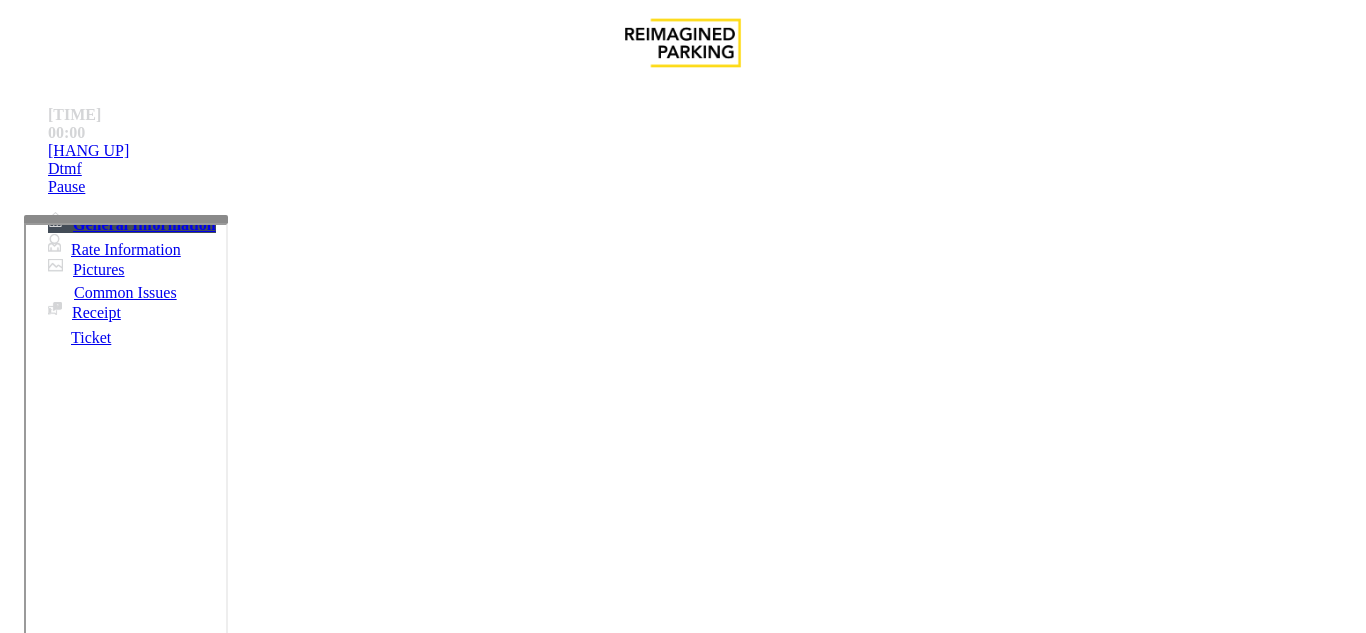 click on "Forgot Card / Transponder / KeyFob" at bounding box center [317, 1286] 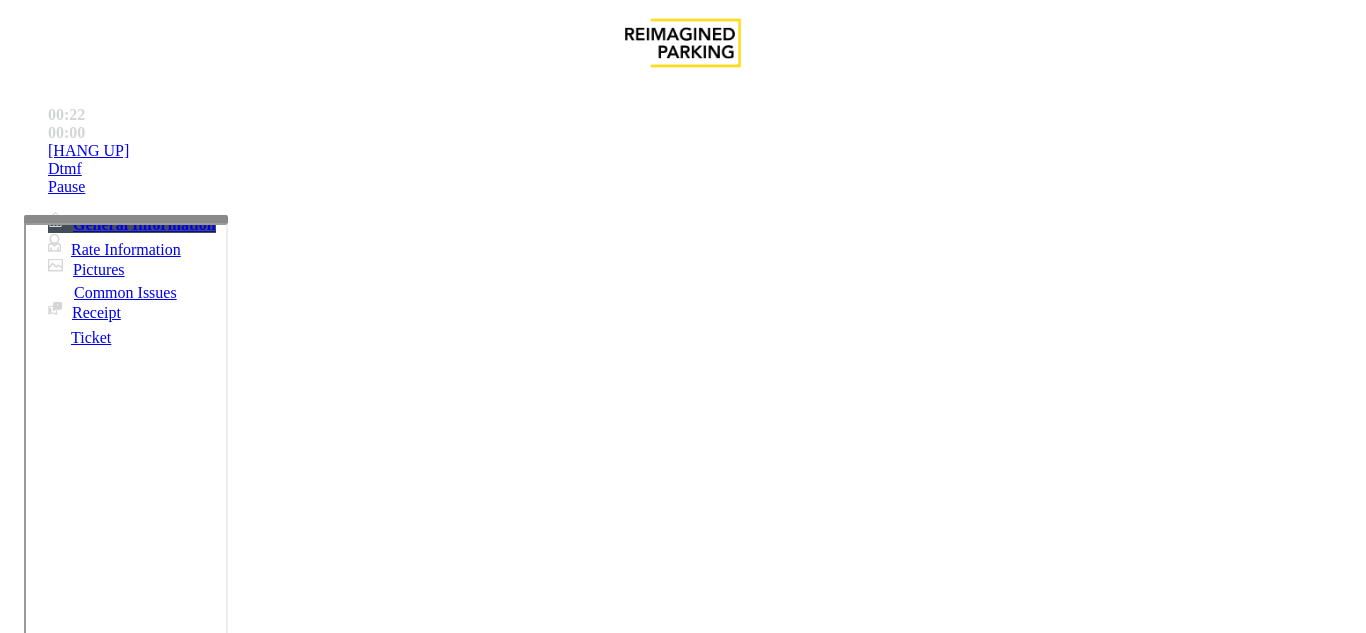 click on "Vend Gate" at bounding box center [69, 1708] 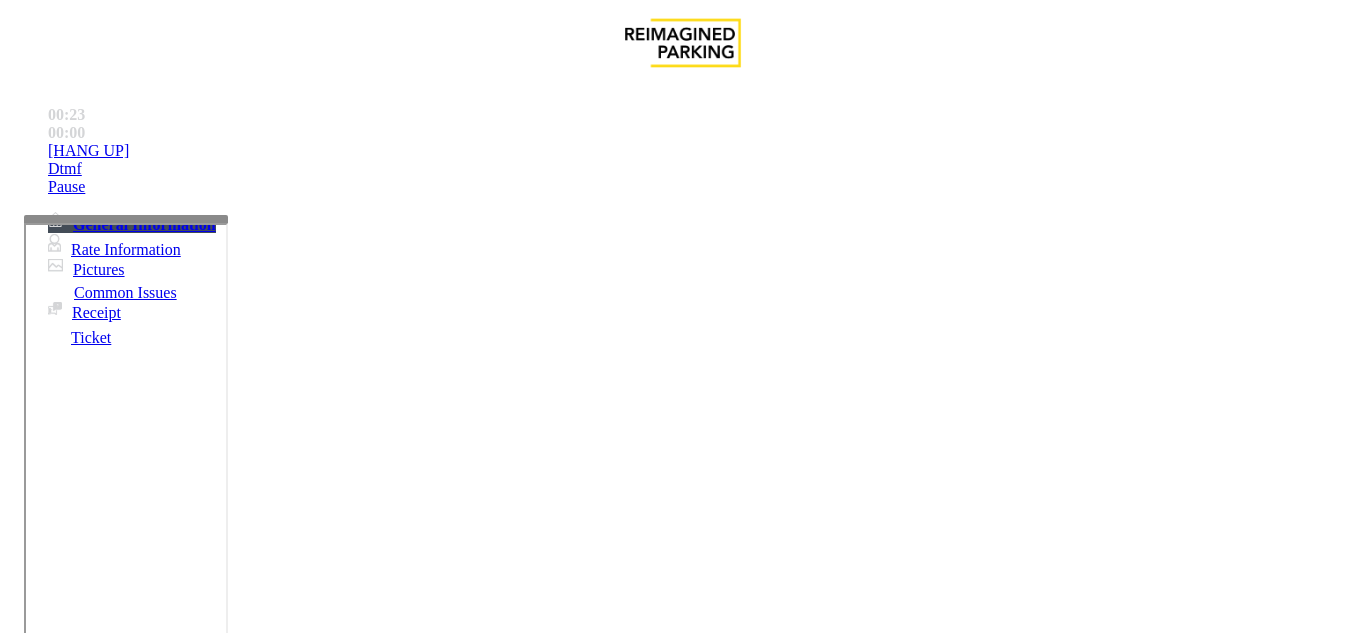 scroll, scrollTop: 148, scrollLeft: 0, axis: vertical 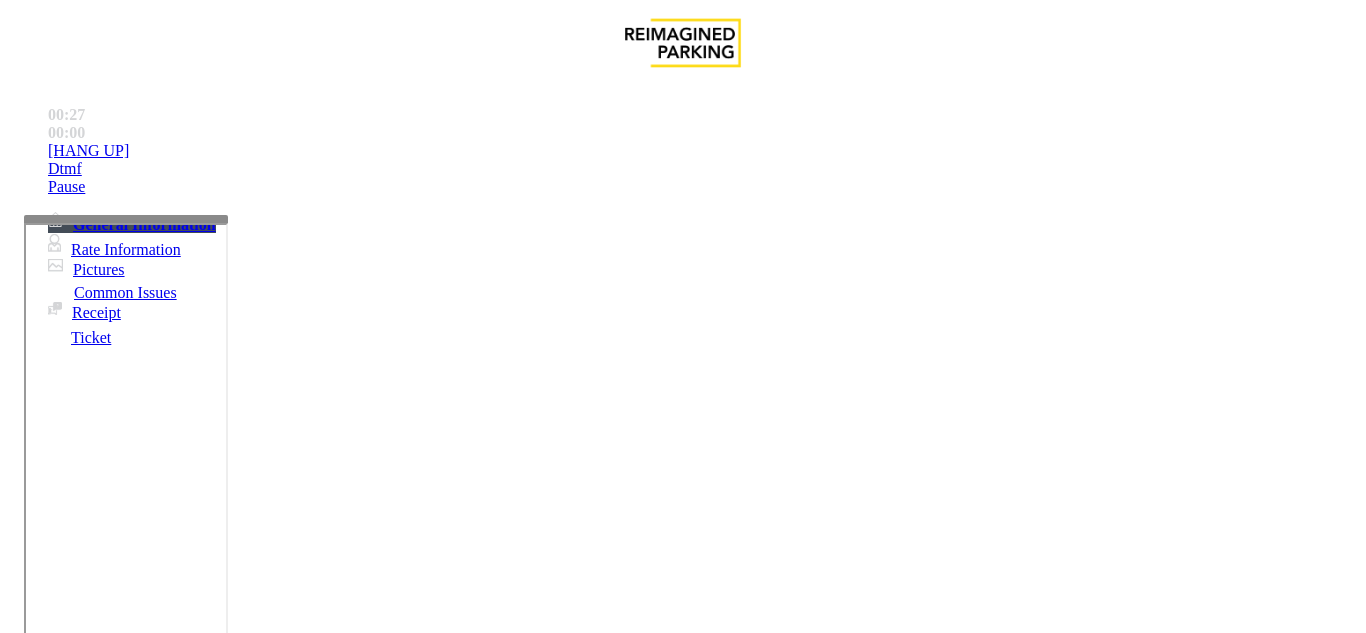 paste on "**********" 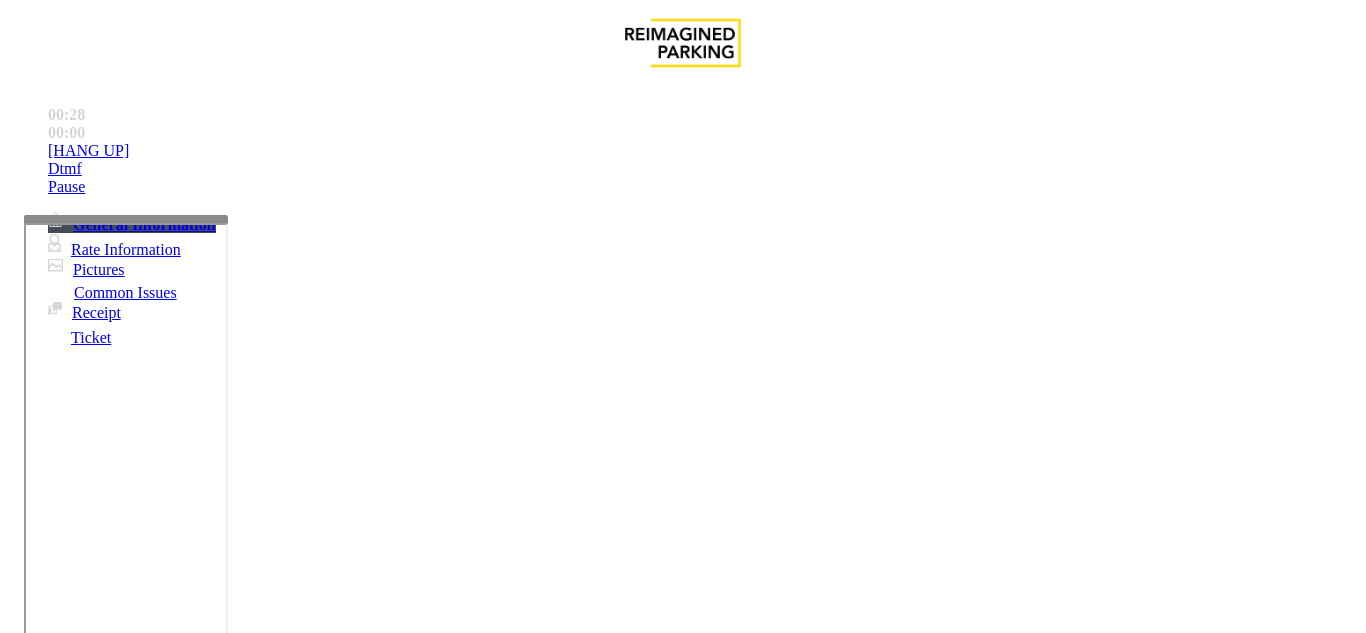 scroll, scrollTop: 0, scrollLeft: 0, axis: both 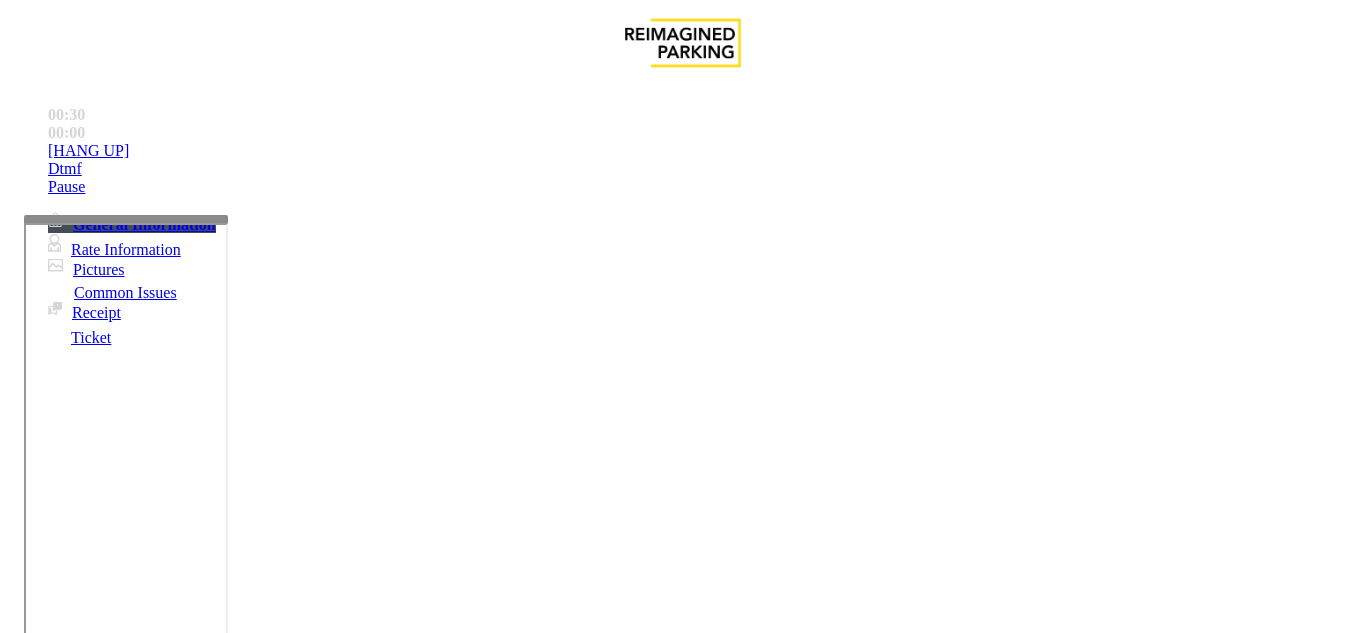 drag, startPoint x: 269, startPoint y: 179, endPoint x: 376, endPoint y: 176, distance: 107.042046 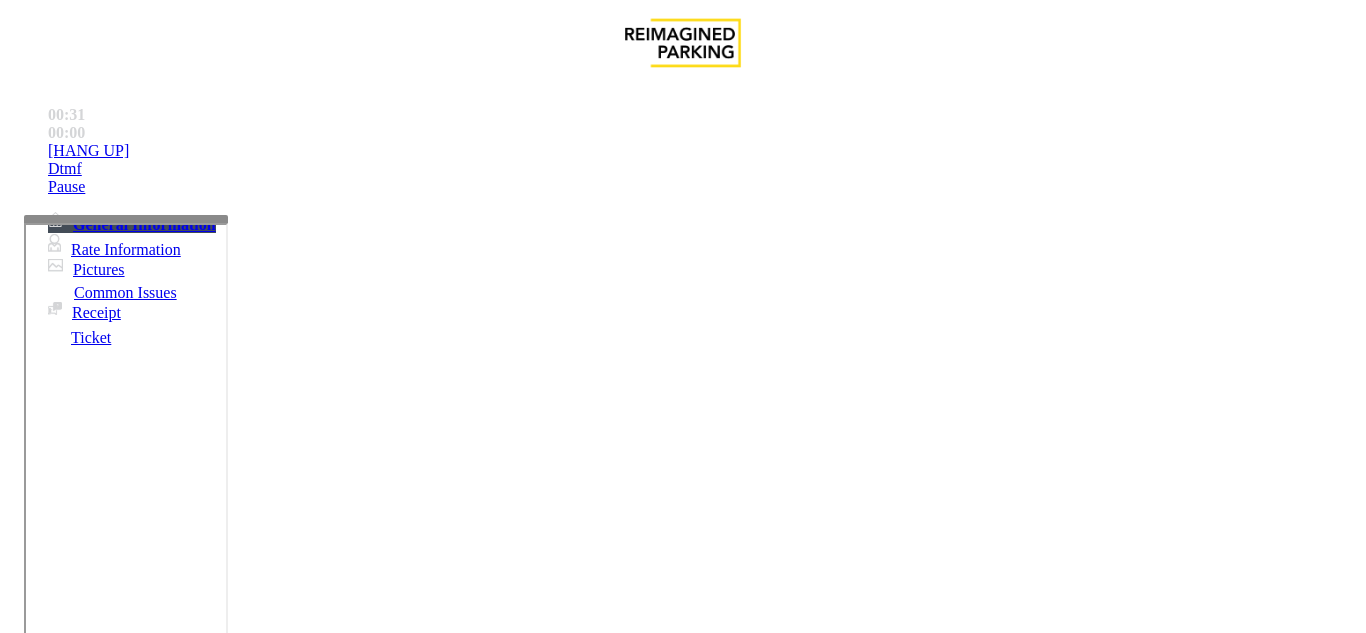 copy on "Forgot Card" 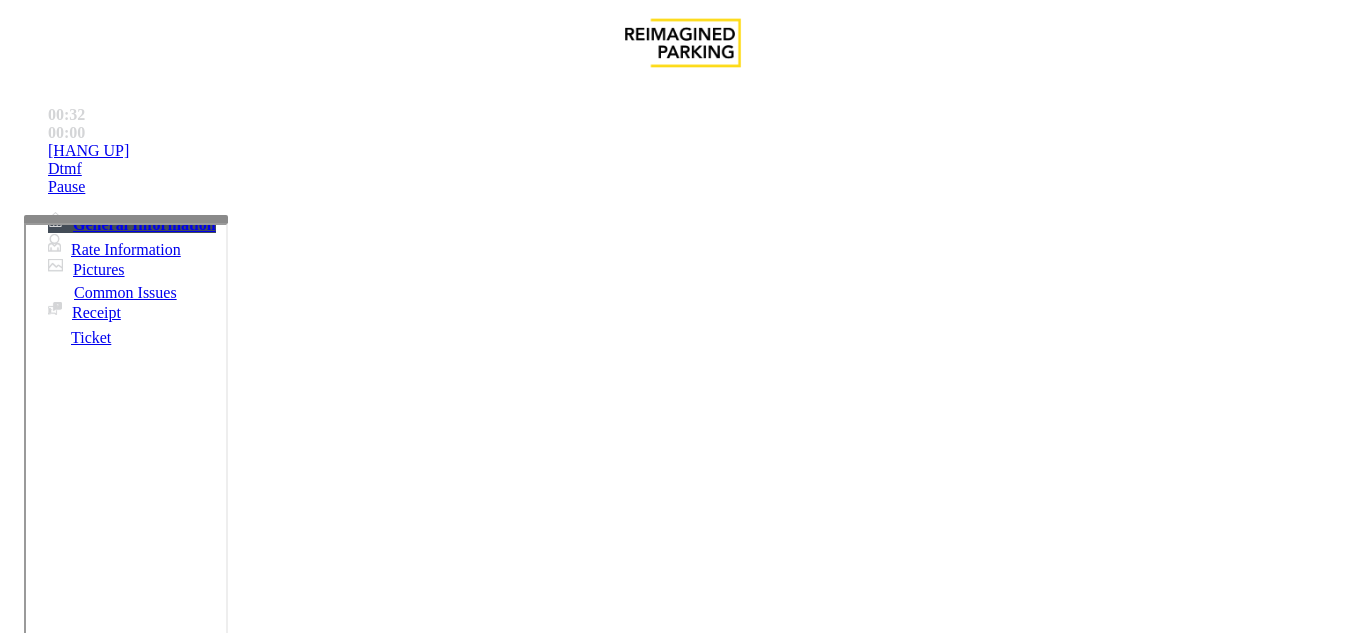 scroll, scrollTop: 100, scrollLeft: 0, axis: vertical 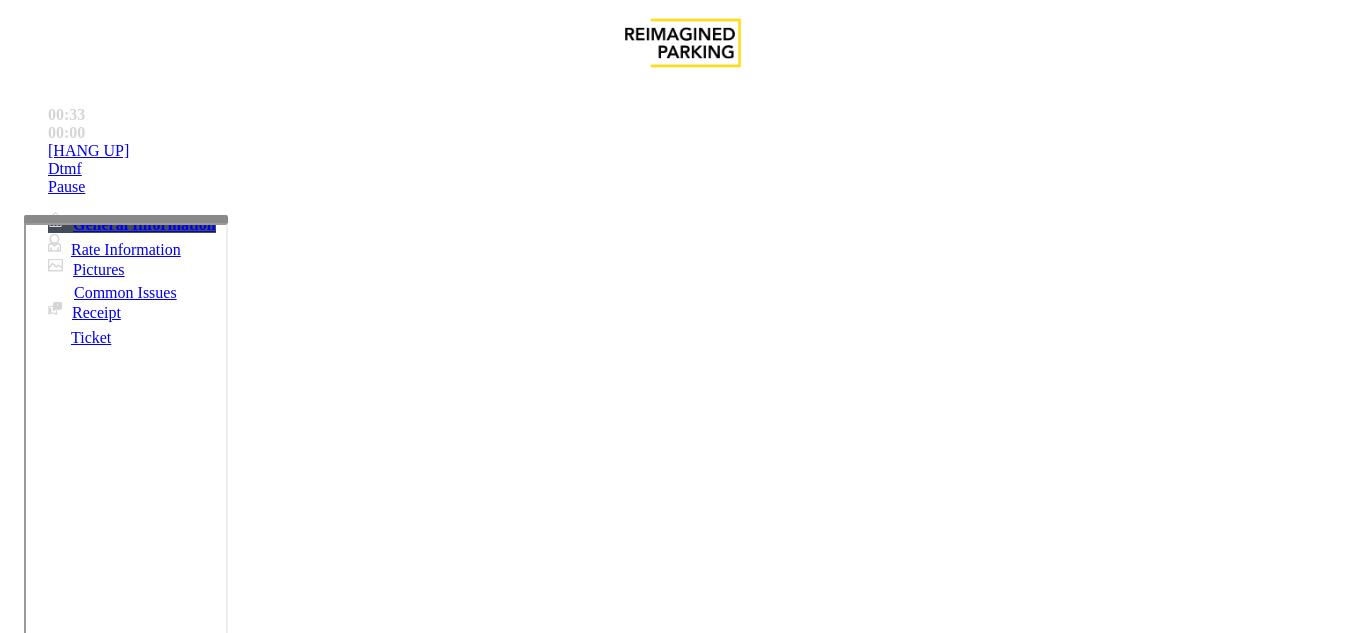 paste on "**********" 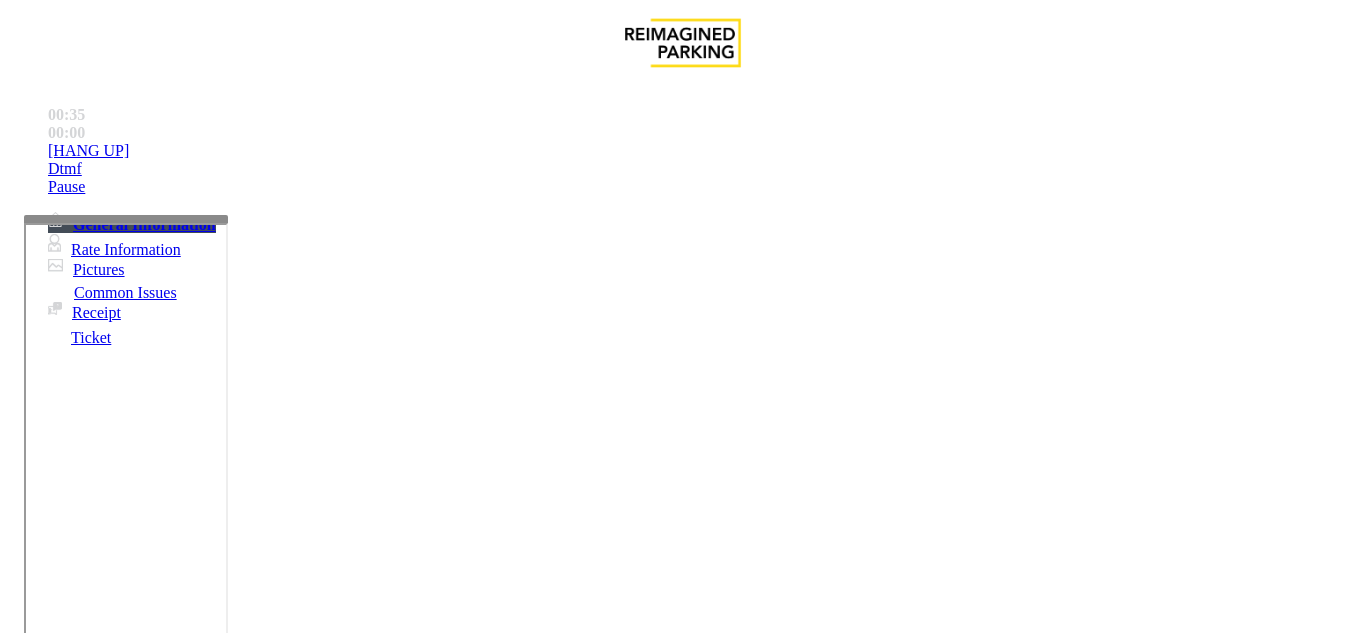 drag, startPoint x: 641, startPoint y: 287, endPoint x: 817, endPoint y: 303, distance: 176.72577 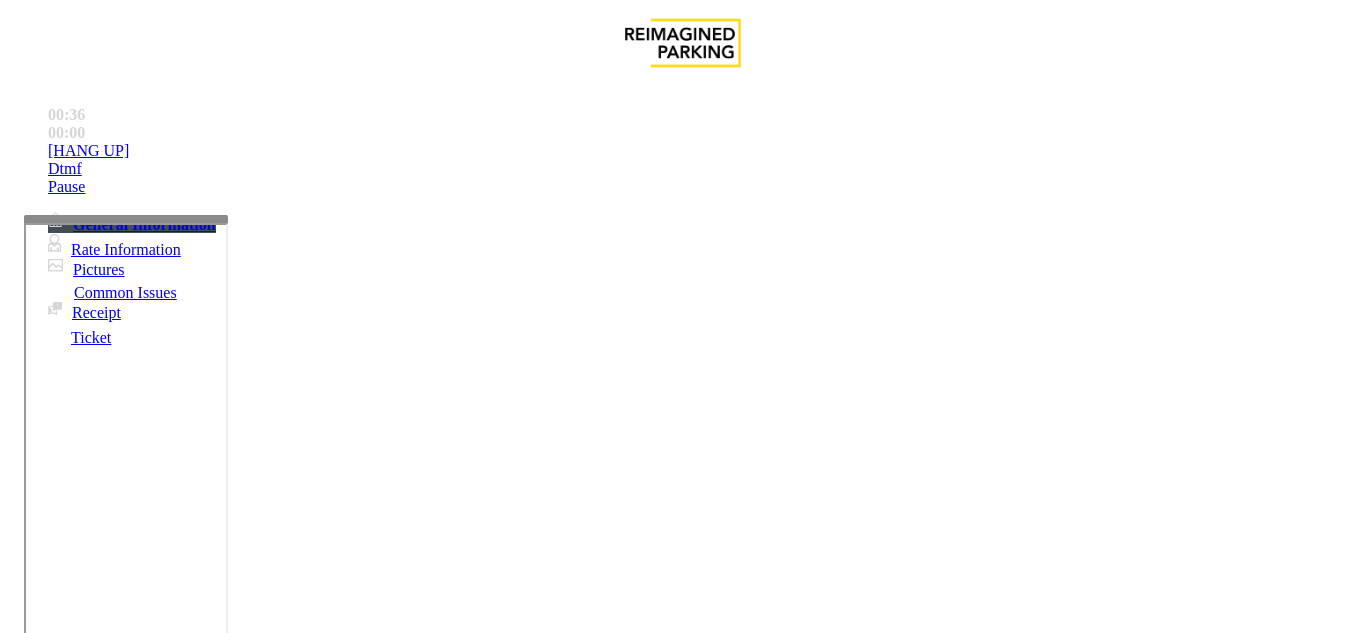 click at bounding box center (1036, 2440) 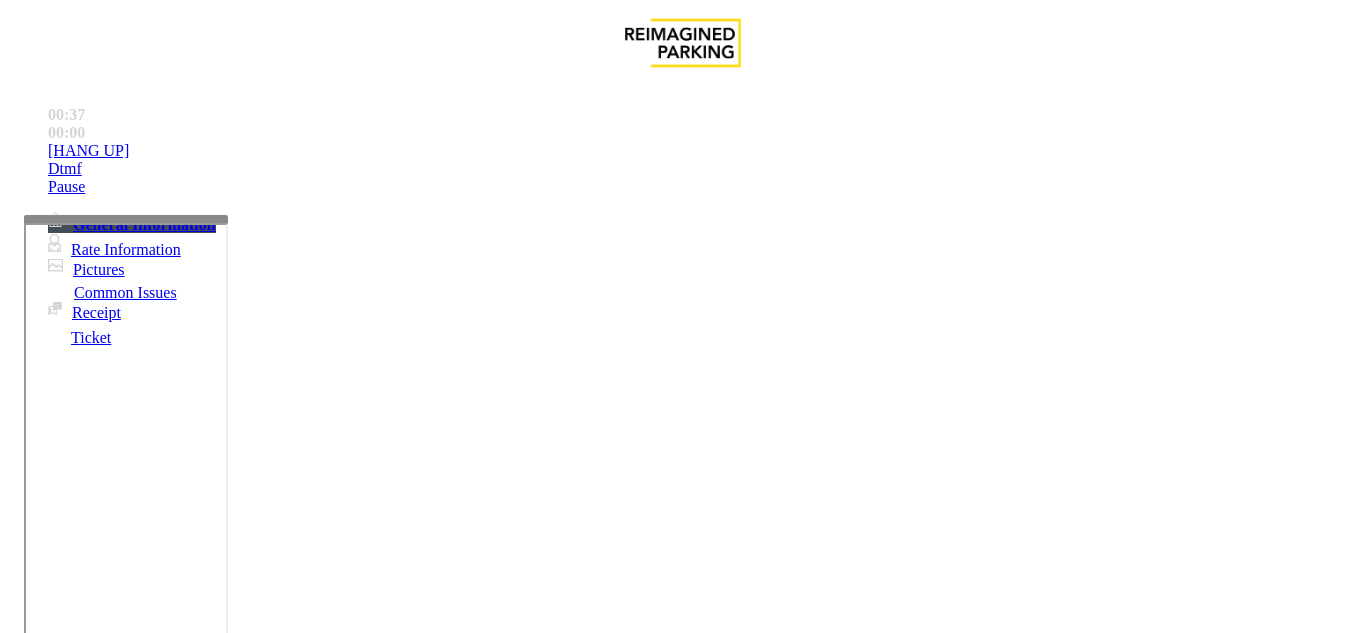 drag, startPoint x: 1003, startPoint y: 326, endPoint x: 672, endPoint y: 261, distance: 337.3218 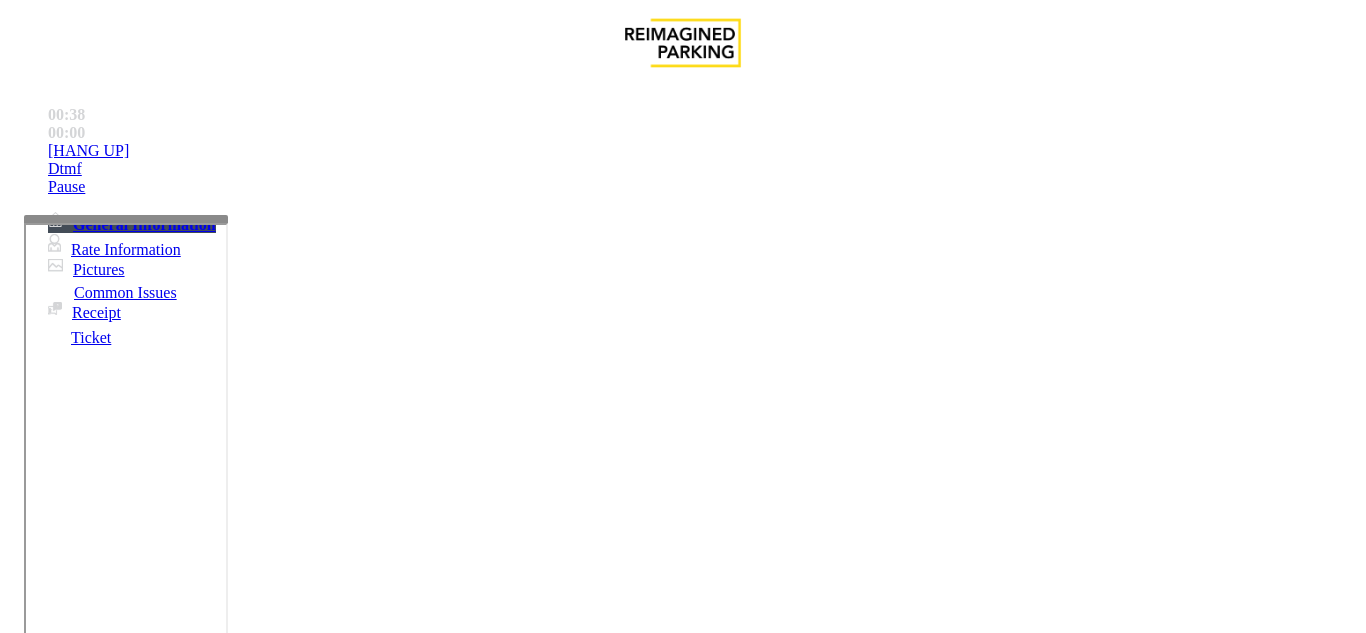 copy on "Please  Vend  the gate for the parker if they  state   it  is  their last day." 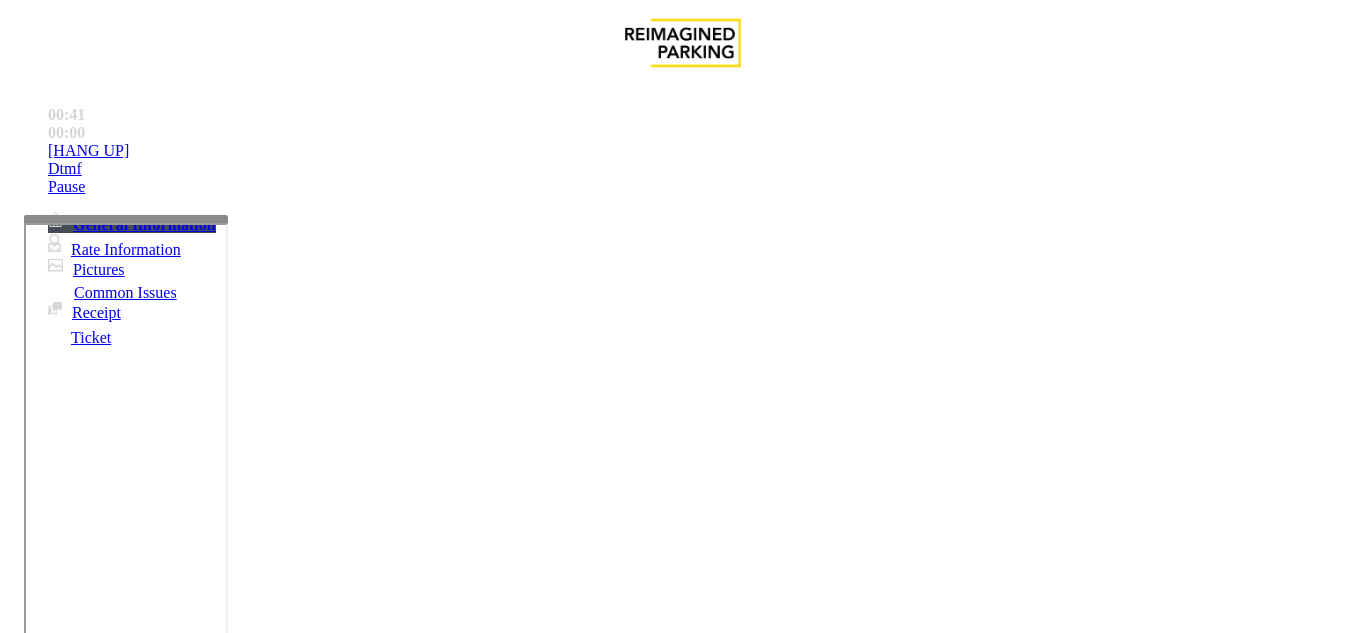 paste on "**********" 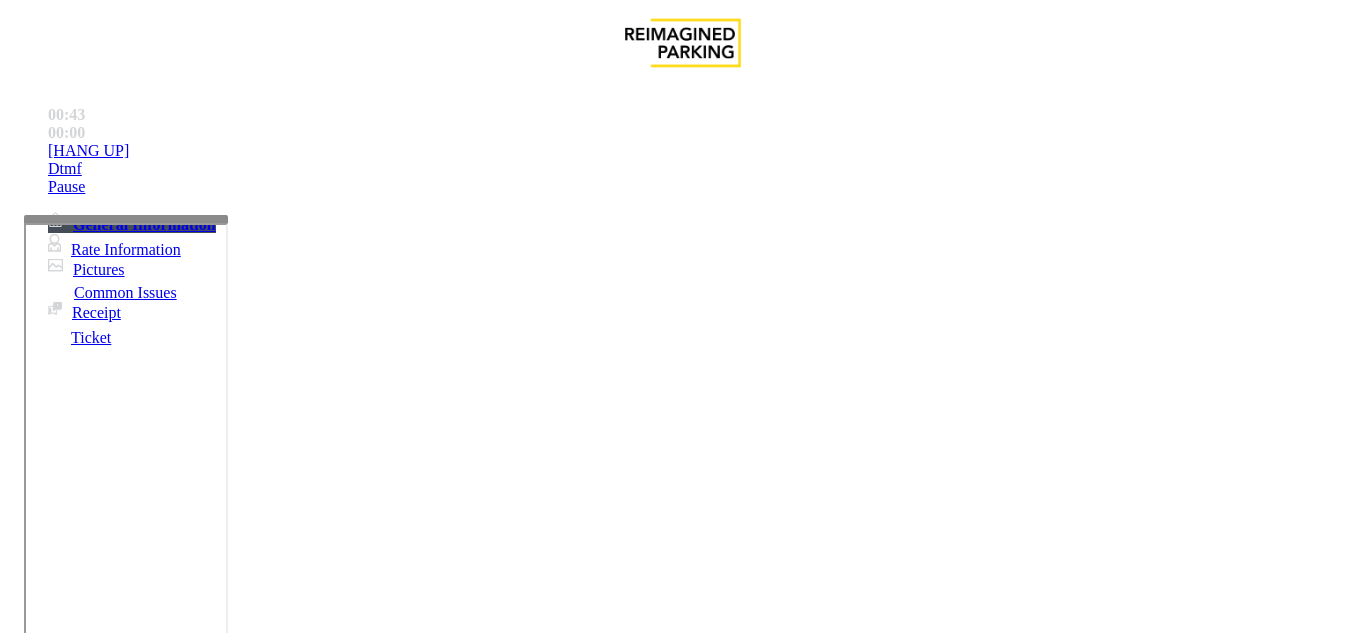 scroll, scrollTop: 0, scrollLeft: 0, axis: both 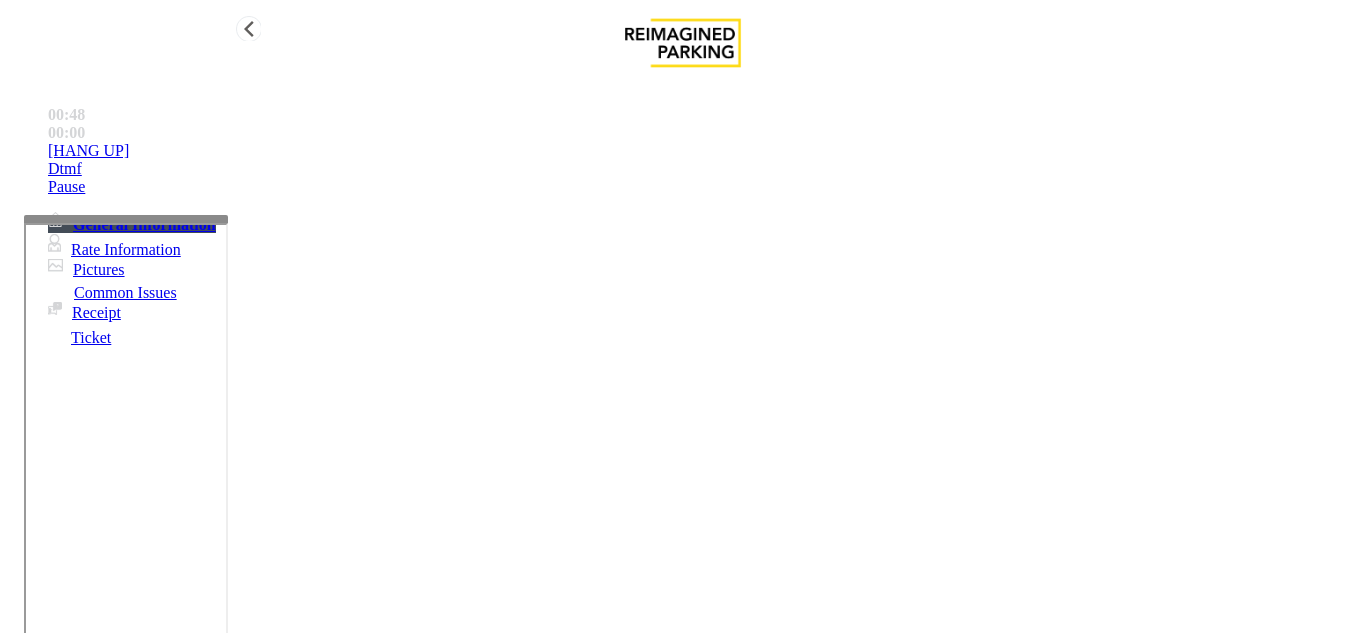 type on "**" 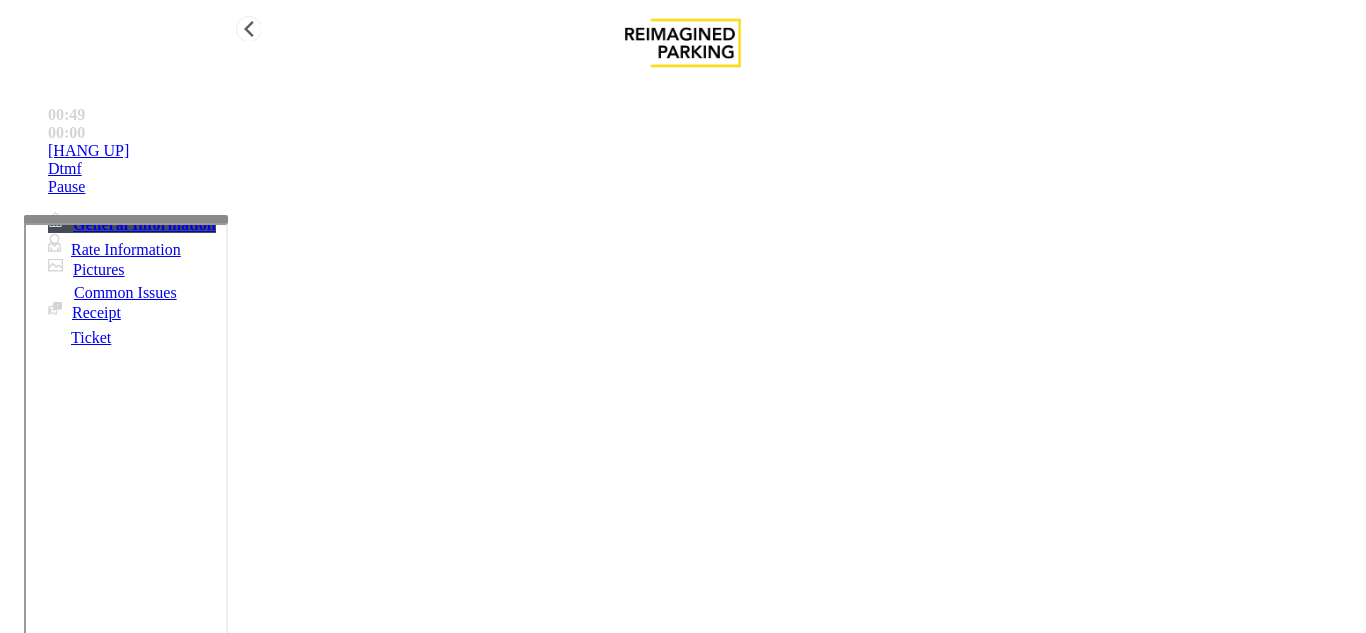 click on "[HANG UP]" at bounding box center (703, 151) 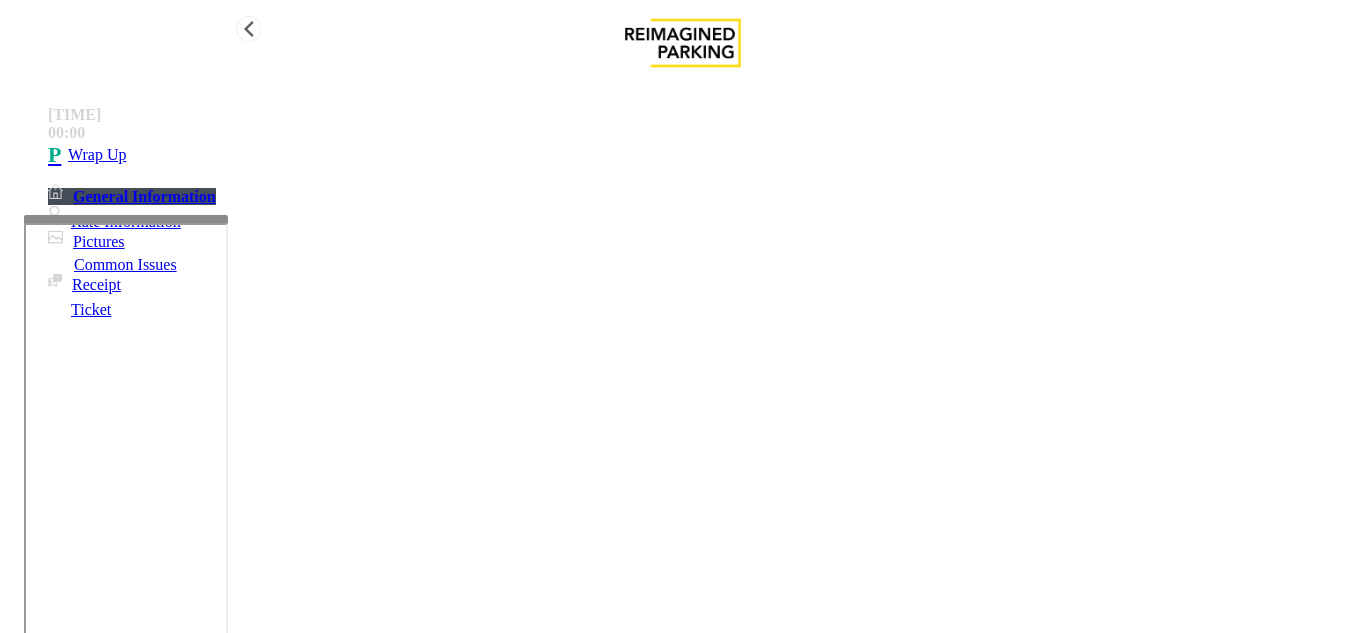 click on "Wrap Up" at bounding box center (703, 155) 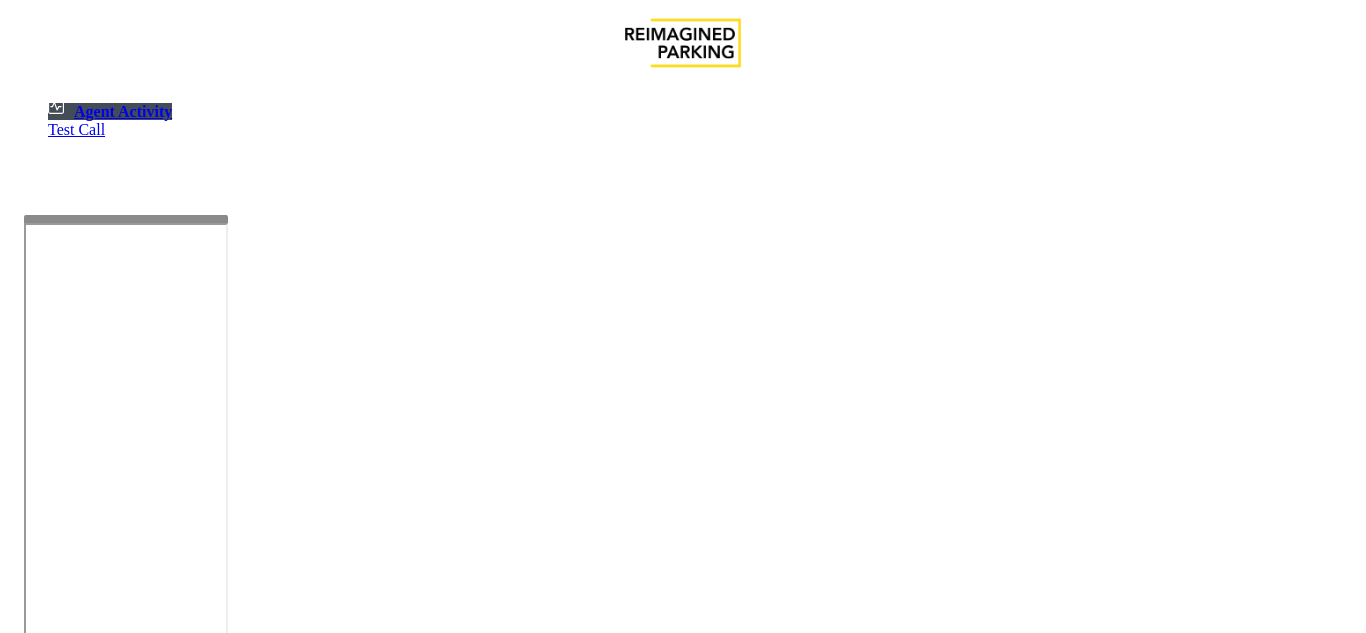 click on "Select location × Select Anonymous Call Clear Select Lot Number Location Name Address R86-52 Filmore Garage (R390) [NUMBER] [STREET], [CITY], [STATE] R86-23 BCC Garage (Also known as ANB Garage) (R390)  [NUMBER] [STREET], [CITY], [STATE] R84-1 University Park Airport (R390) [NUMBER] [STREET], [STATE] R73-1 Montrose Regional Airport (390) [NUMBER] [STREET], [CITY], [STATE] R4-1 Lafayette Regional Airport (R390) [NUMBER] [STREET], [CITY], [STATE] R31-35 Sunset Corporate Campus (R390) [NUMBER] [STREET], [CITY], [STATE] R31-3 Bell Street Garage (R390) [NUMBER] [STREET], [CITY], [STATE] R31-3 Bellevue Technology Center (R390) [NUMBER] [STREET], [CITY], [STATE] R31-1 Meydenbauer Center (MBC)(R390) [NUMBER] [STREET], [CITY], [STATE] R30-259 Cherry Hill (R390) [NUMBER] [STREET], [CITY], [STATE] R30-259 First (1st) Hill Medical Pavilion (R390) [NUMBER] [STREET], [CITY], [STATE] R30-216 G2 Garage (R390) [NUMBER] [STREET], [CITY], [STATE] R30-204 Pacific Tower West Garage (R390) R30-20 R26-529 R26-509 2 1" at bounding box center (683, 2820) 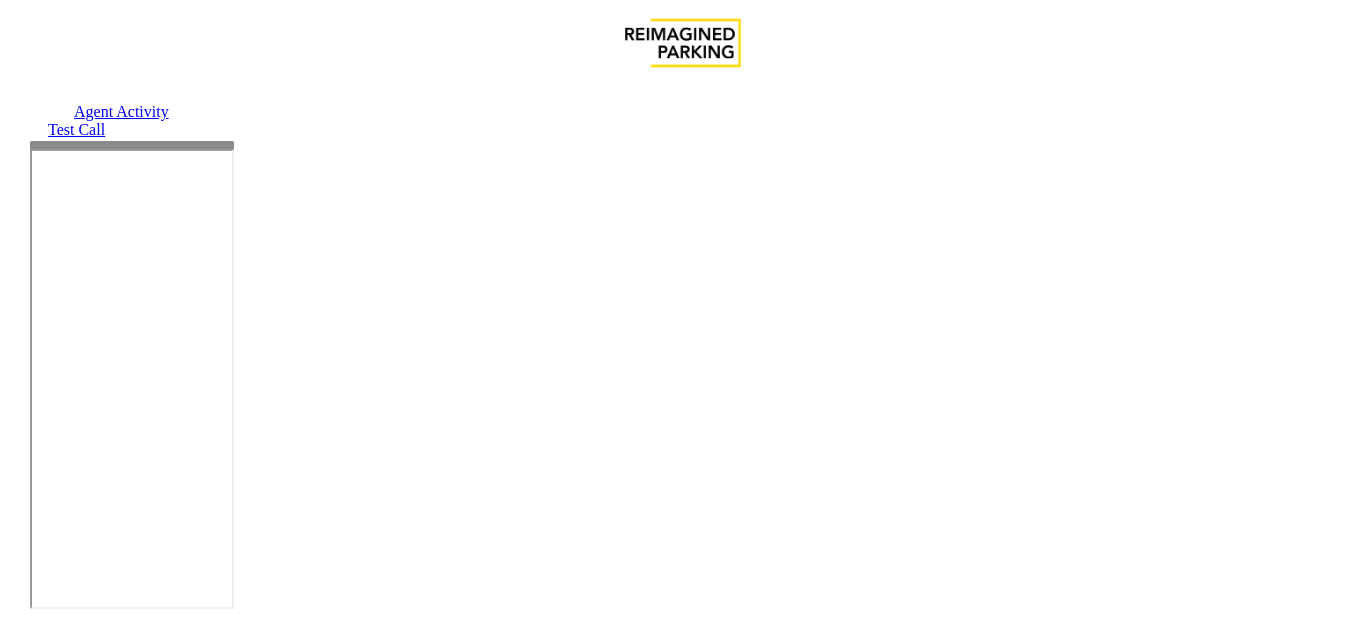 scroll, scrollTop: 0, scrollLeft: 0, axis: both 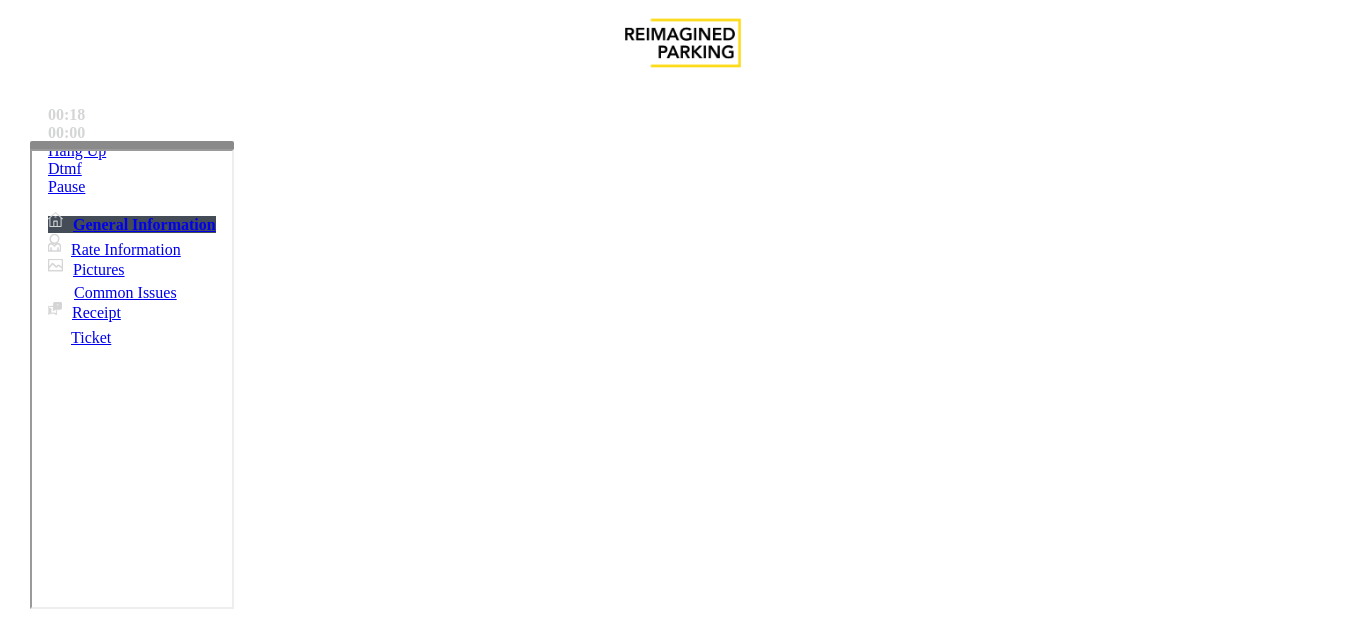 click on "Validation Issue" at bounding box center (371, 1286) 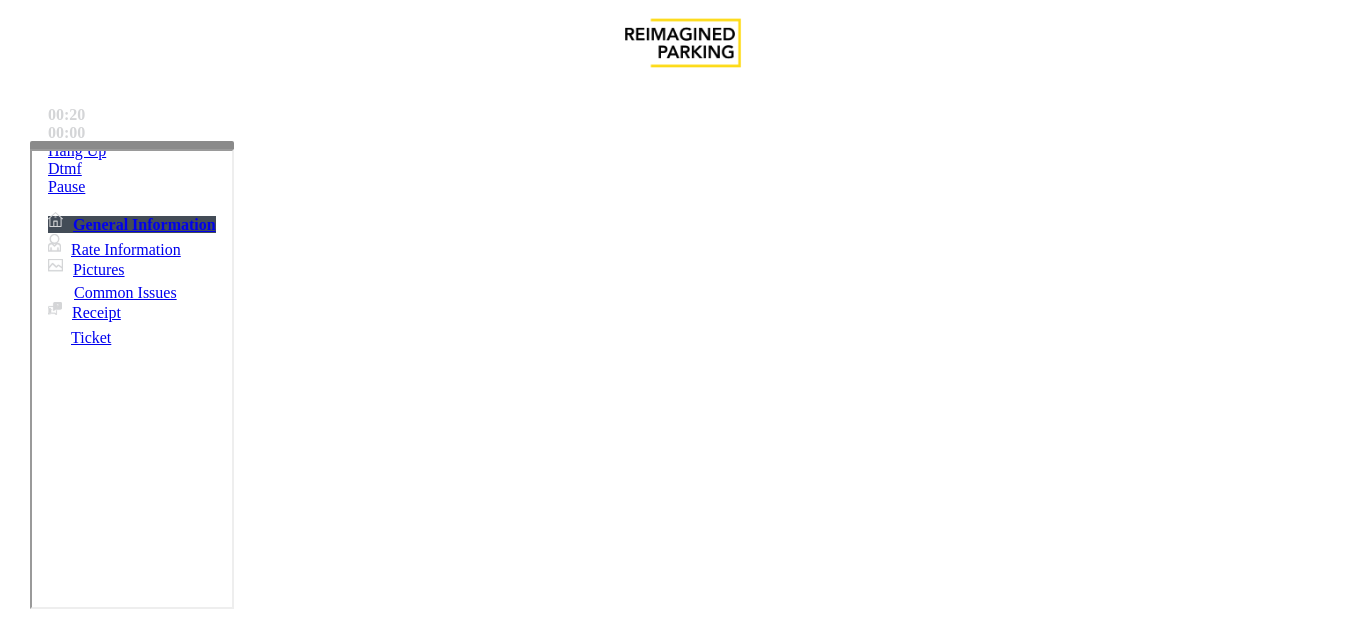 scroll, scrollTop: 100, scrollLeft: 0, axis: vertical 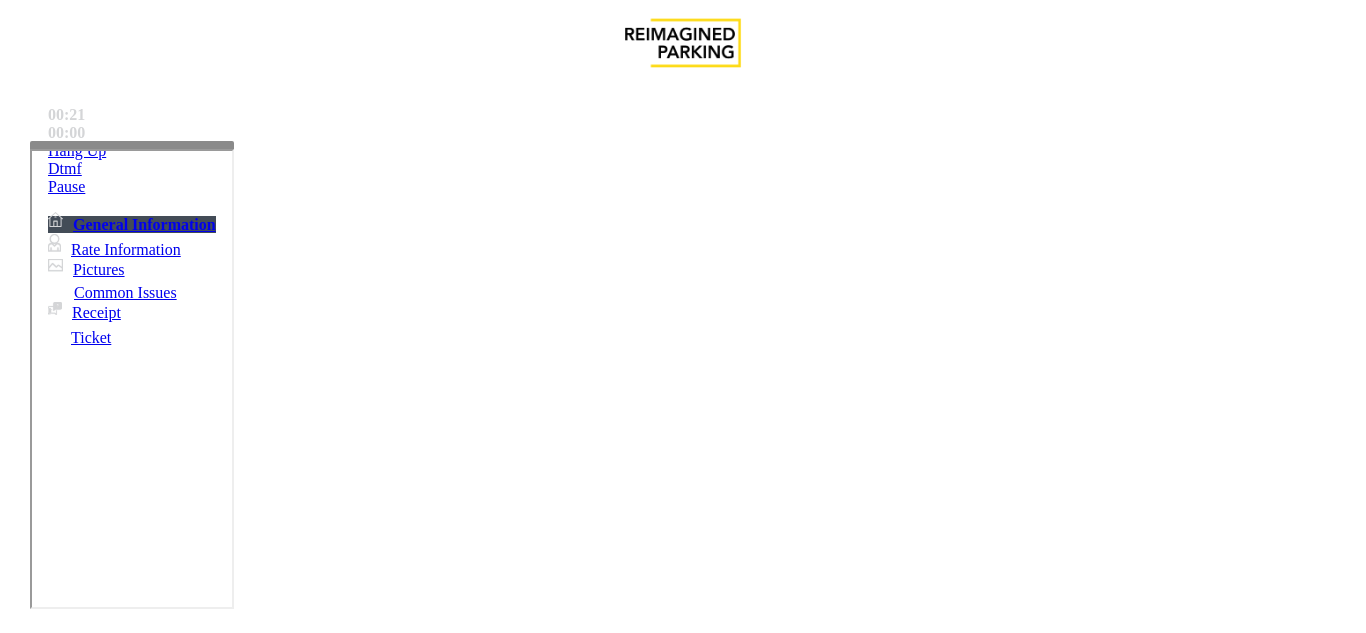 paste on "**********" 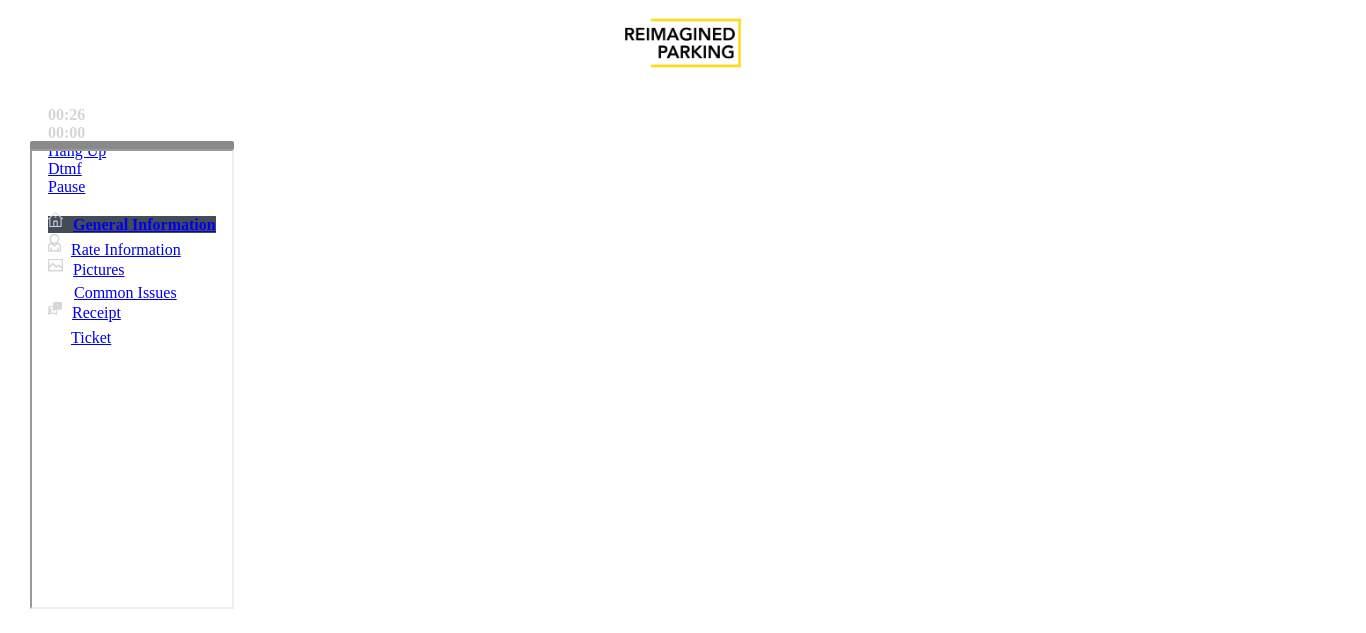 scroll, scrollTop: 426, scrollLeft: 0, axis: vertical 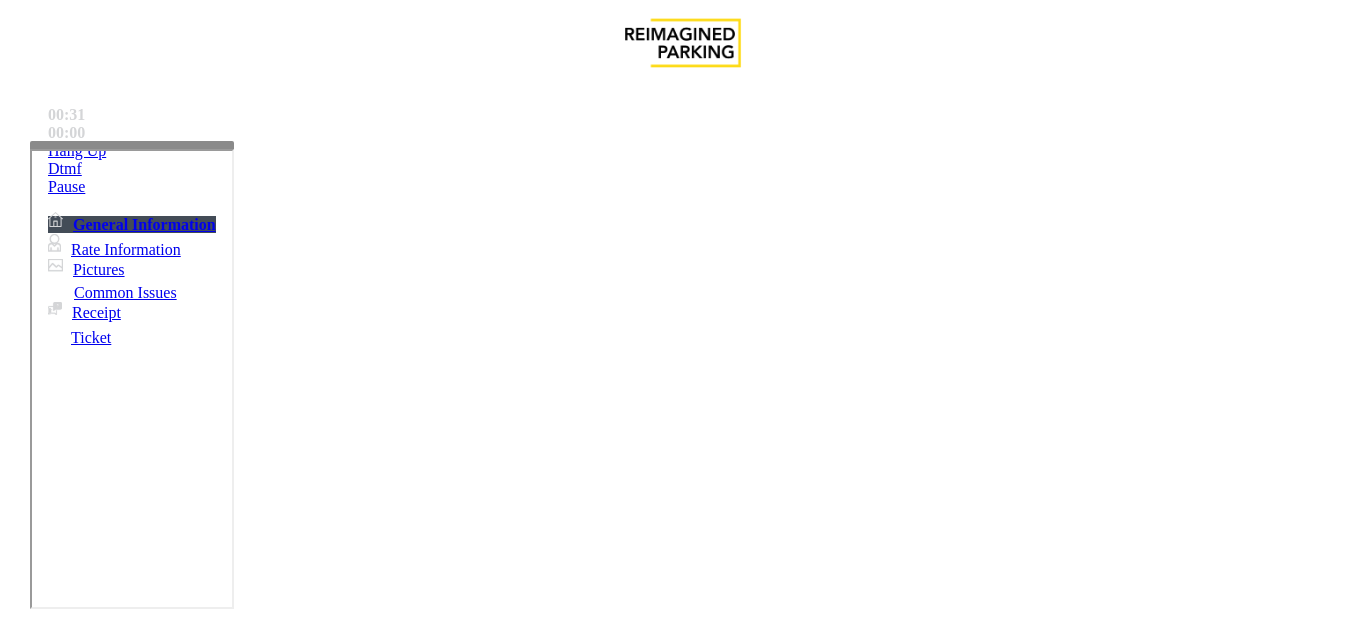 click at bounding box center [221, 1632] 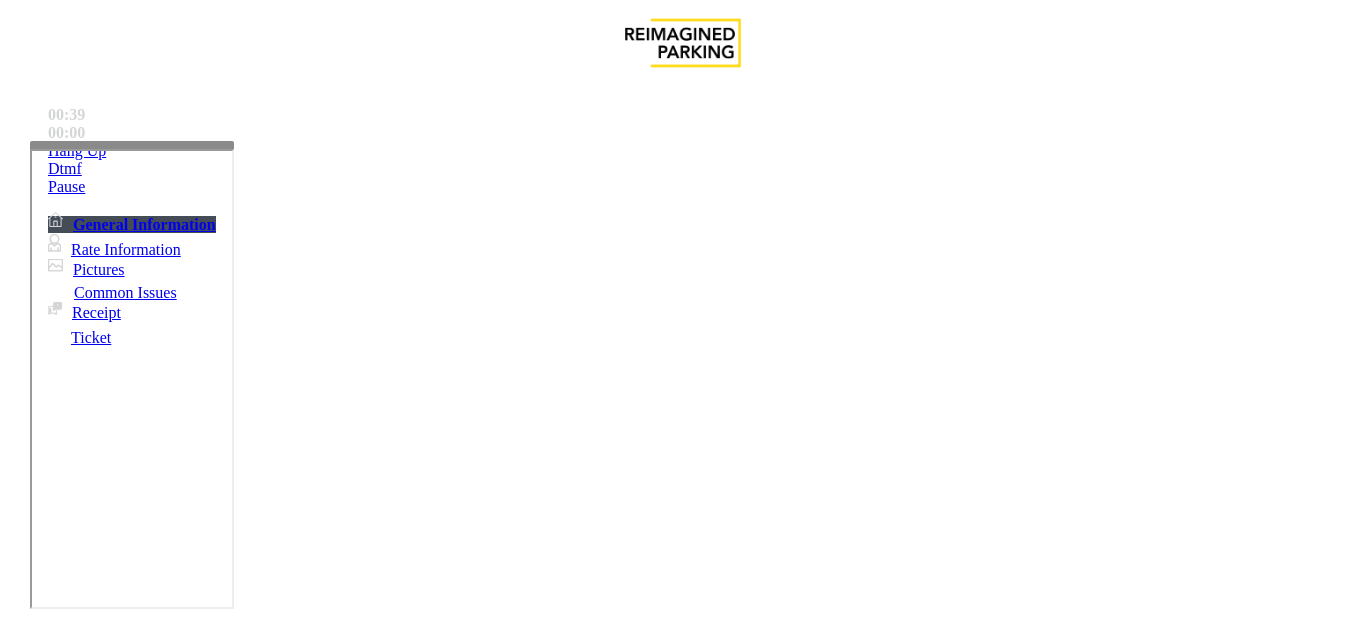type on "**********" 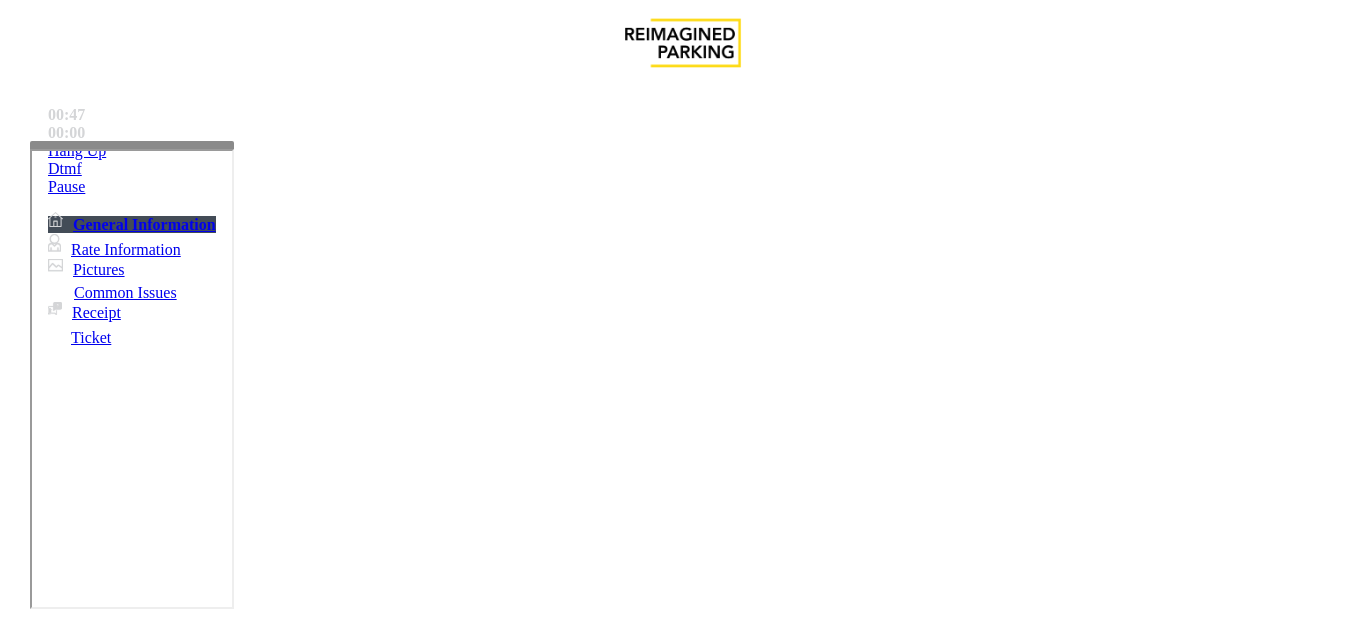 type on "******" 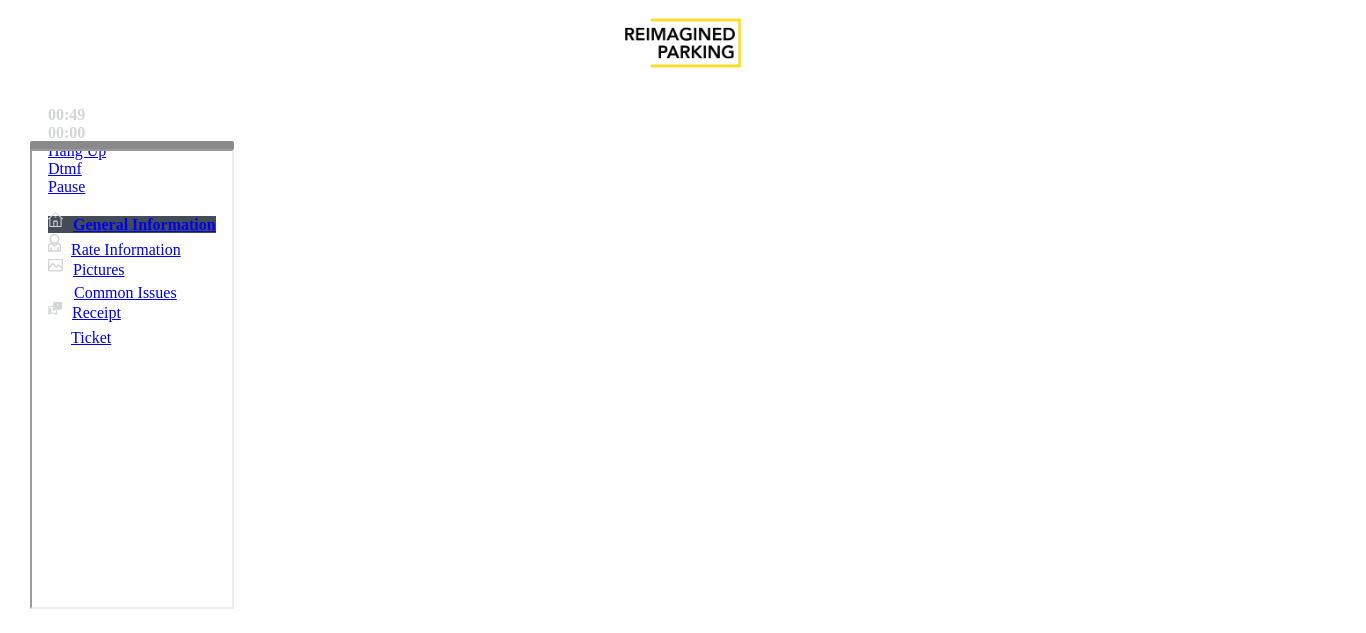 type on "**********" 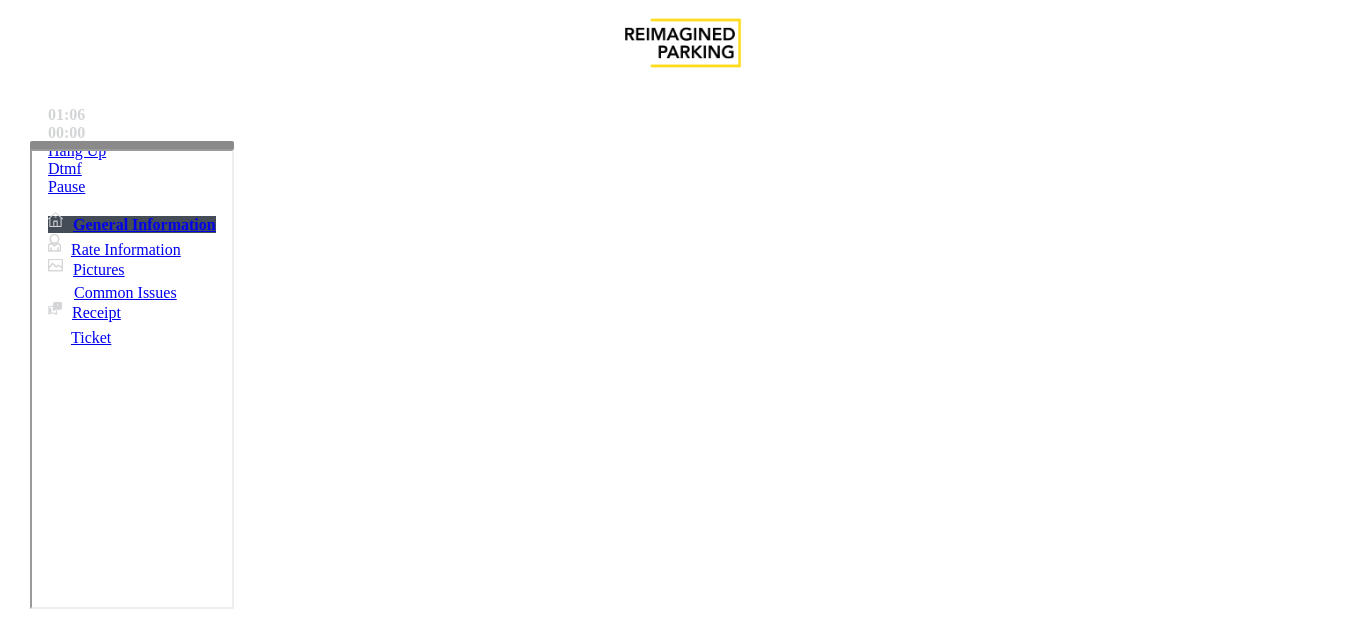 drag, startPoint x: 288, startPoint y: 163, endPoint x: 283, endPoint y: 151, distance: 13 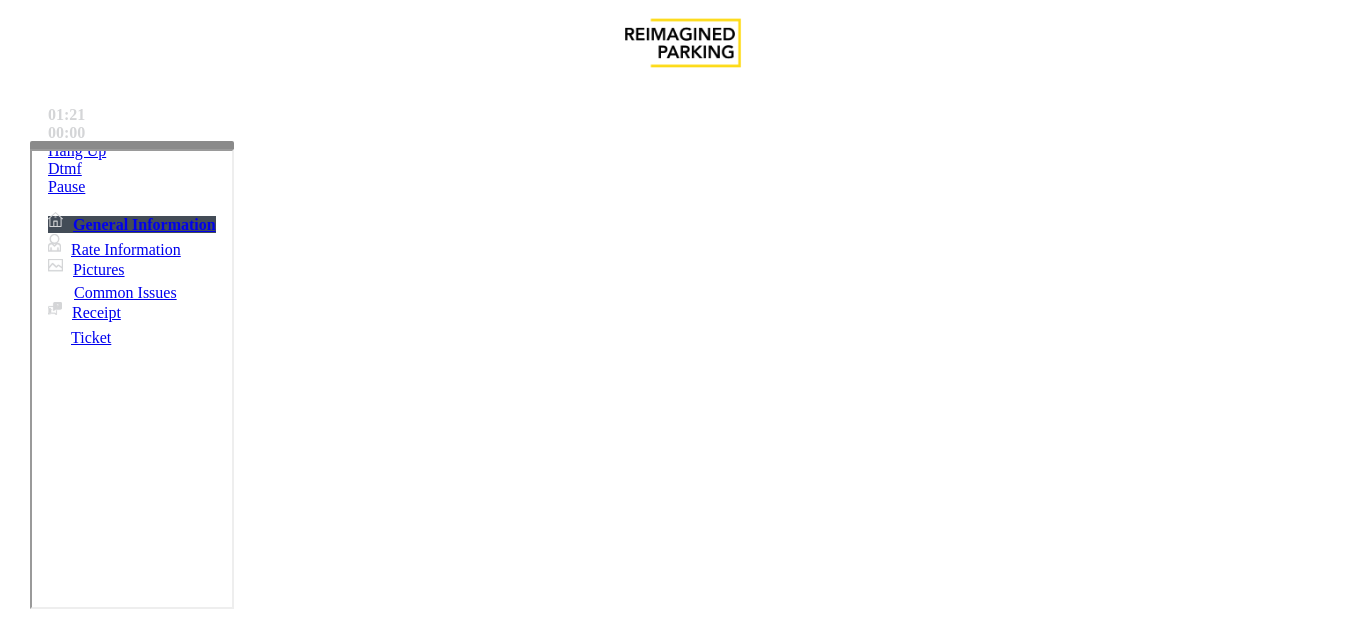 type on "**********" 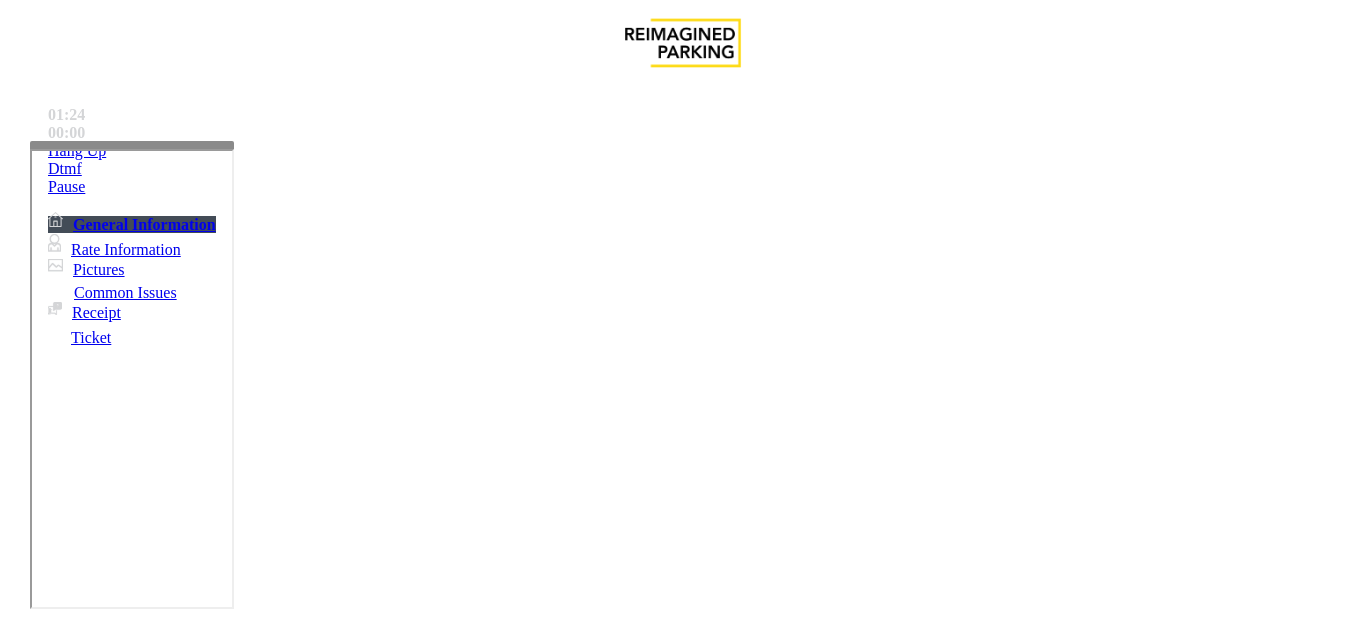 scroll, scrollTop: 200, scrollLeft: 0, axis: vertical 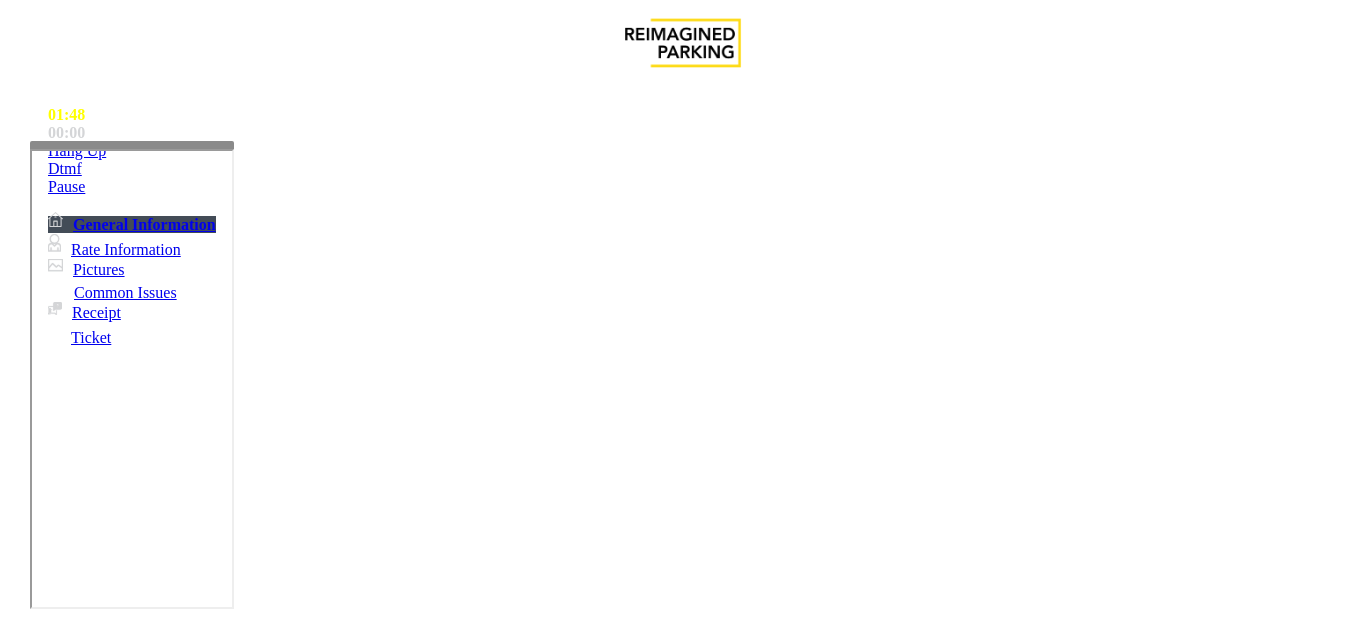 click at bounding box center [221, 1632] 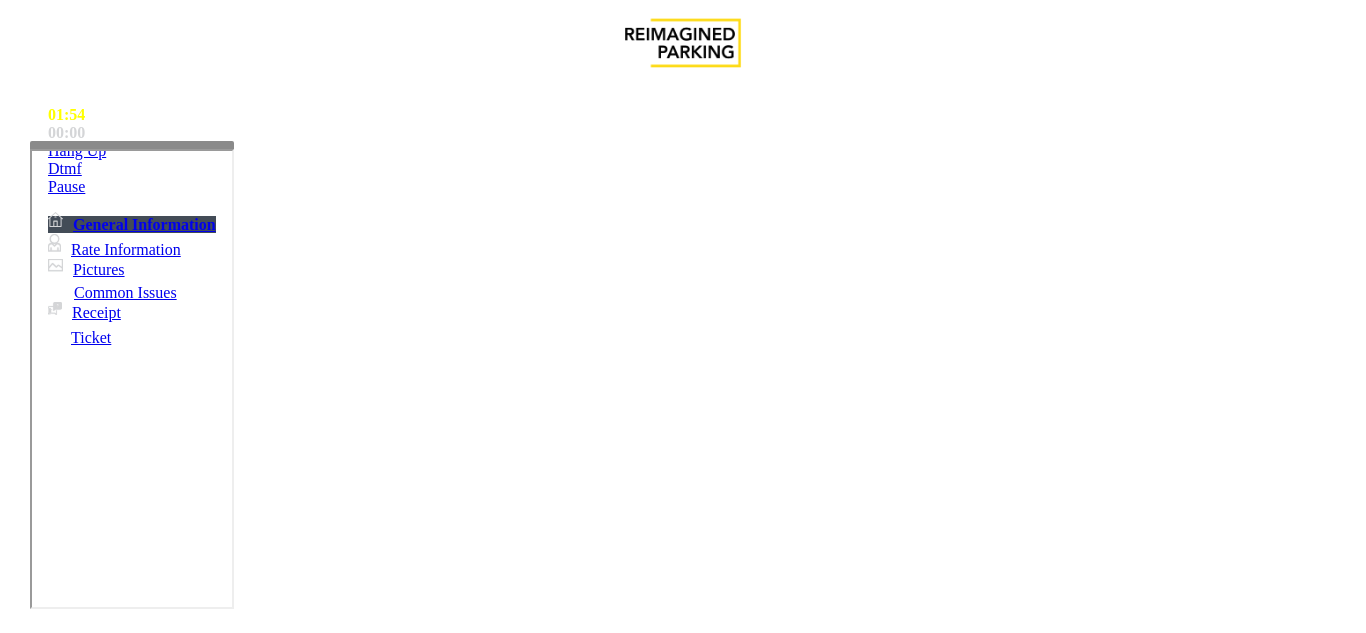 scroll, scrollTop: 100, scrollLeft: 0, axis: vertical 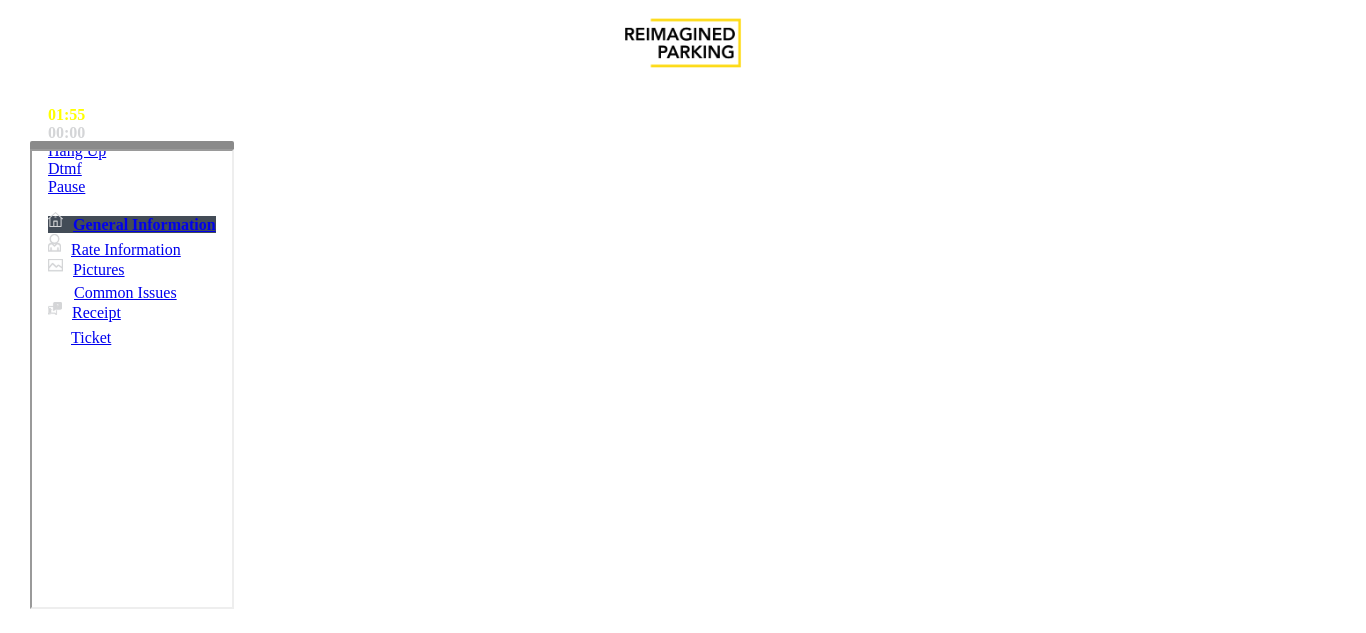 click on "Validation Error" at bounding box center (682, 1271) 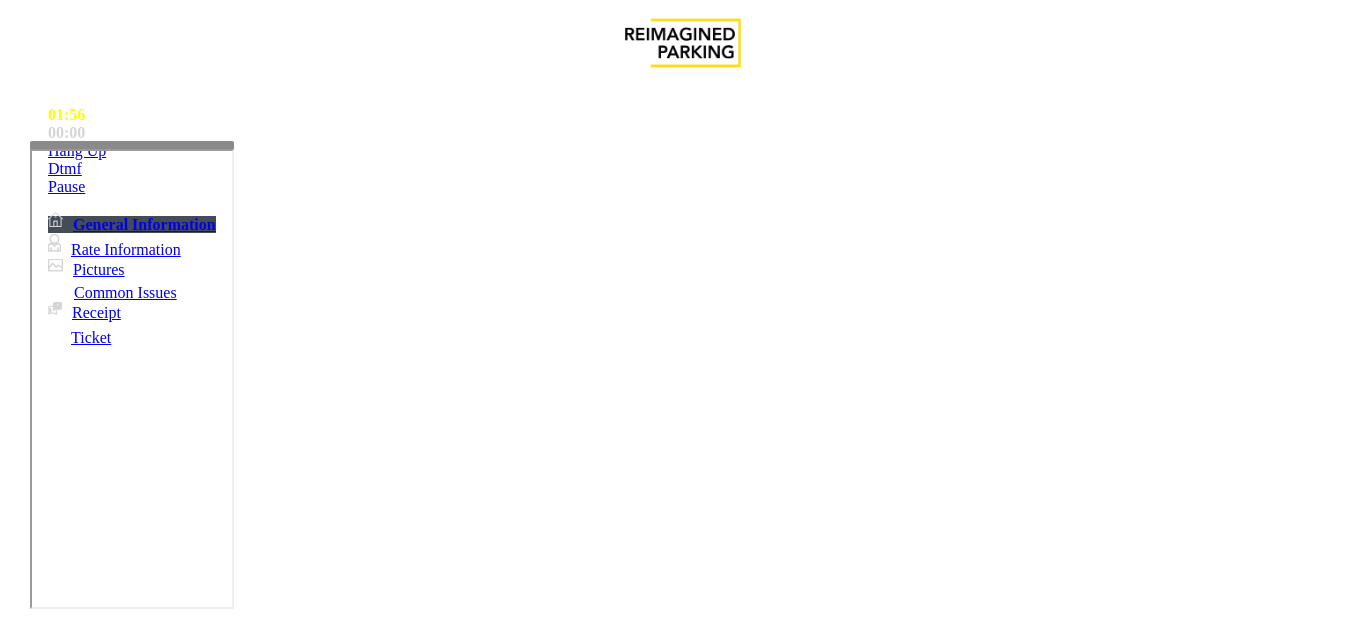 copy on "Validation Error" 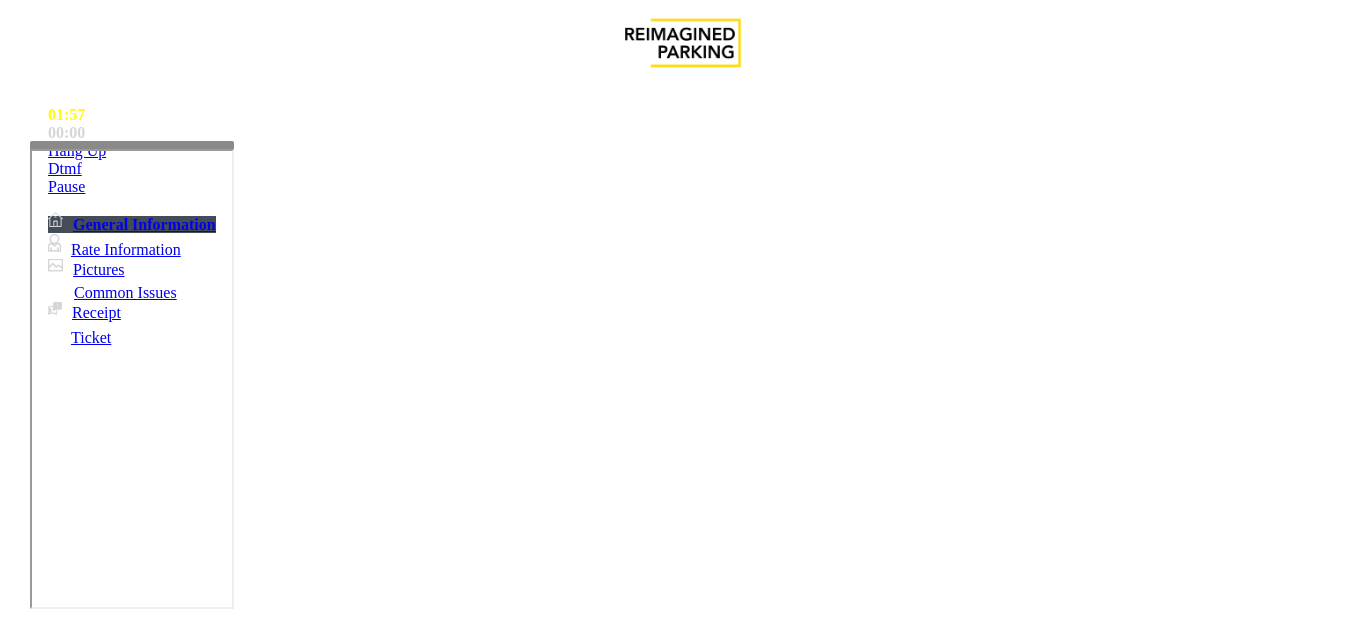 scroll, scrollTop: 0, scrollLeft: 0, axis: both 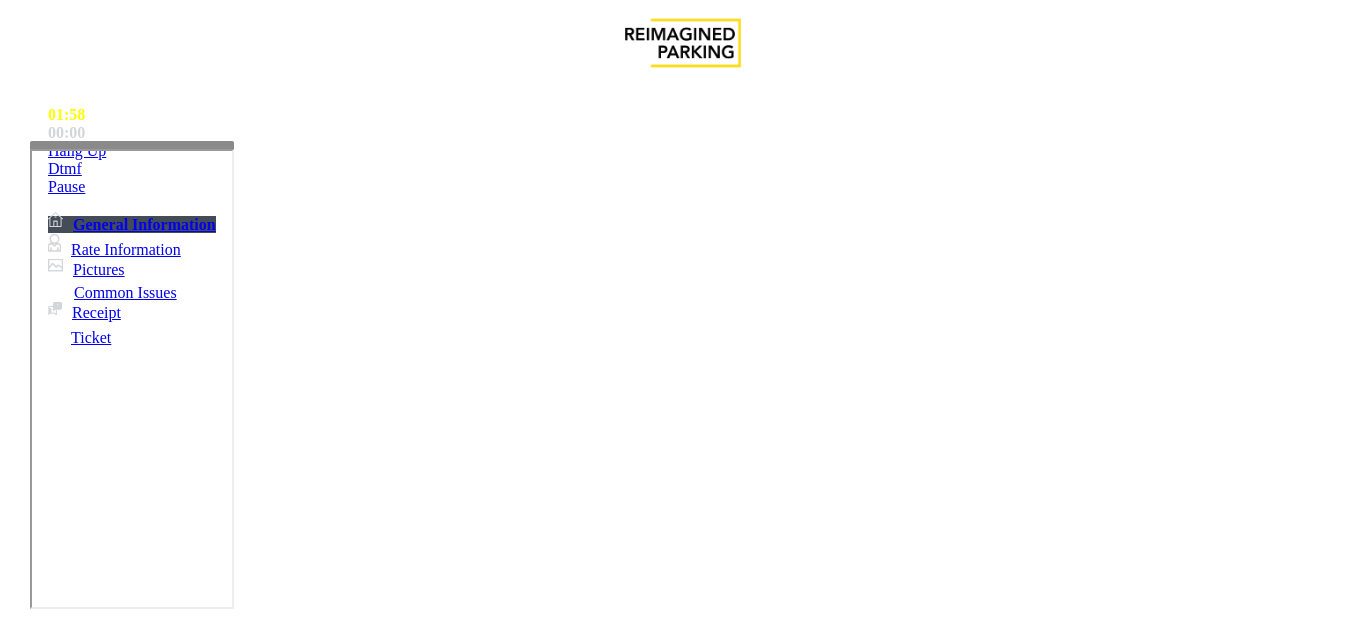 paste on "**********" 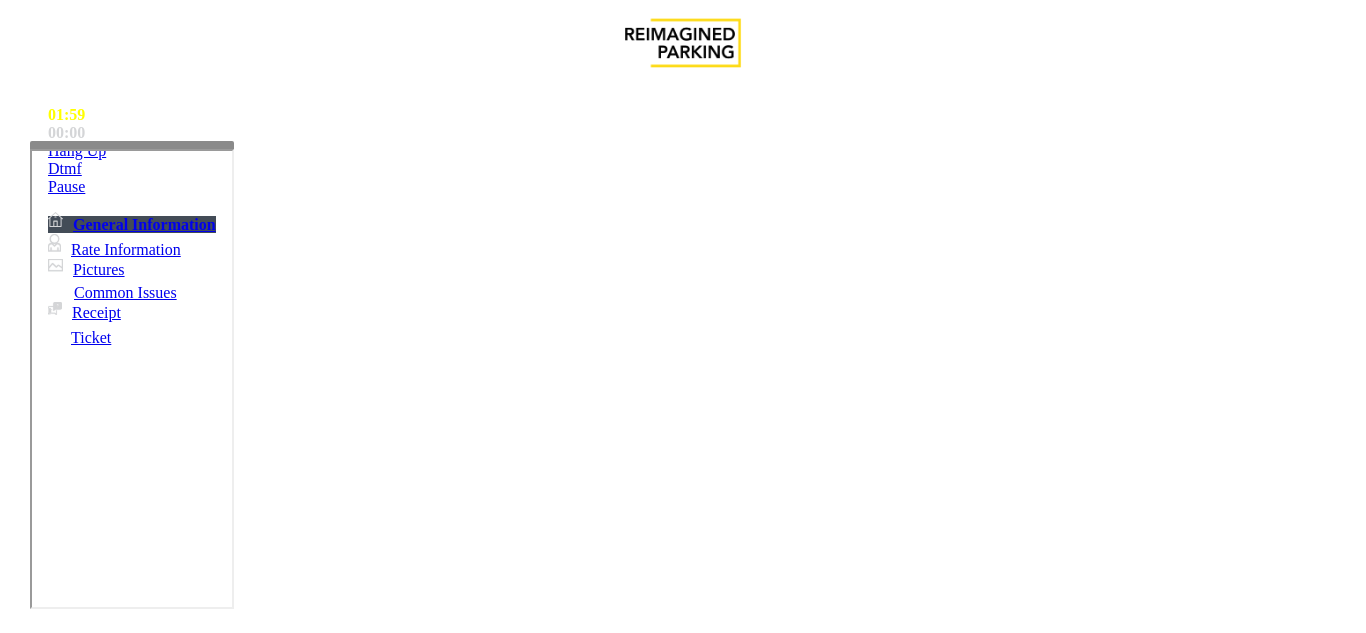 scroll, scrollTop: 1638, scrollLeft: 0, axis: vertical 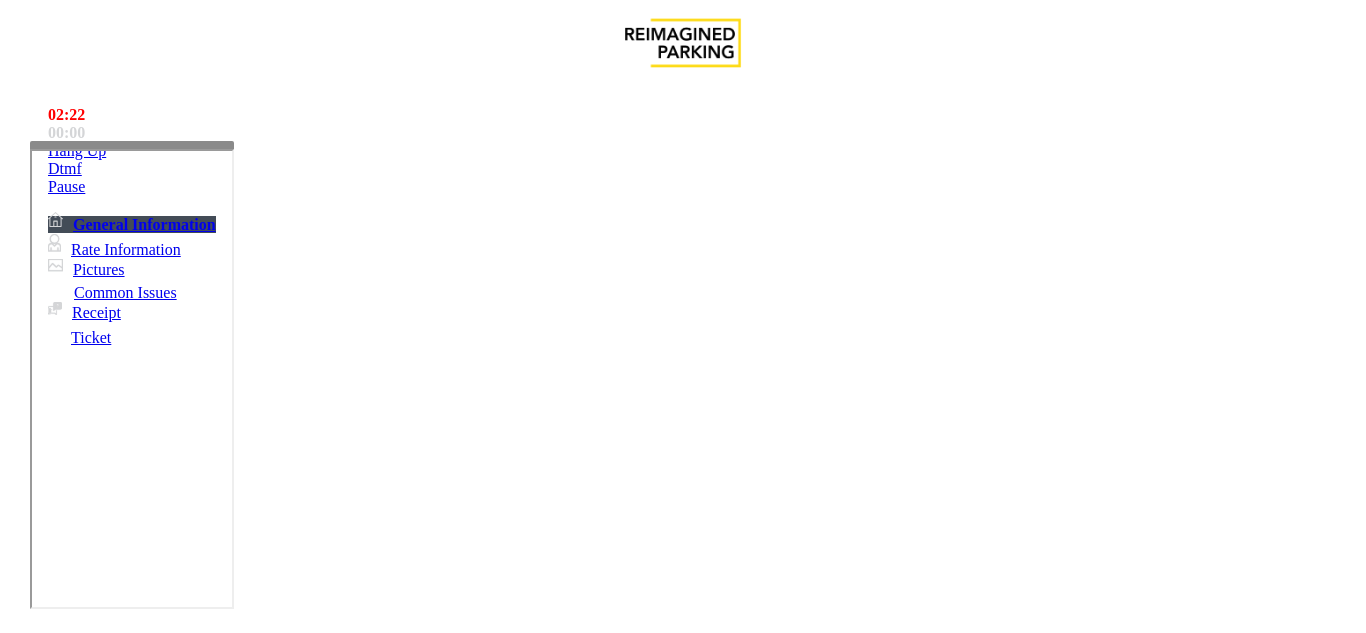 click on "Click Here for the local time" at bounding box center [605, 2722] 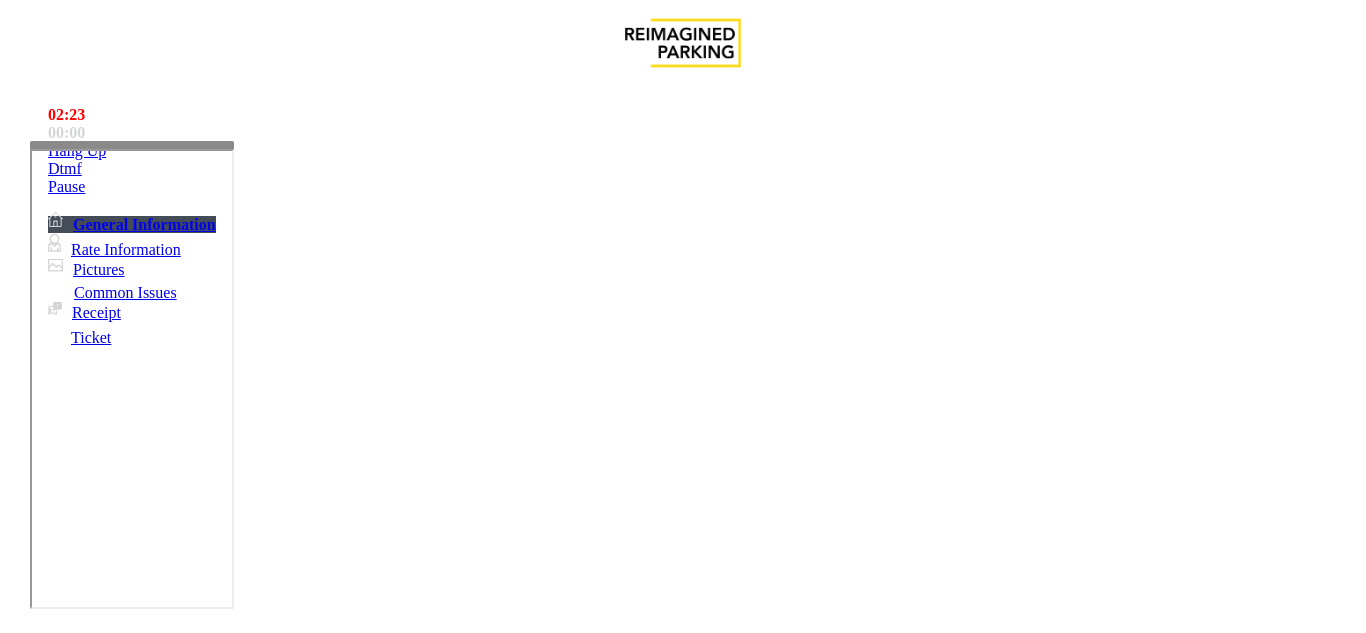 click on "Click Here for the local time" at bounding box center [607, 3546] 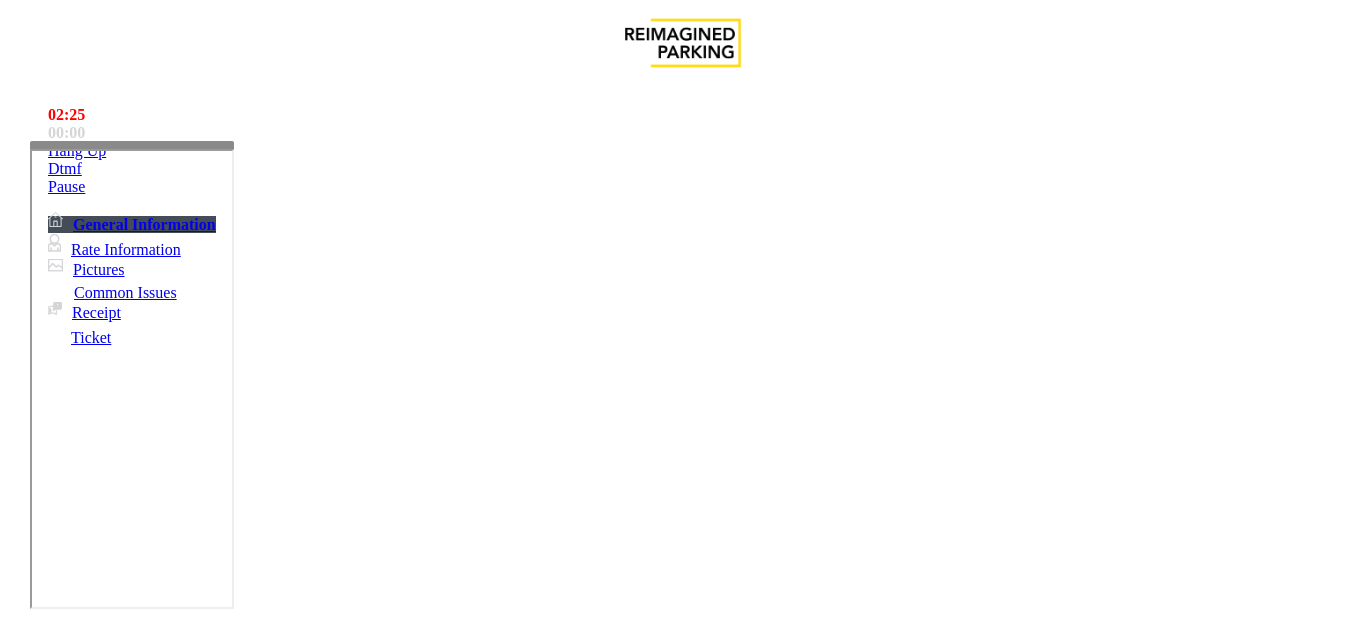 scroll, scrollTop: 211, scrollLeft: 0, axis: vertical 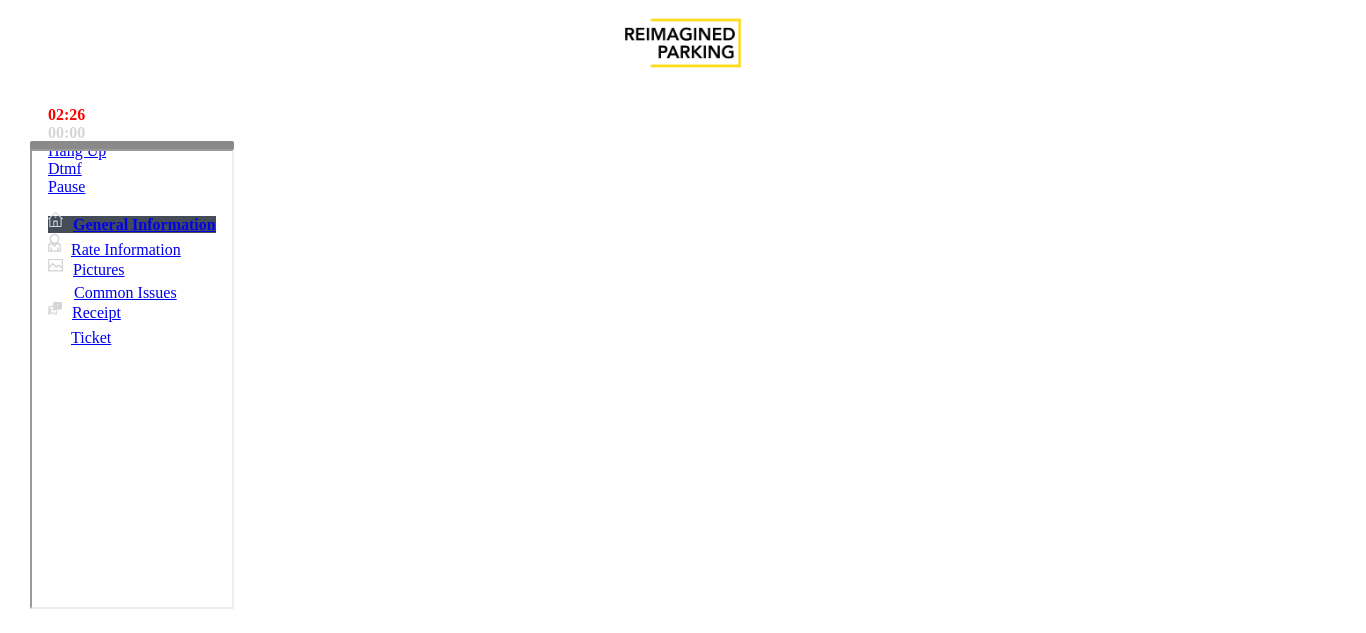 click at bounding box center (221, 1632) 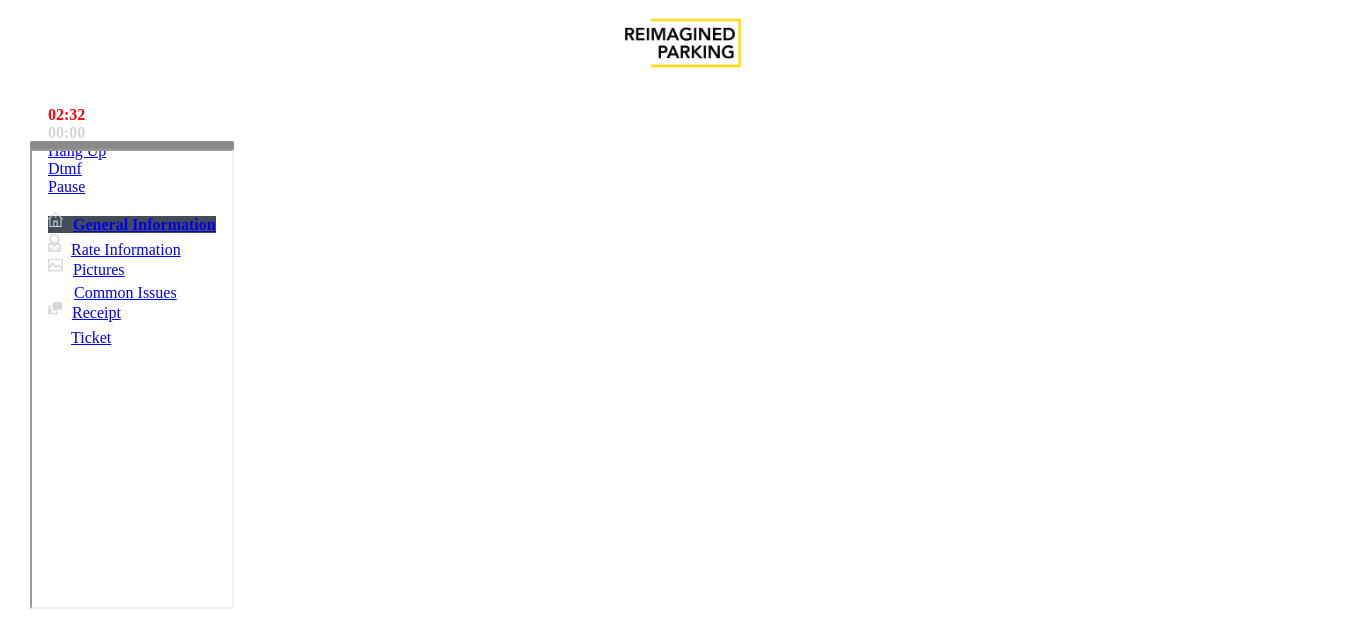 click at bounding box center [221, 1632] 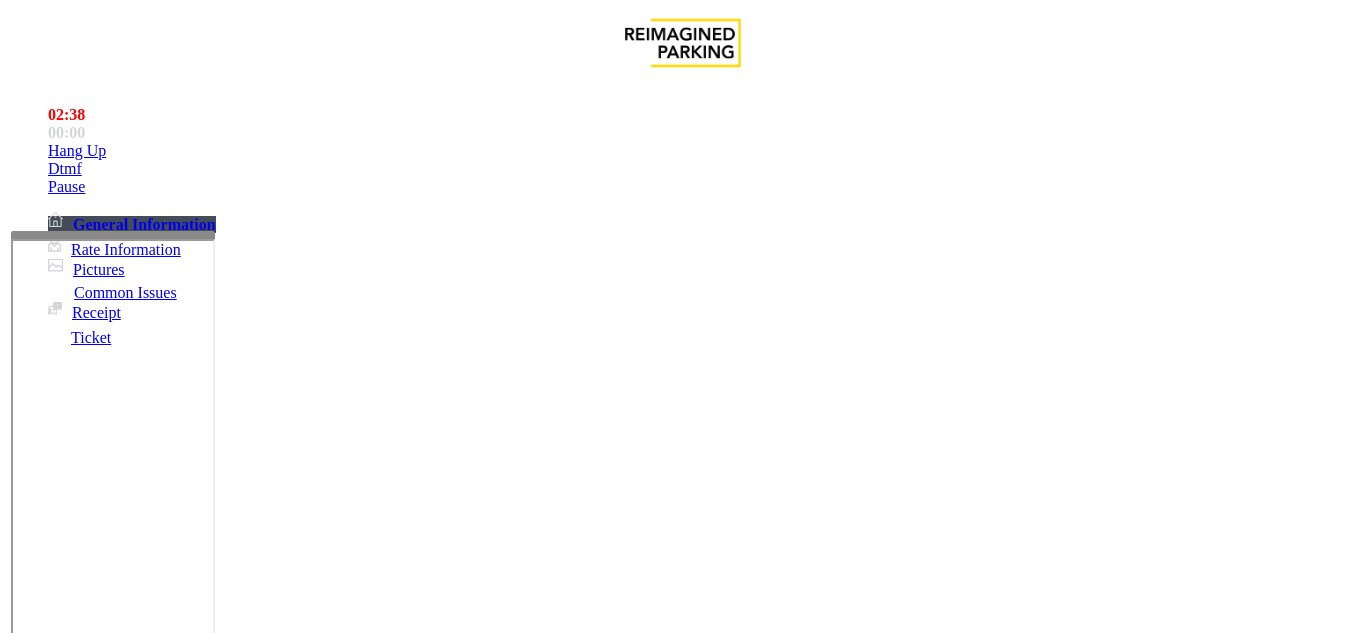 click at bounding box center [113, 235] 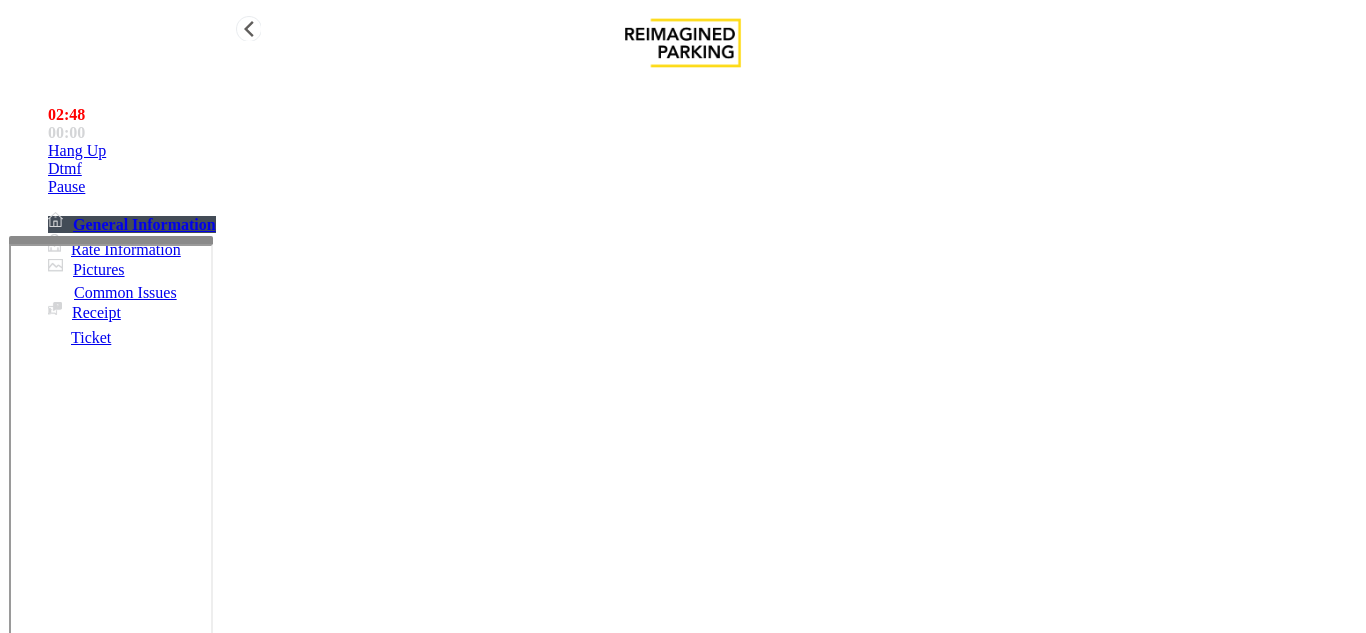 click on "[HANG UP]" at bounding box center (703, 151) 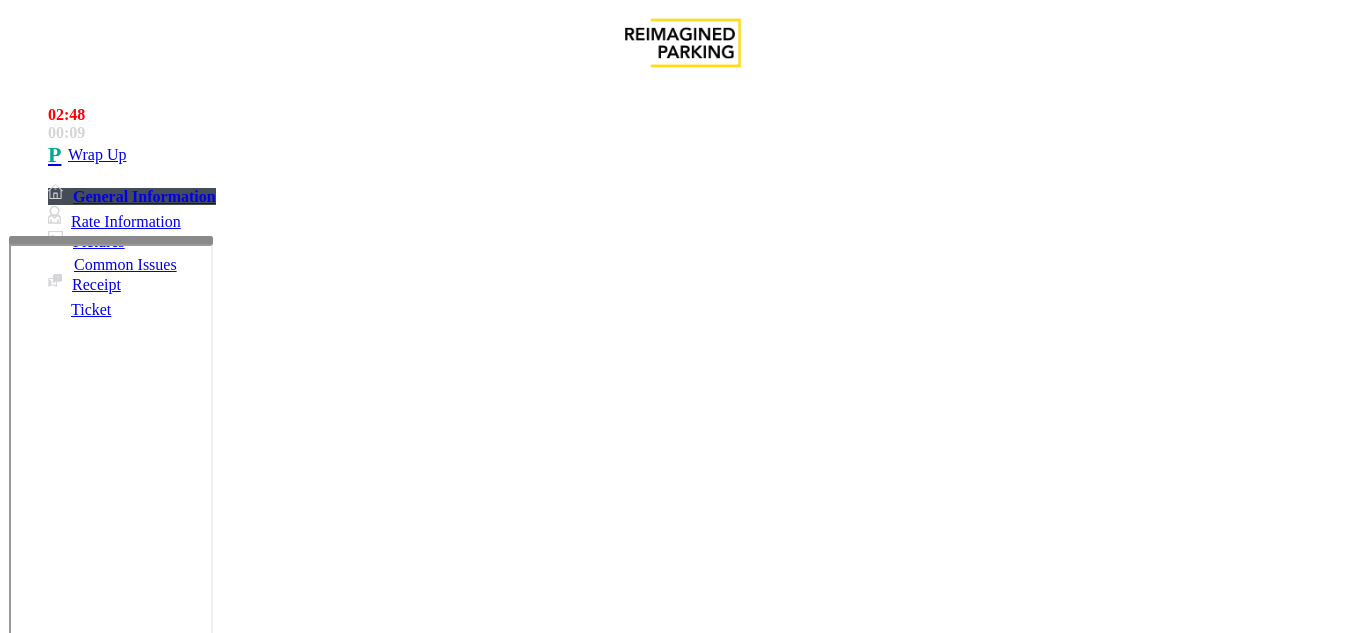click at bounding box center [221, 1632] 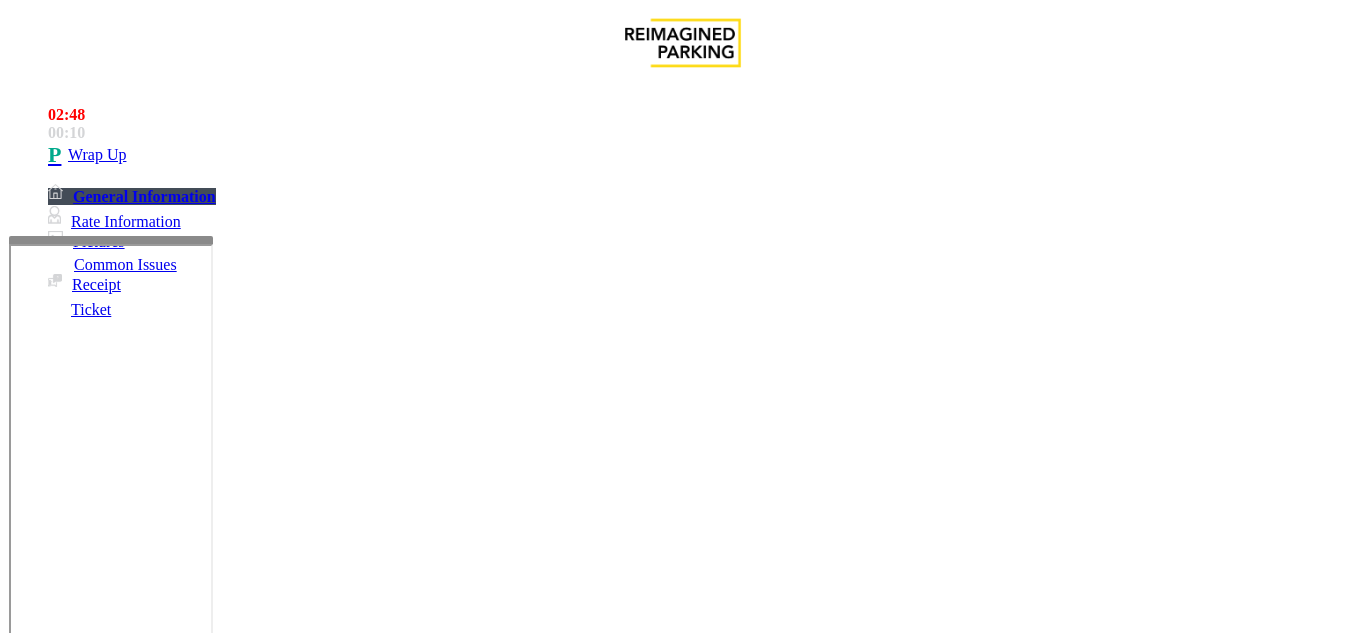scroll, scrollTop: 84, scrollLeft: 0, axis: vertical 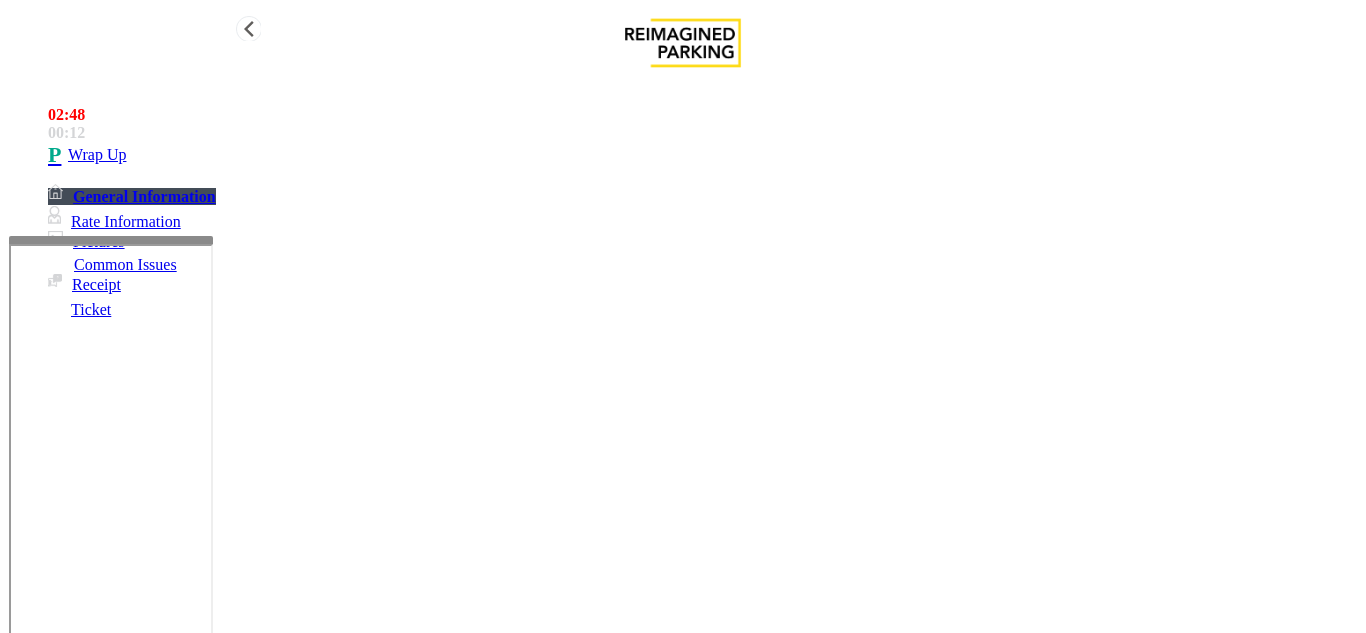 type on "**********" 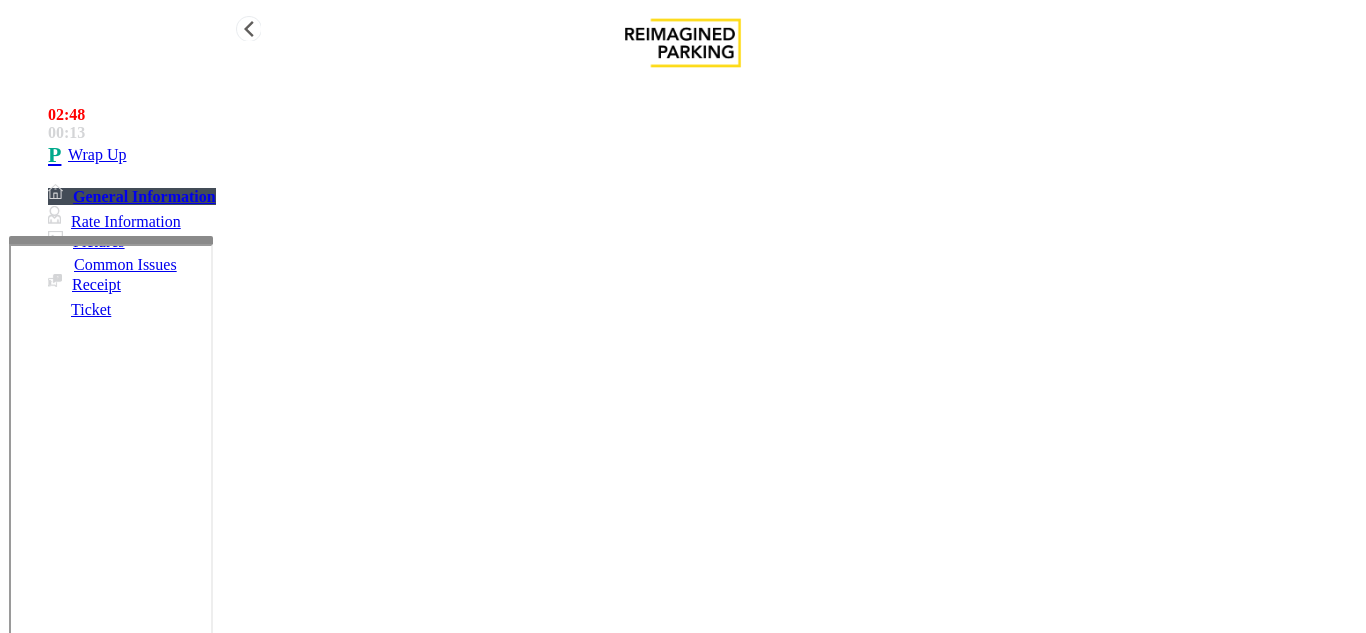 click on "Wrap Up" at bounding box center (703, 155) 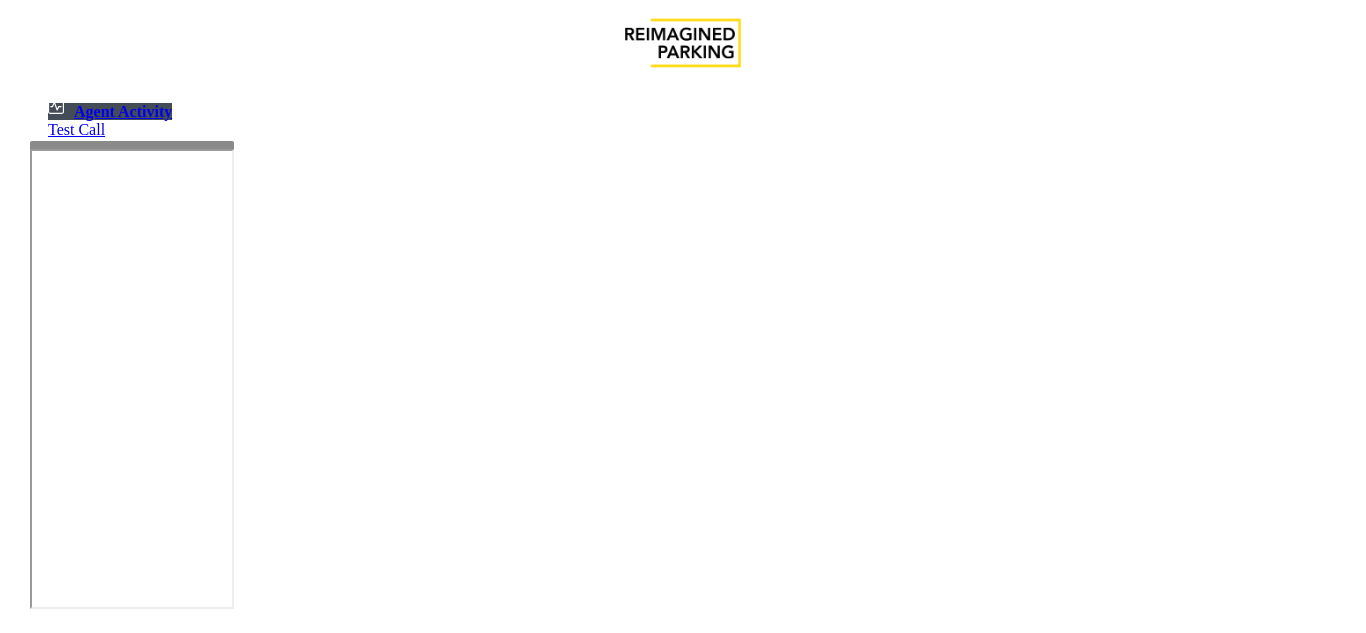 scroll, scrollTop: 0, scrollLeft: 0, axis: both 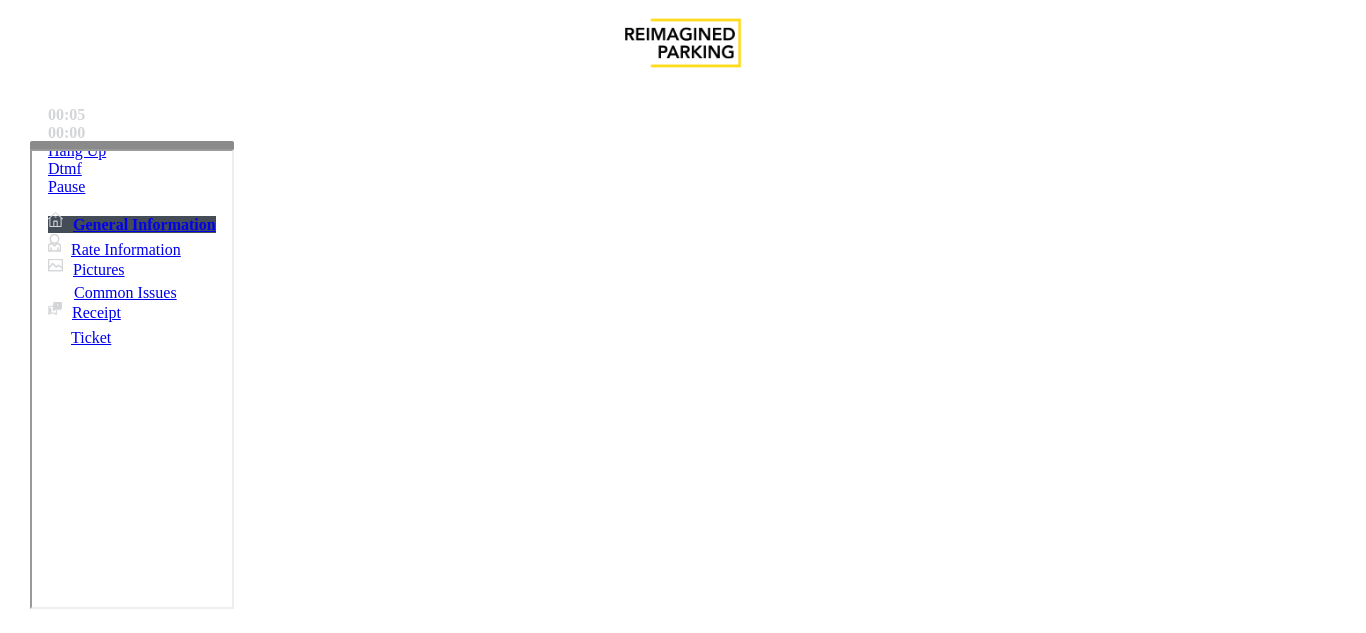 click on "Validation Issue" at bounding box center [399, 1286] 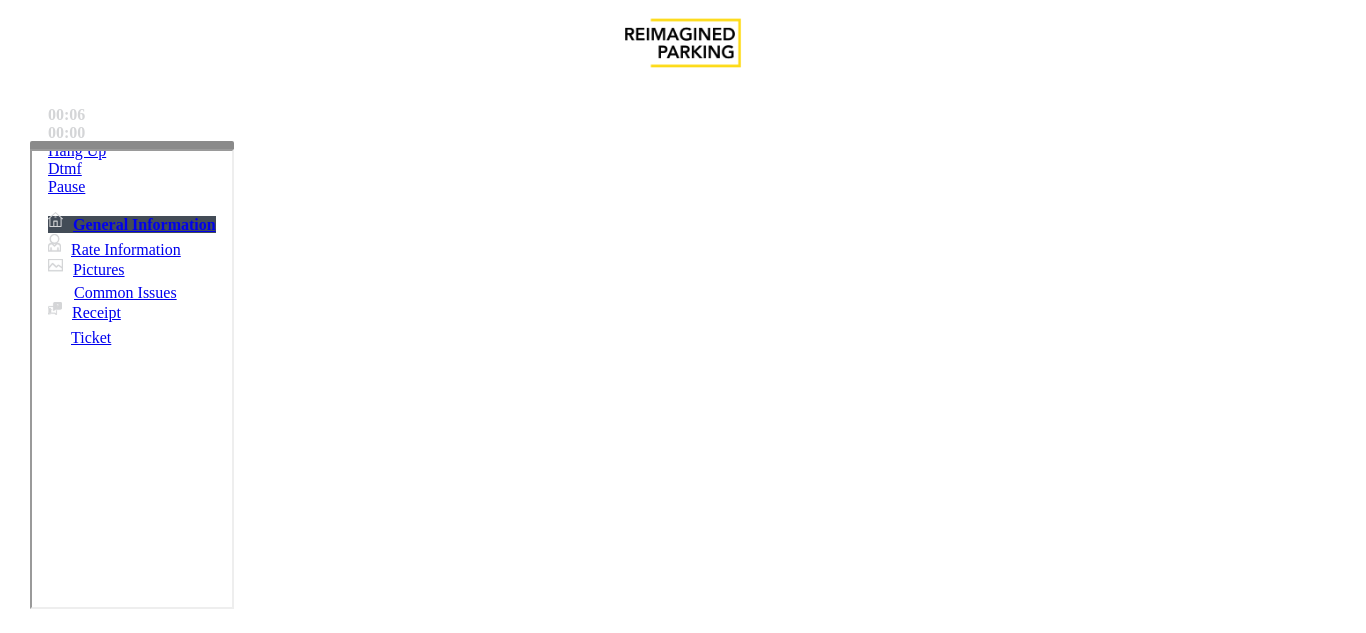 click on "Validation Error" at bounding box center [262, 1286] 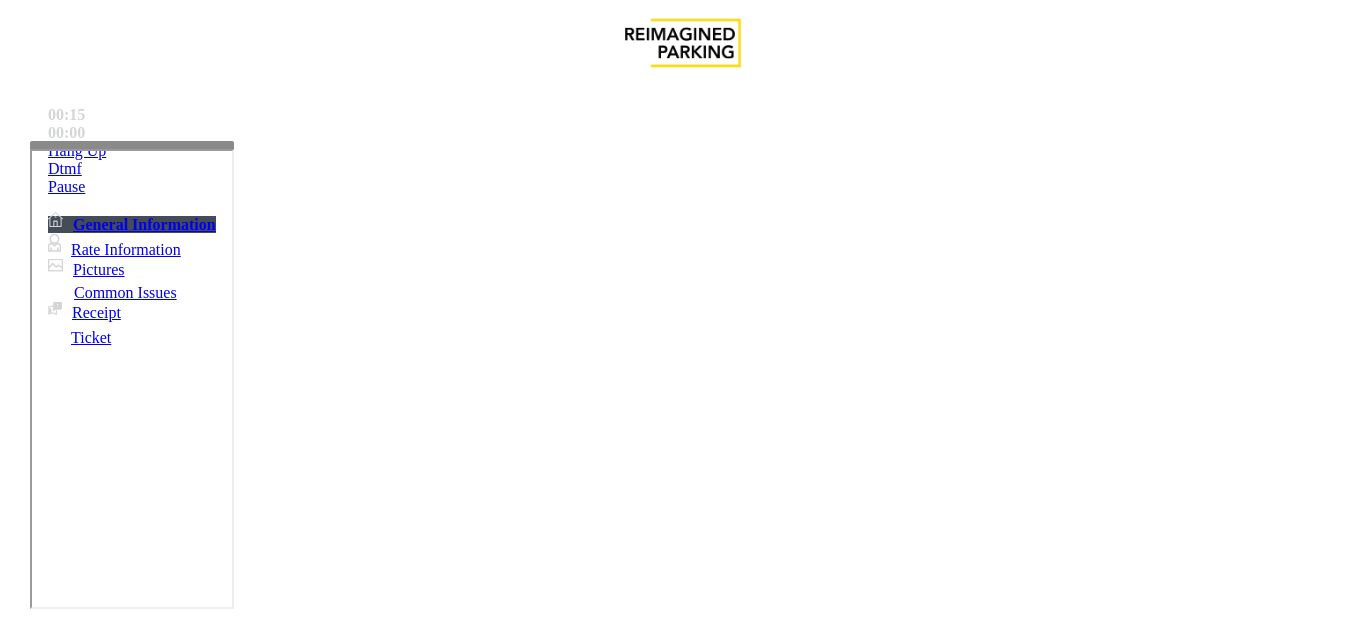 click on "Validation Error" at bounding box center (682, 1271) 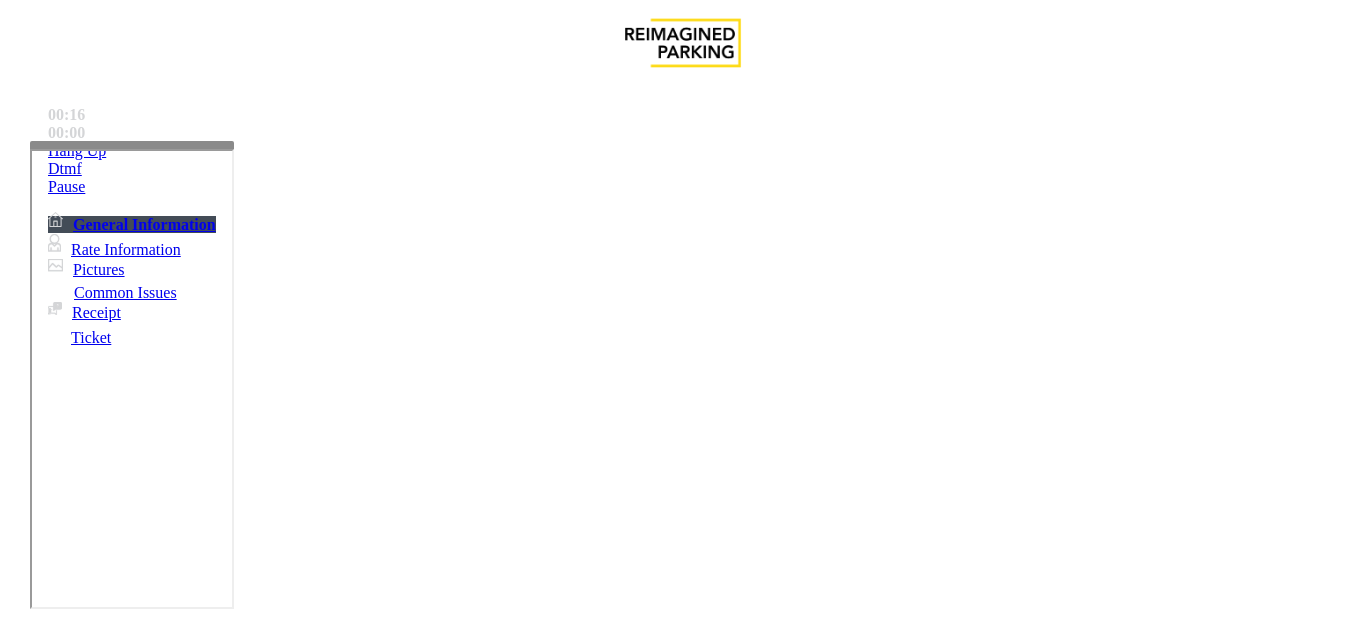 click on "Validation Error" at bounding box center [682, 1271] 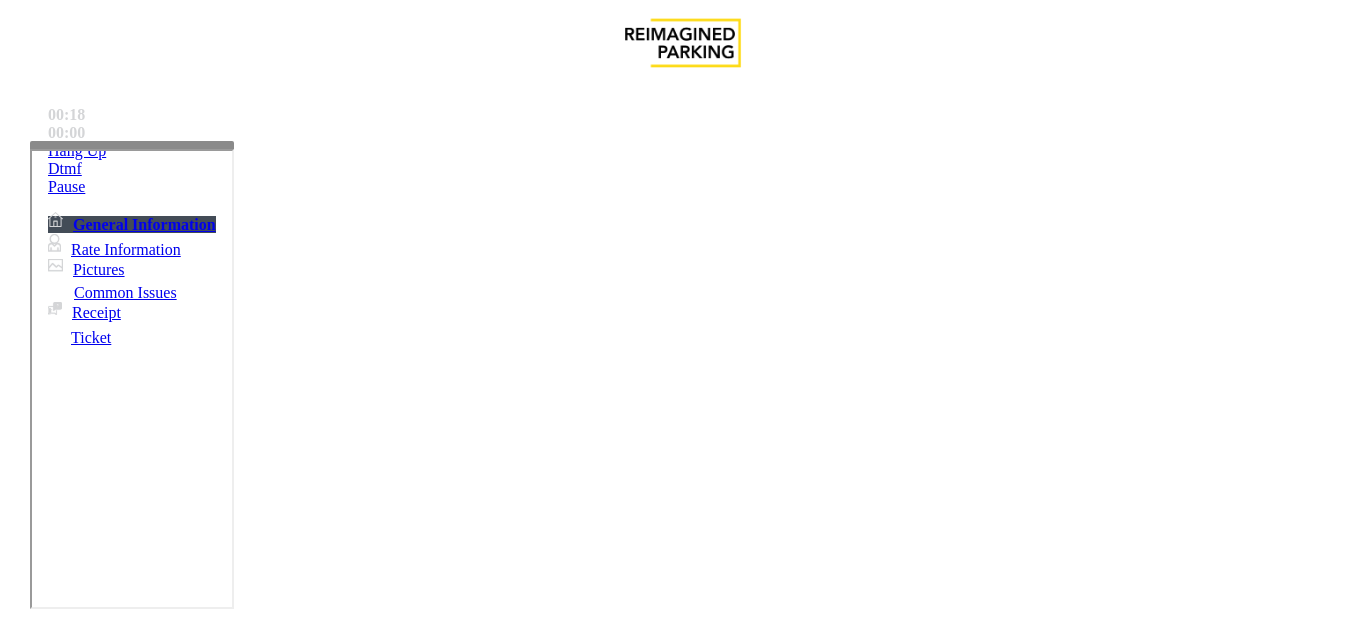 click at bounding box center [229, 1334] 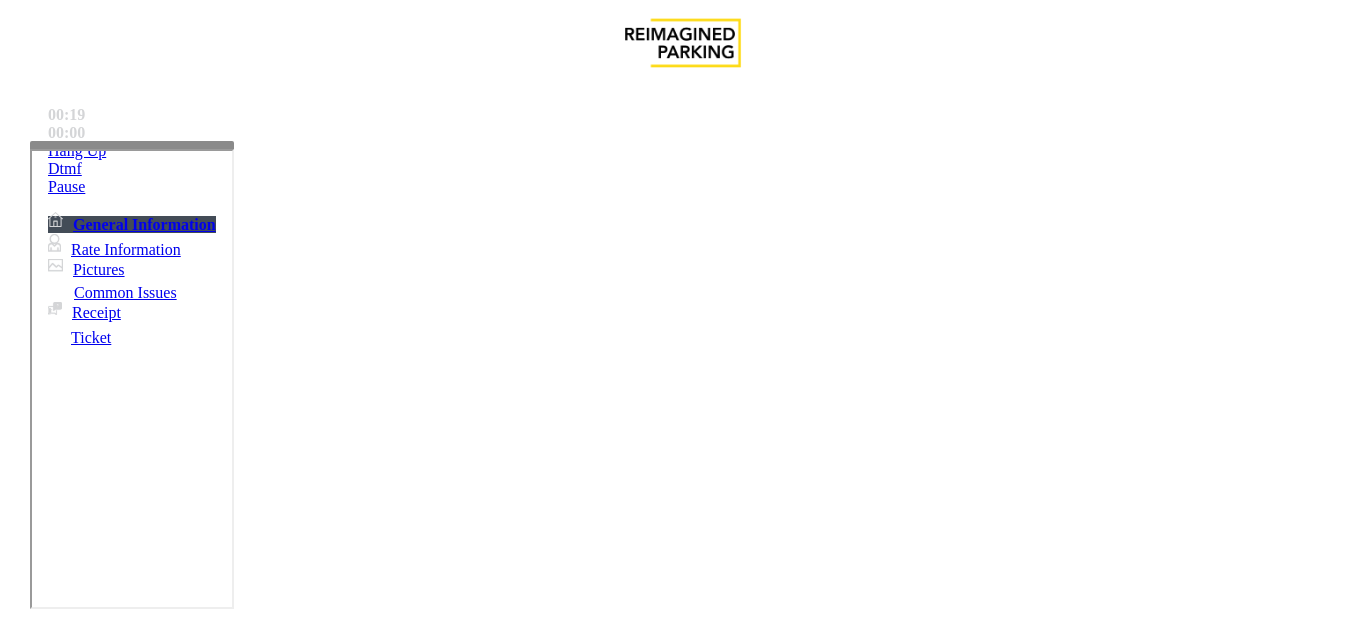 scroll, scrollTop: 15, scrollLeft: 0, axis: vertical 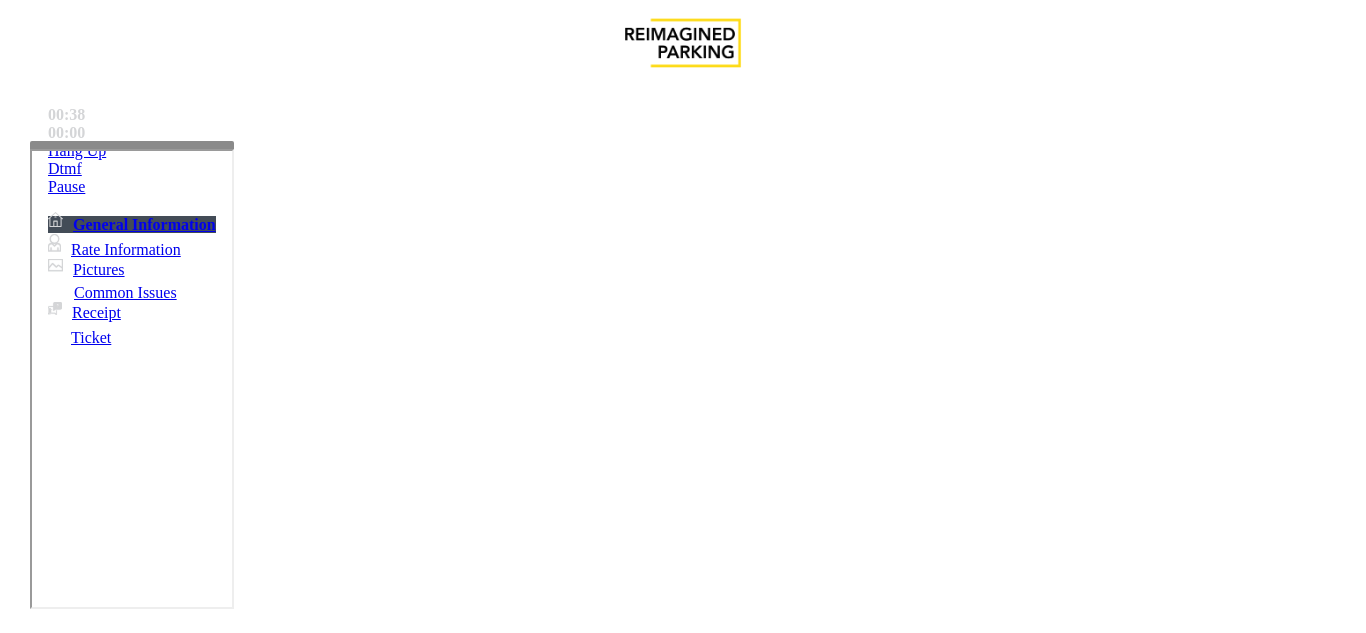 click at bounding box center [229, 1334] 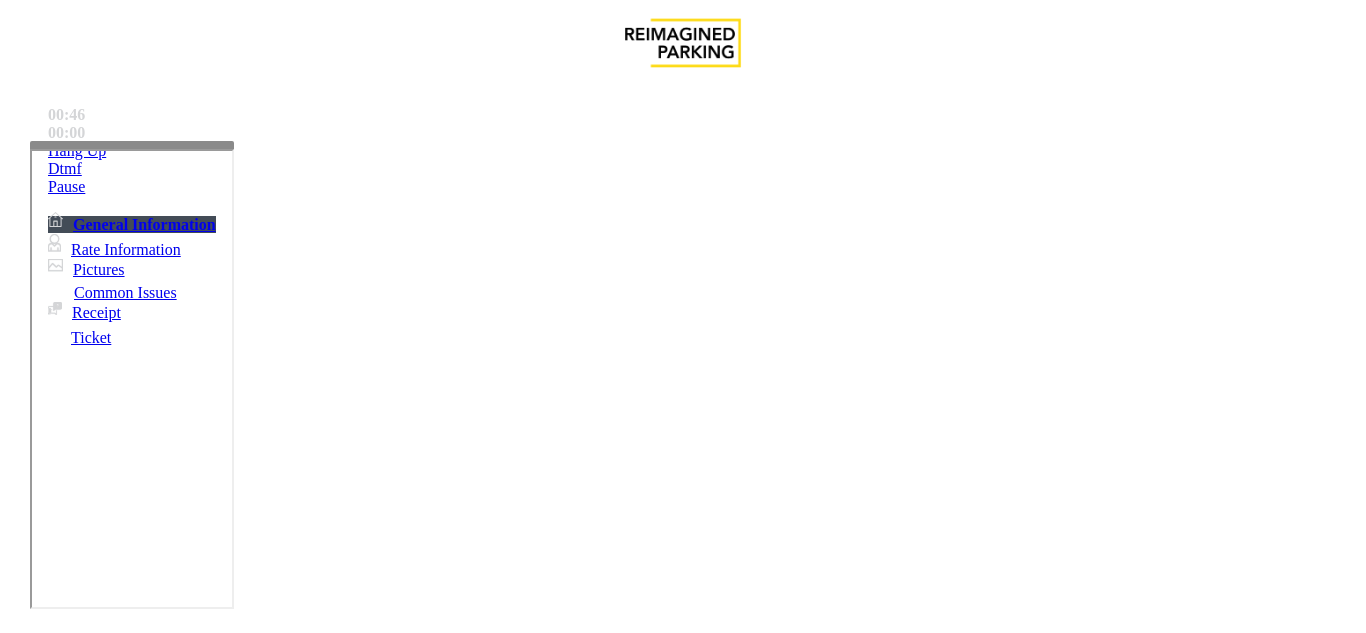 click at bounding box center (229, 1334) 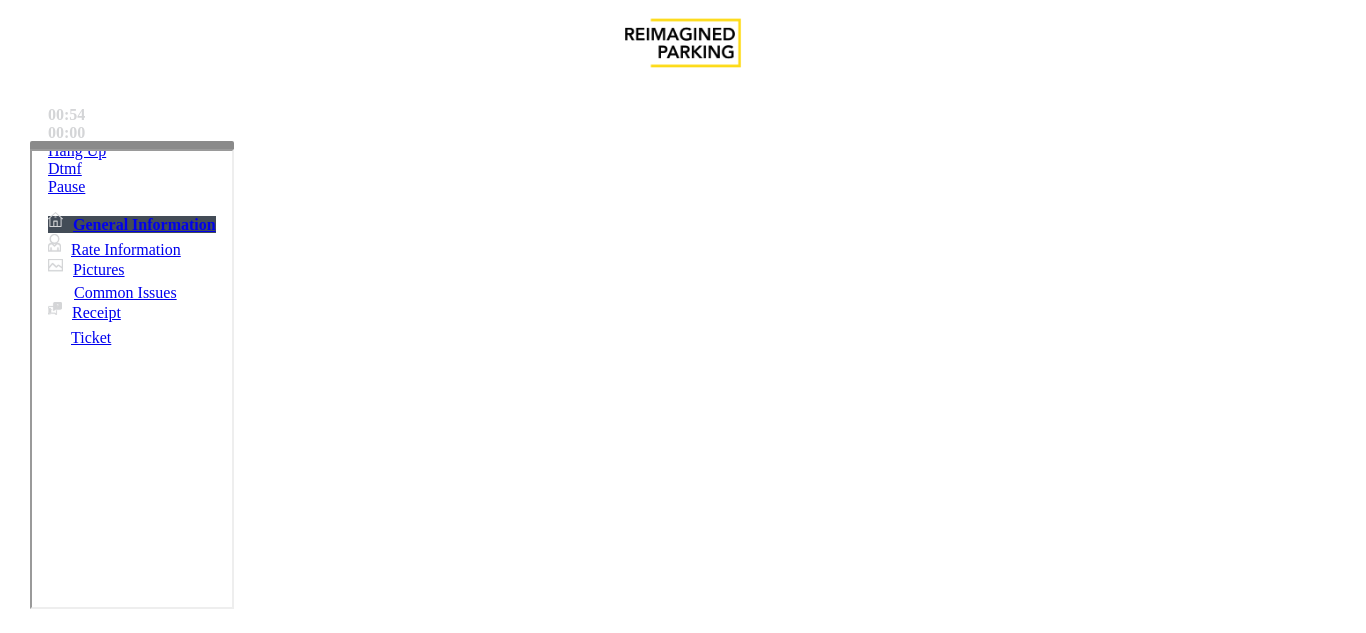 scroll, scrollTop: 39, scrollLeft: 0, axis: vertical 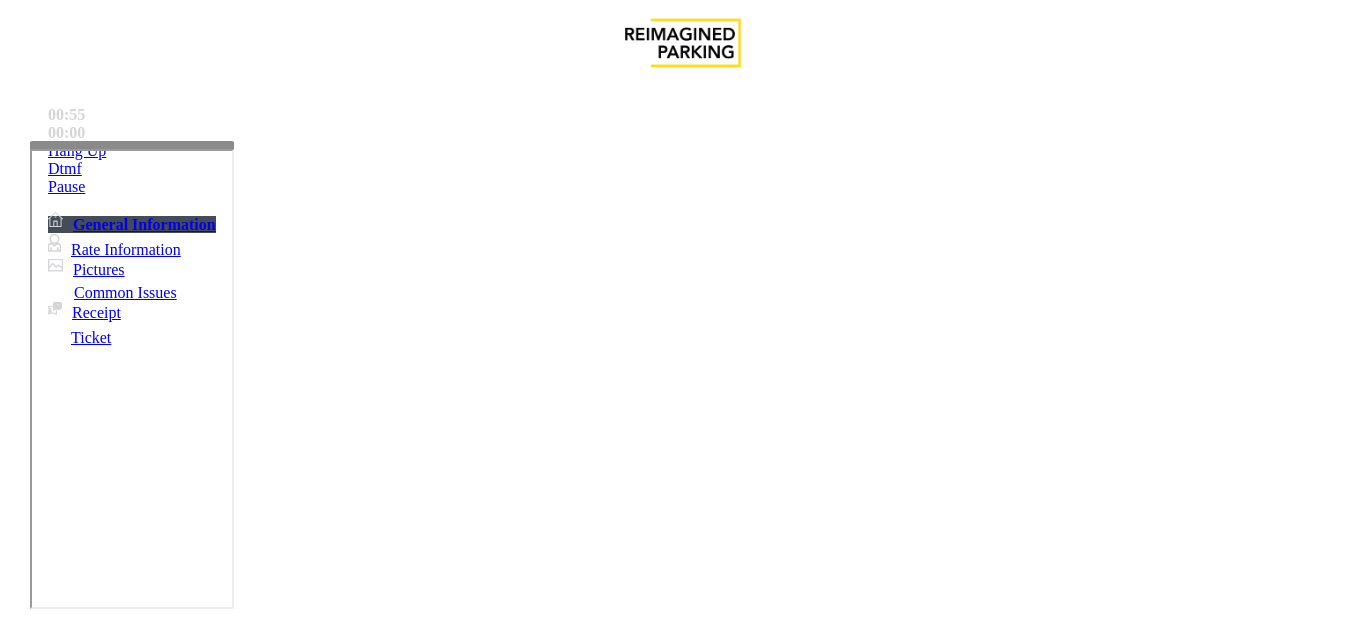 paste on "*****" 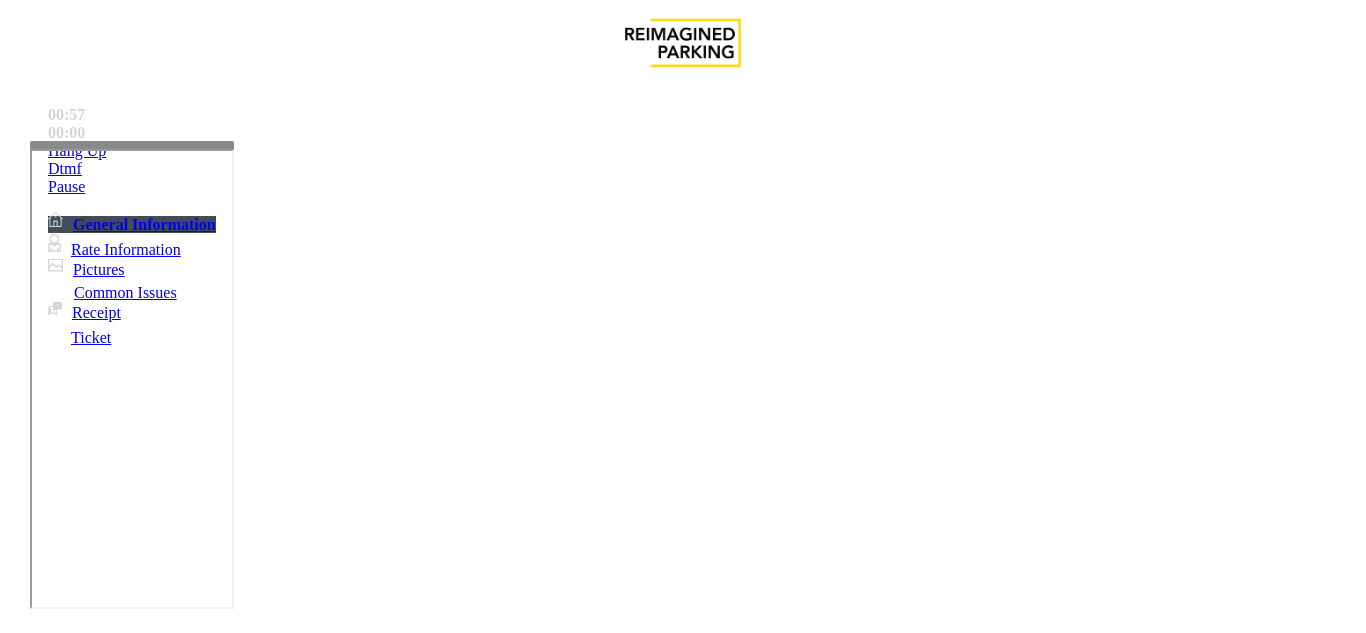 scroll, scrollTop: 63, scrollLeft: 0, axis: vertical 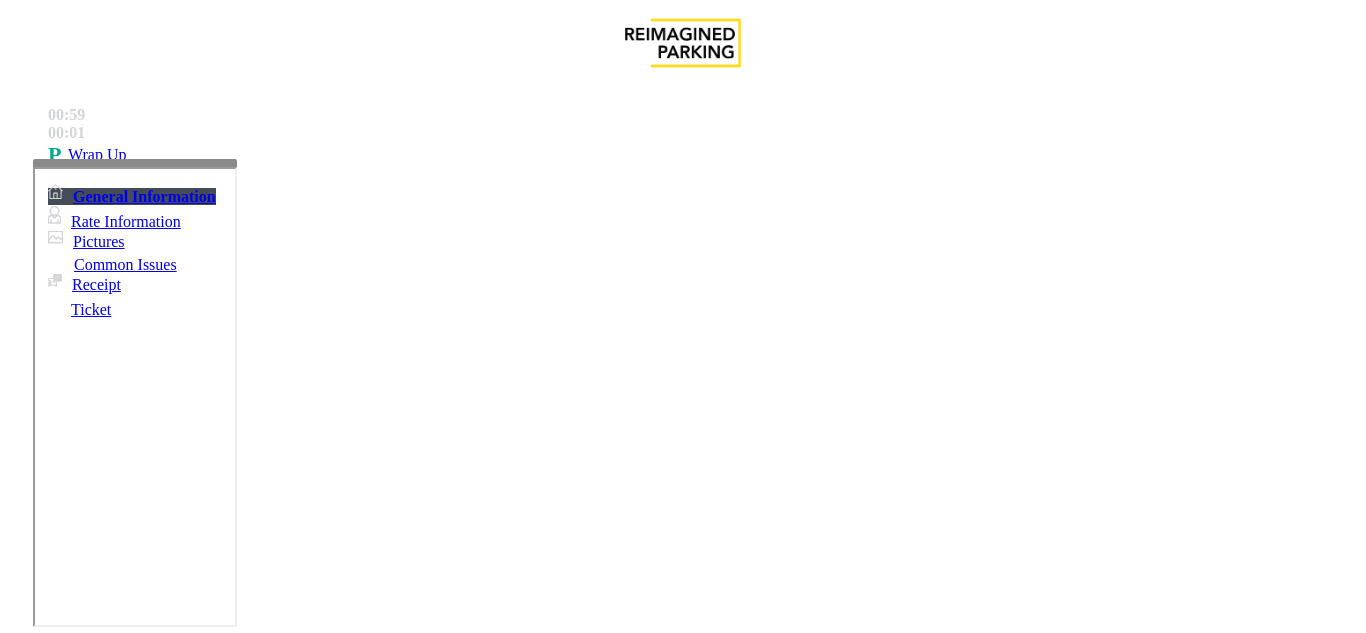 click at bounding box center [135, 163] 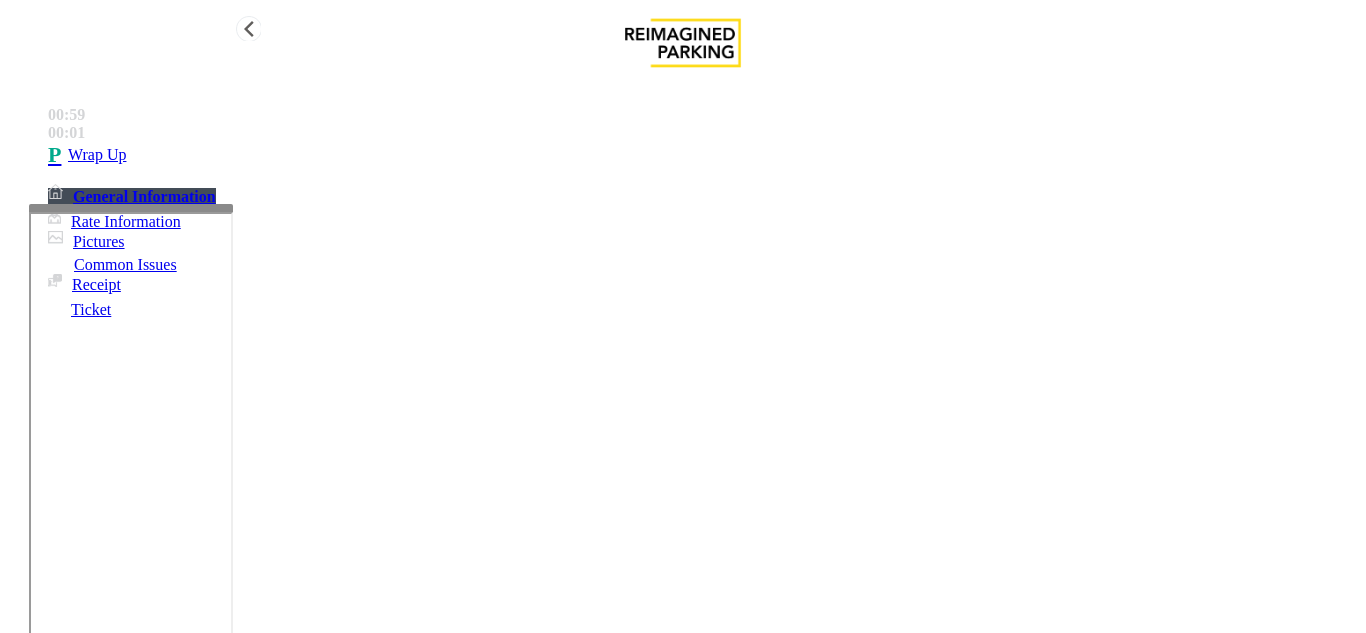 type on "**********" 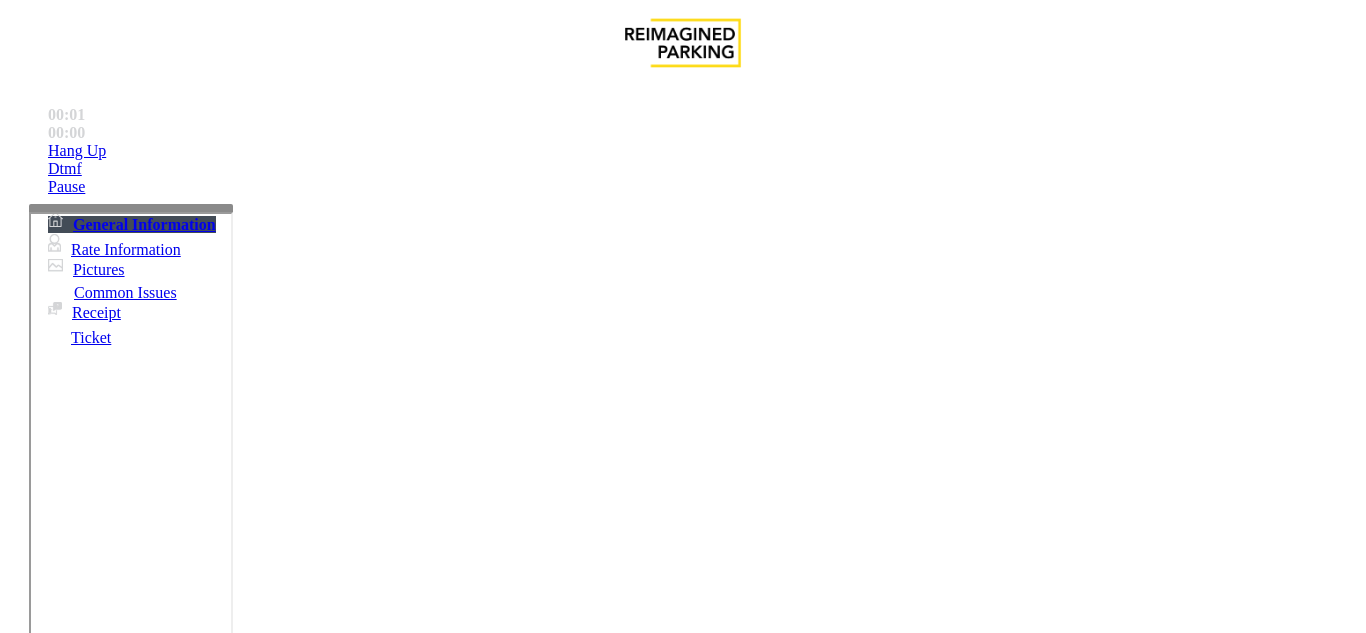 click on "Validation Issue" at bounding box center (399, 1286) 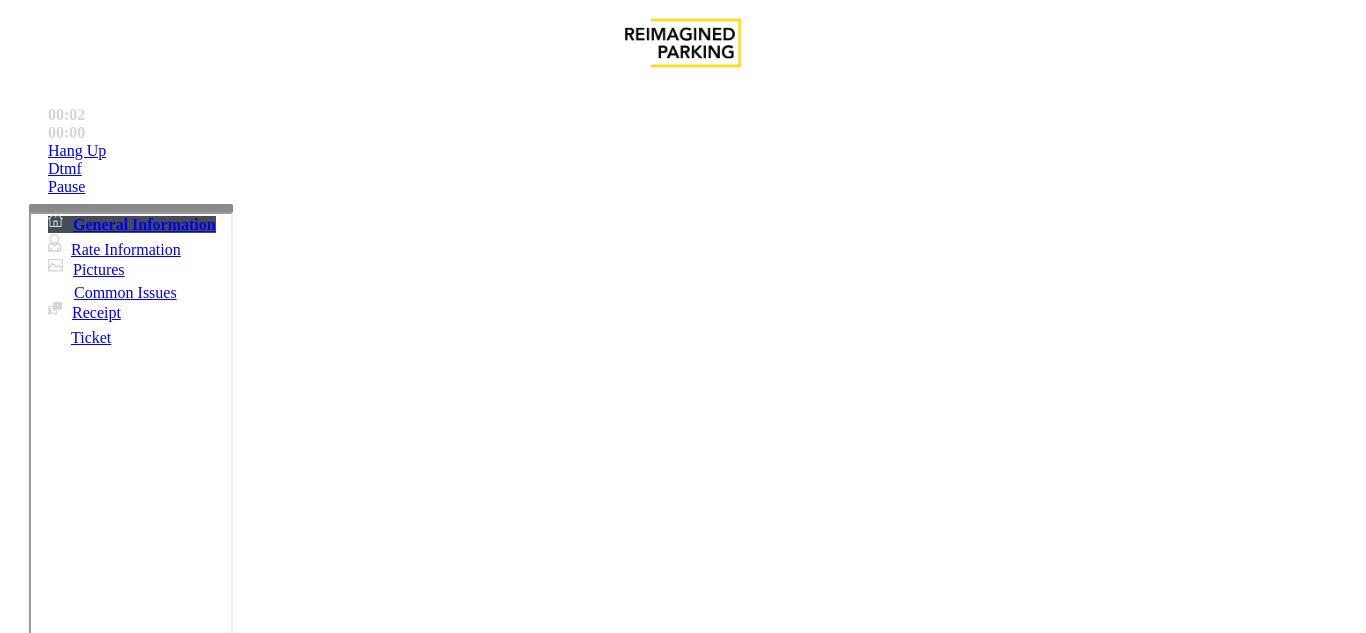 click on "Validation Error" at bounding box center [262, 1286] 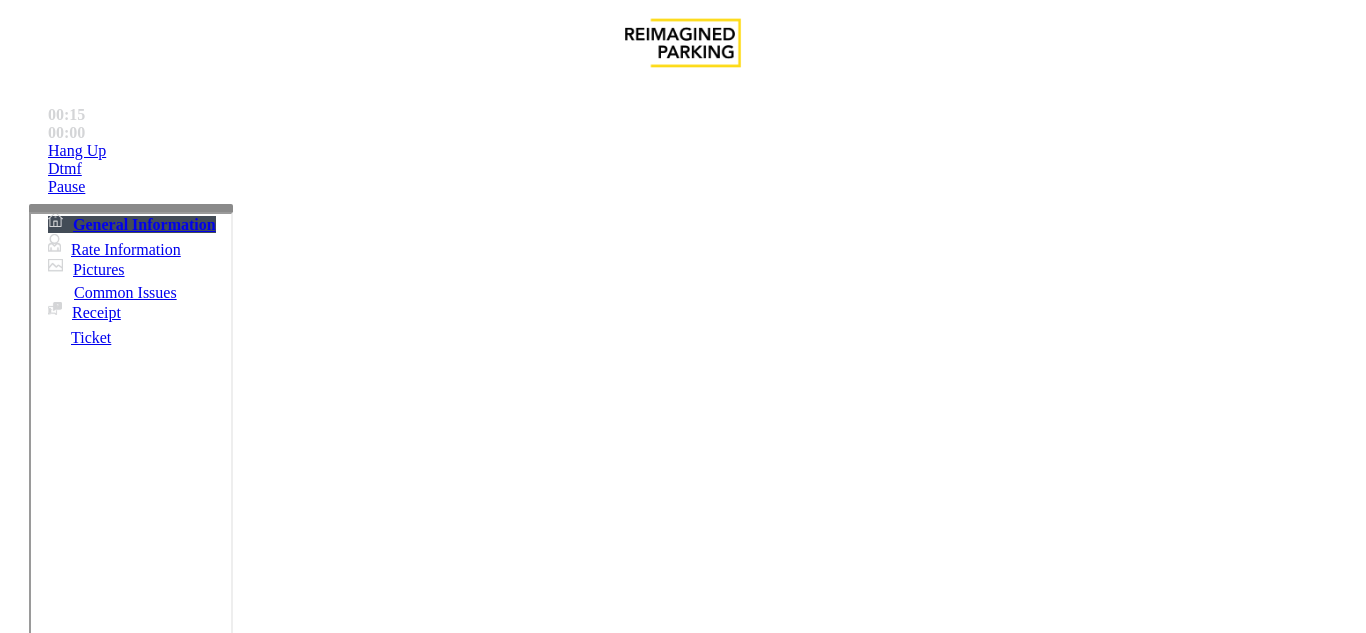 paste on "**********" 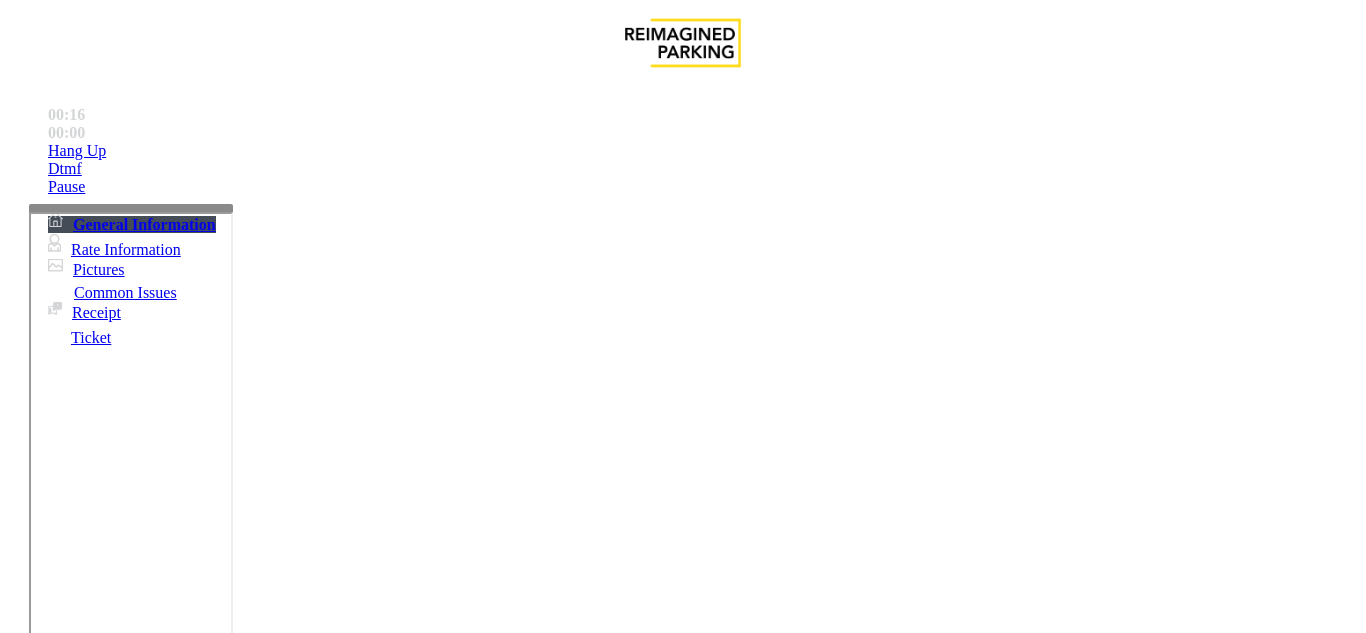 click on "Validation Error" at bounding box center [682, 1271] 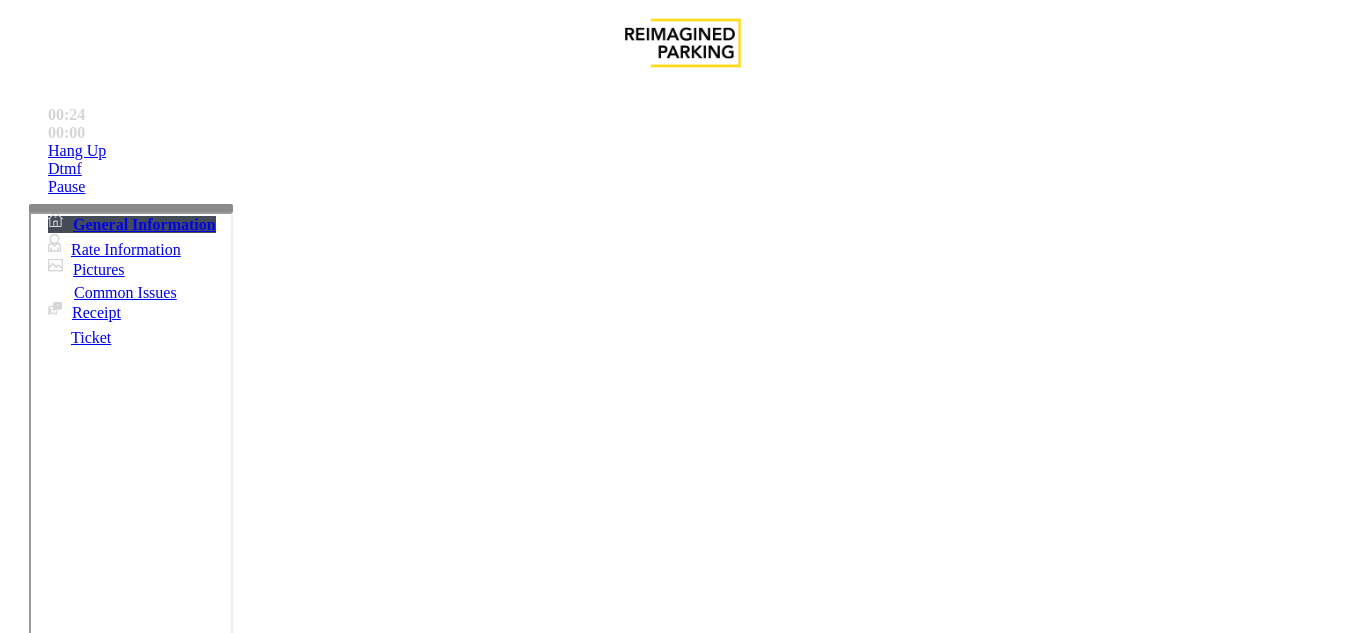 scroll, scrollTop: 21, scrollLeft: 0, axis: vertical 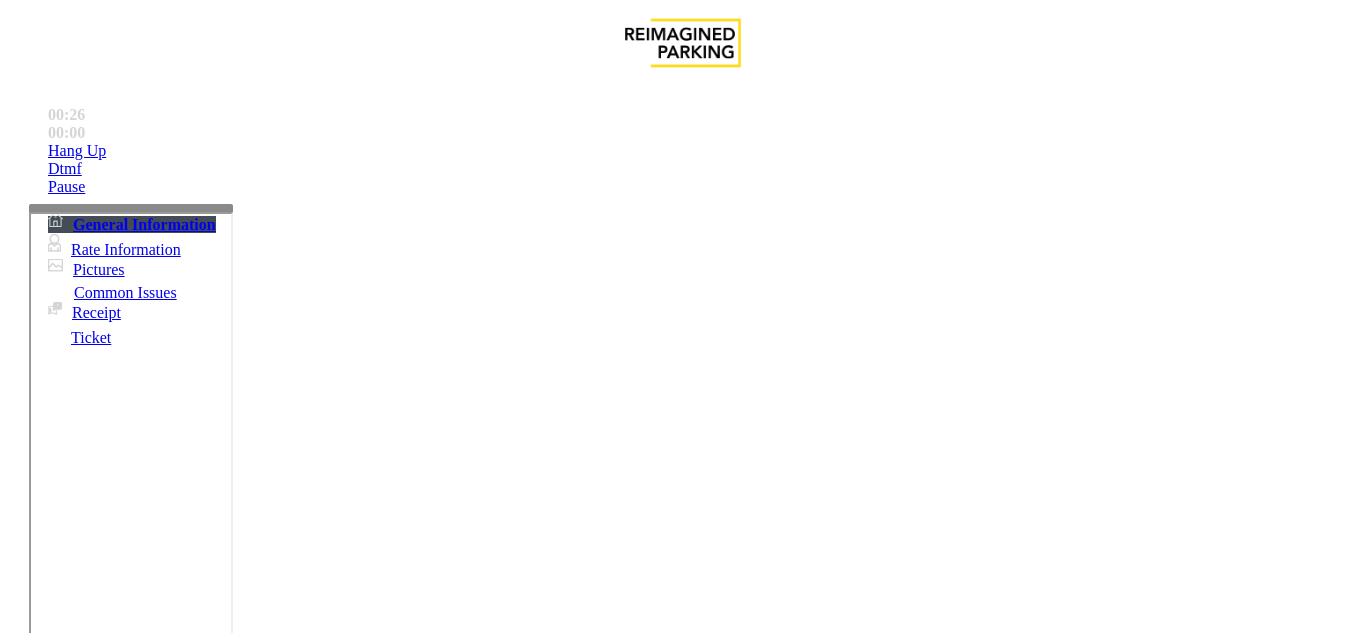 click at bounding box center (229, 1334) 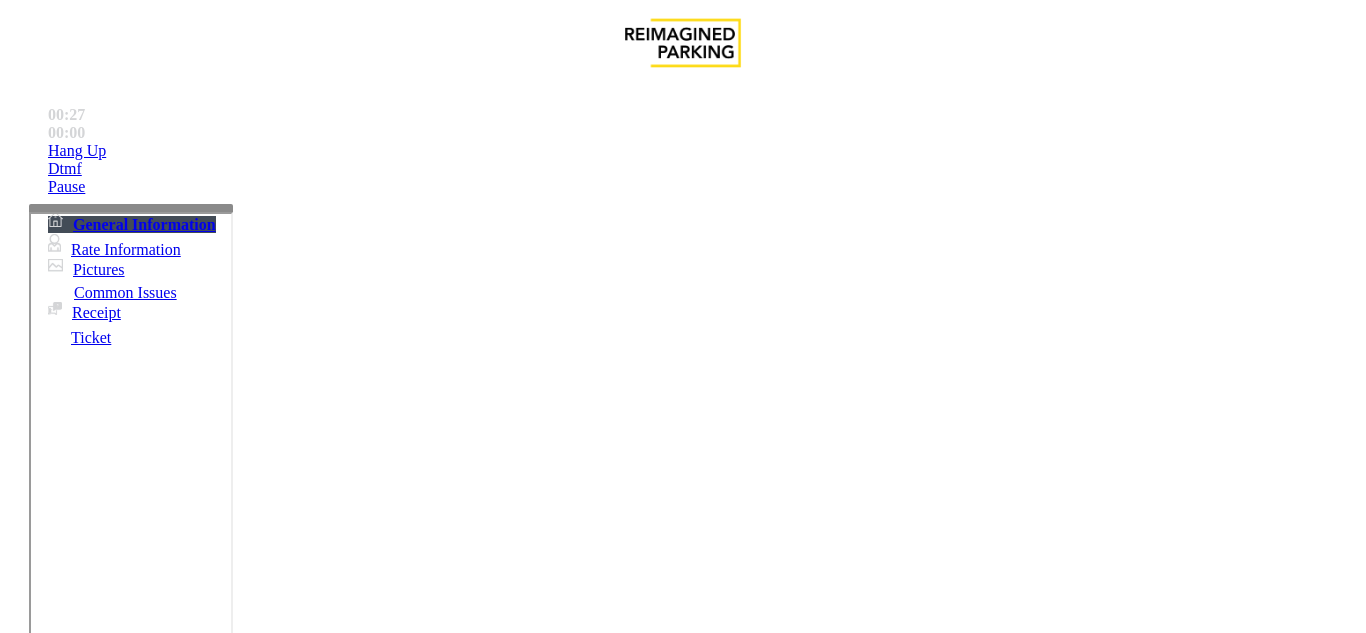 click at bounding box center [229, 1334] 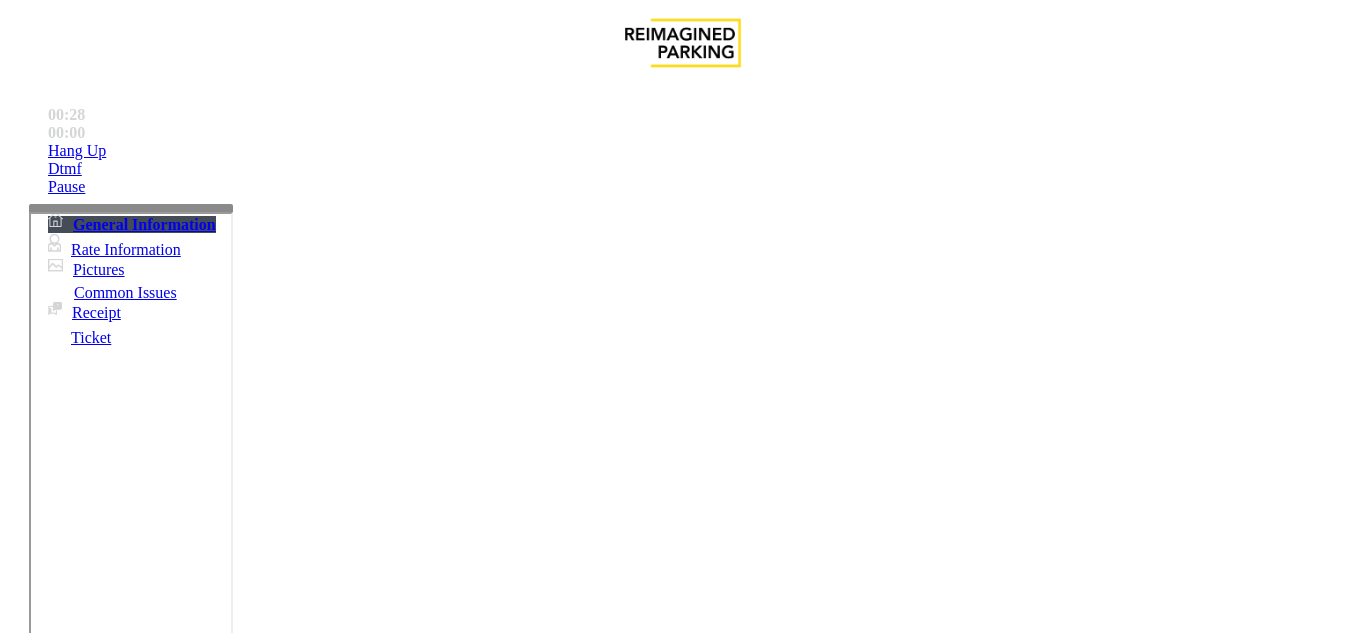 scroll, scrollTop: 0, scrollLeft: 0, axis: both 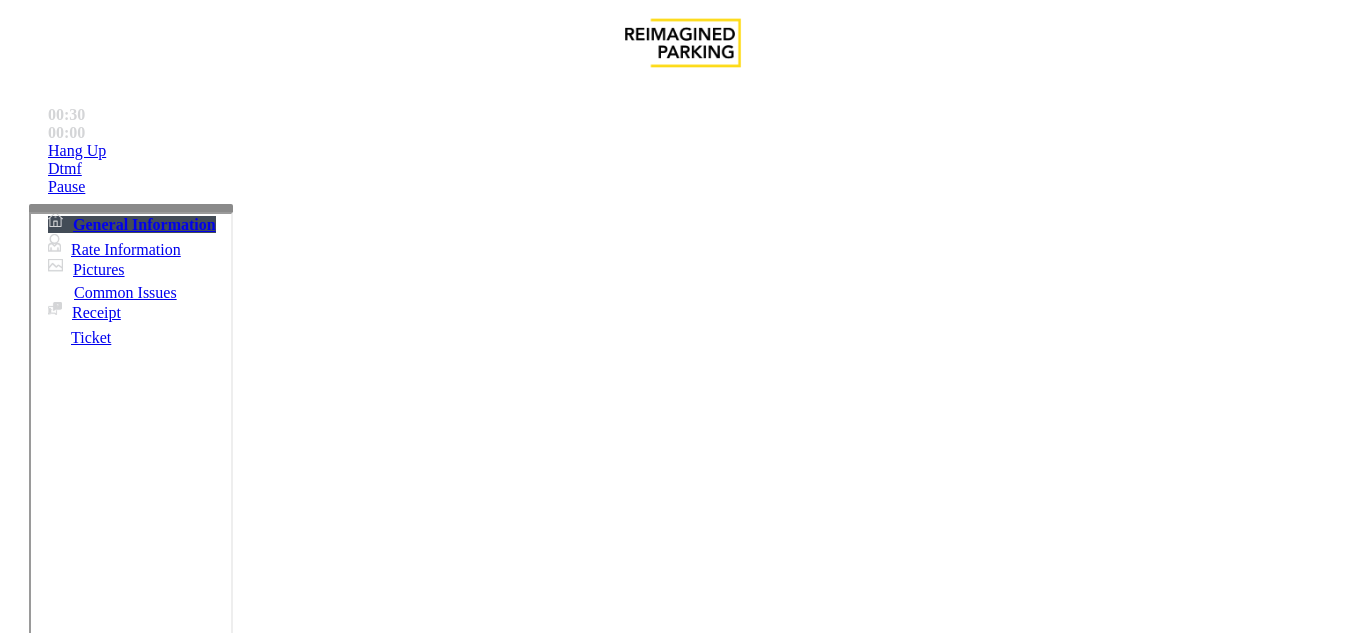 click at bounding box center [229, 1334] 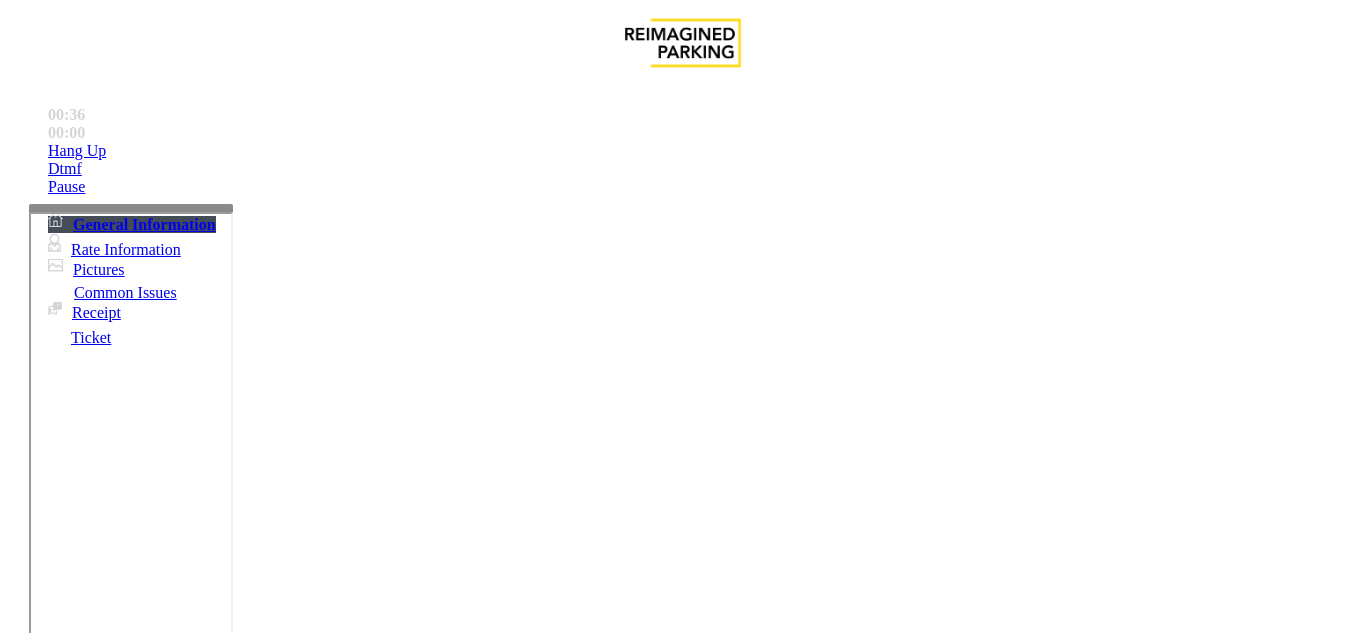scroll, scrollTop: 36, scrollLeft: 0, axis: vertical 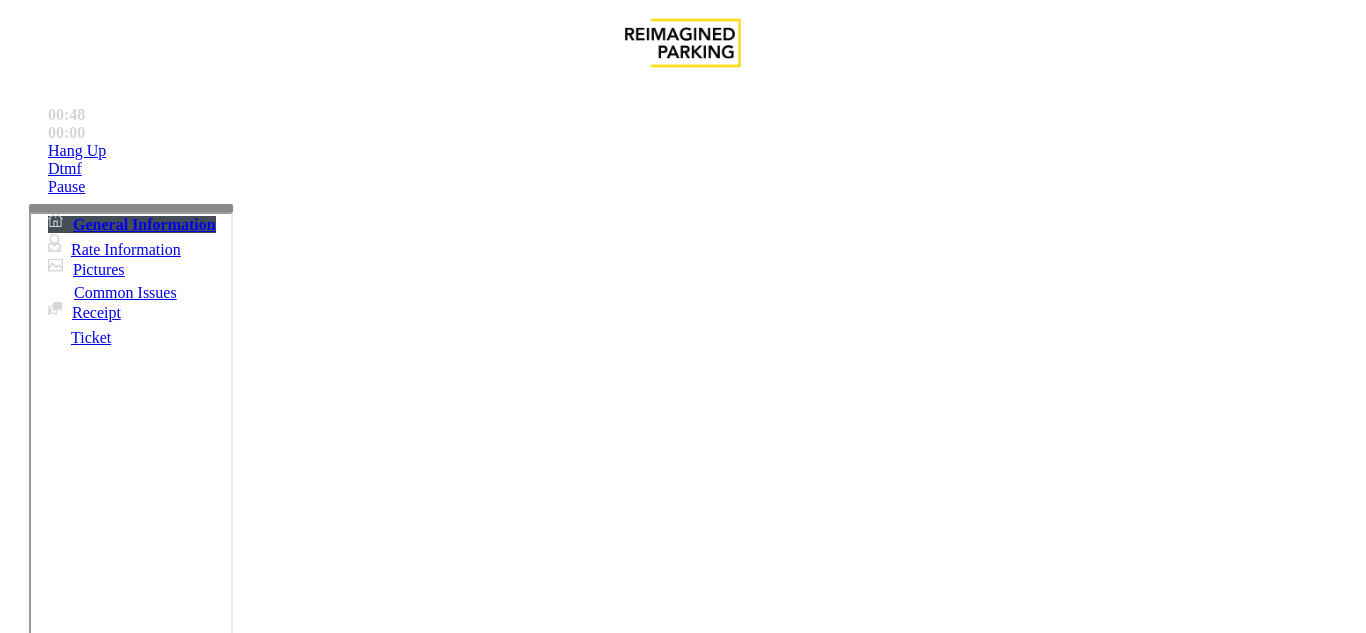 drag, startPoint x: 306, startPoint y: 288, endPoint x: 305, endPoint y: 300, distance: 12.0415945 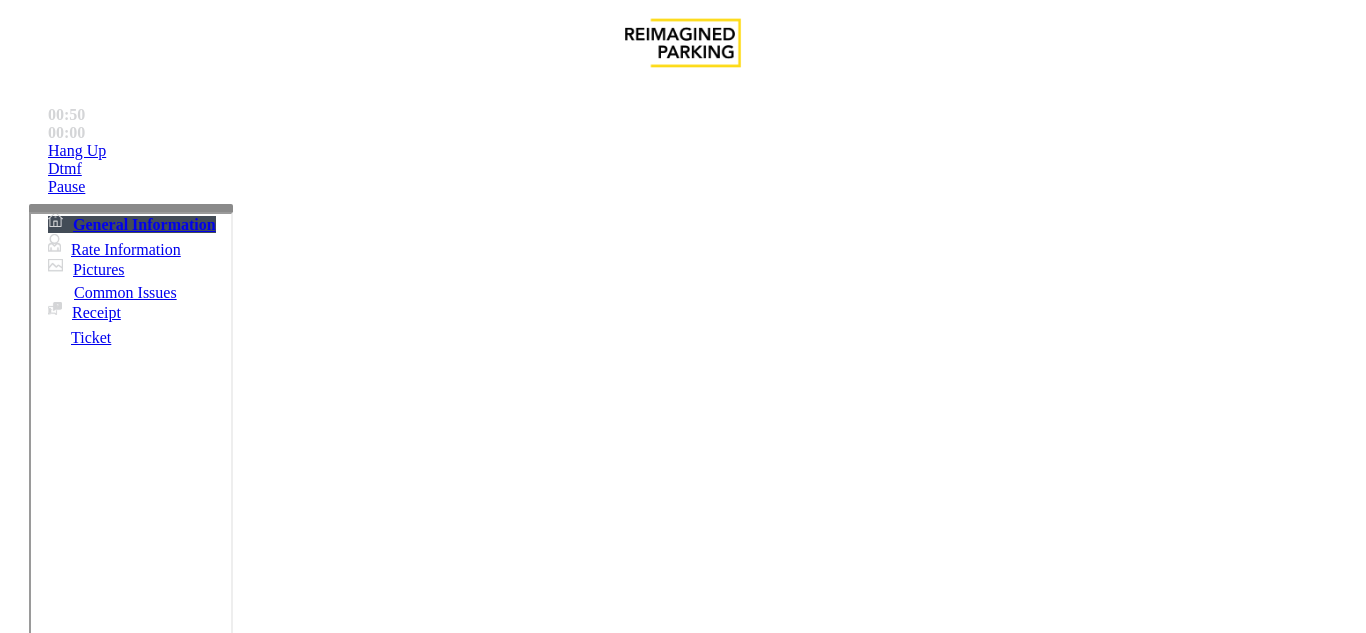 click at bounding box center (229, 1334) 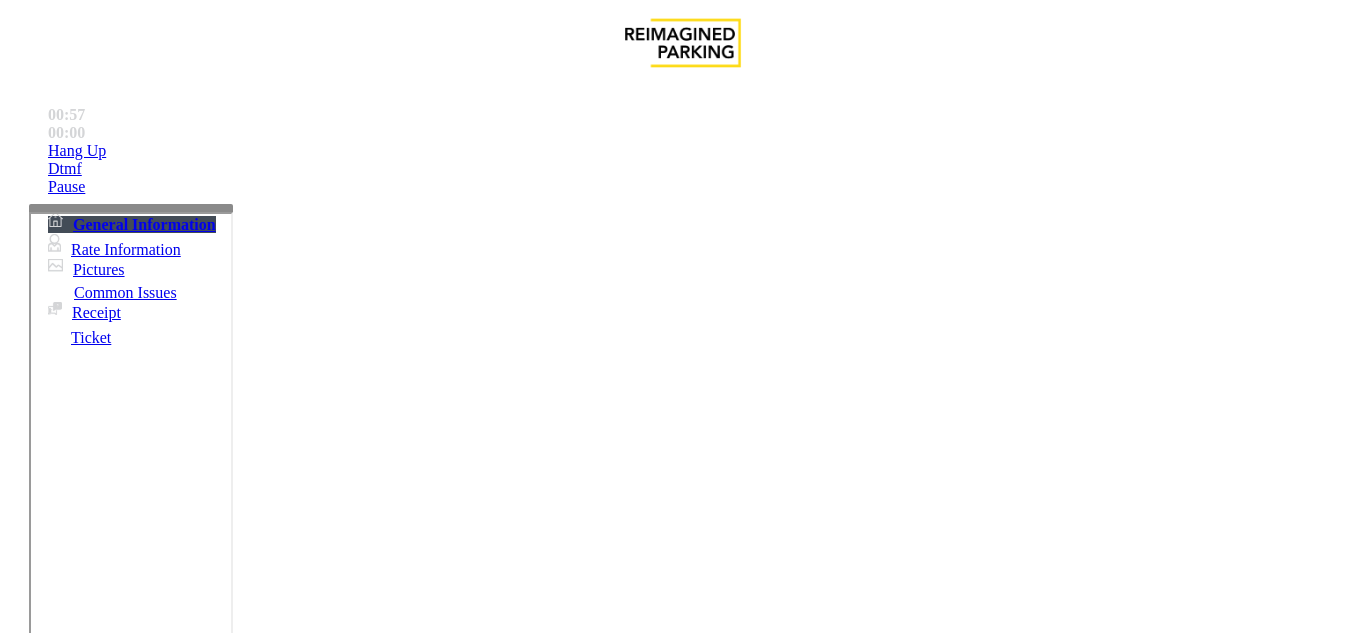 scroll, scrollTop: 5, scrollLeft: 0, axis: vertical 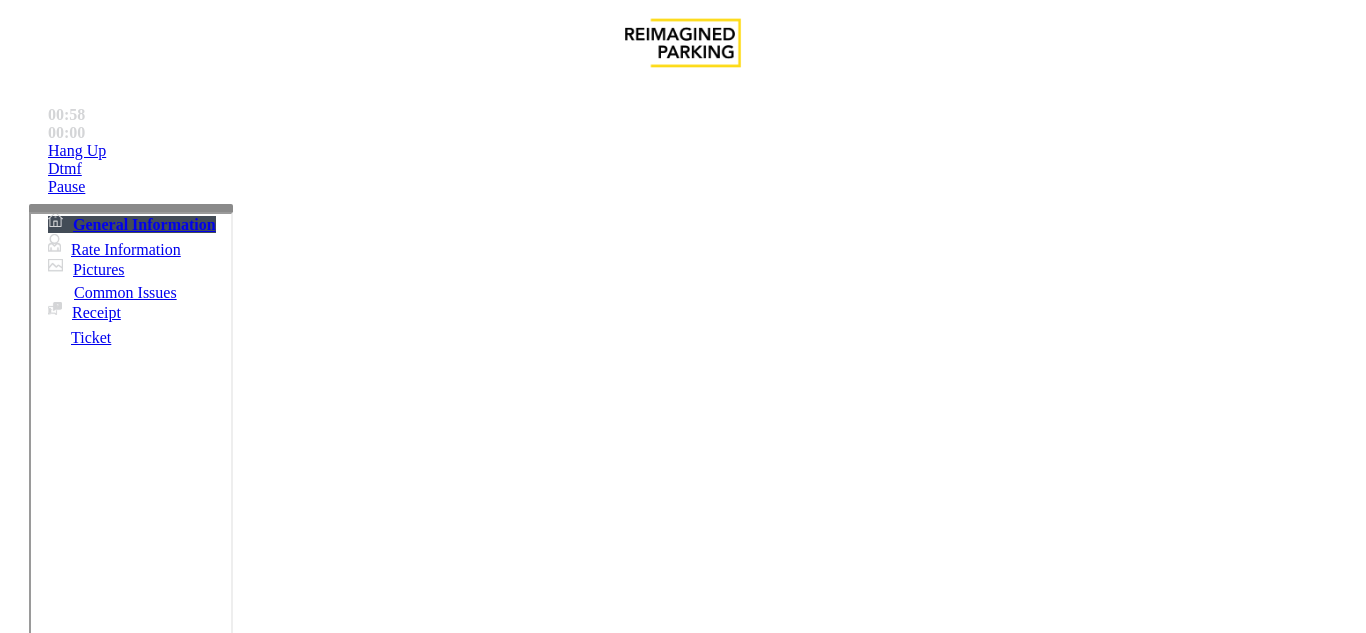 drag, startPoint x: 593, startPoint y: 309, endPoint x: 584, endPoint y: 388, distance: 79.51101 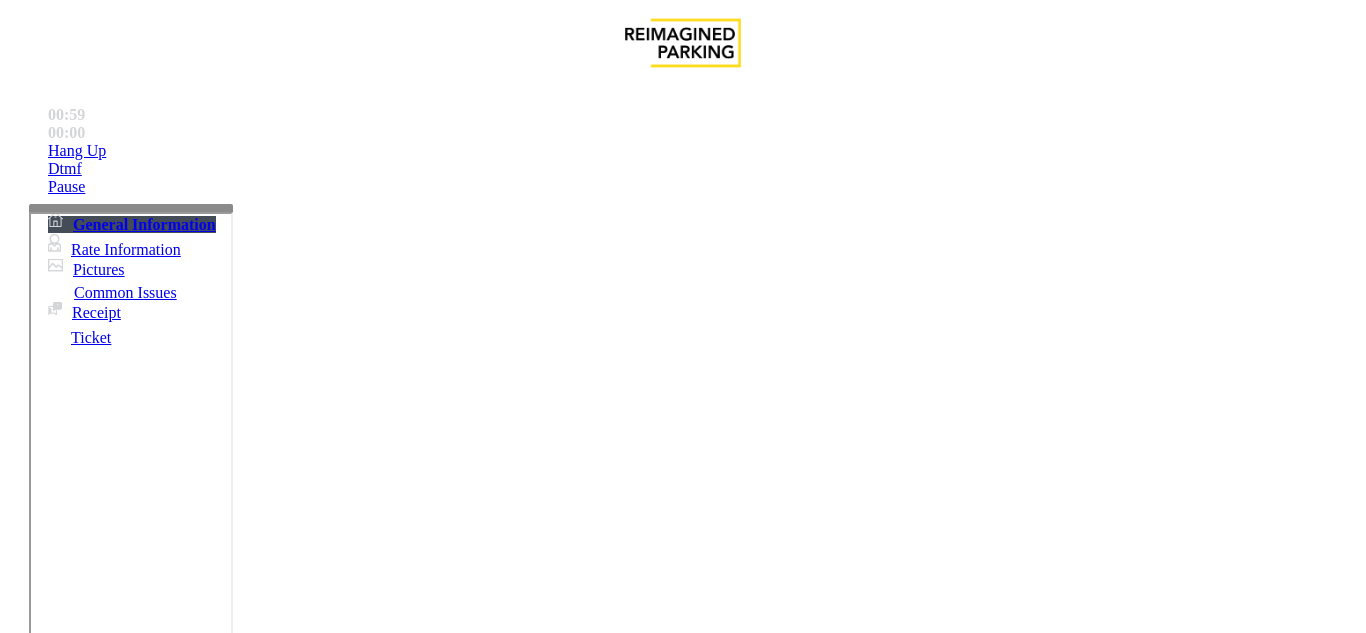 click at bounding box center [229, 1373] 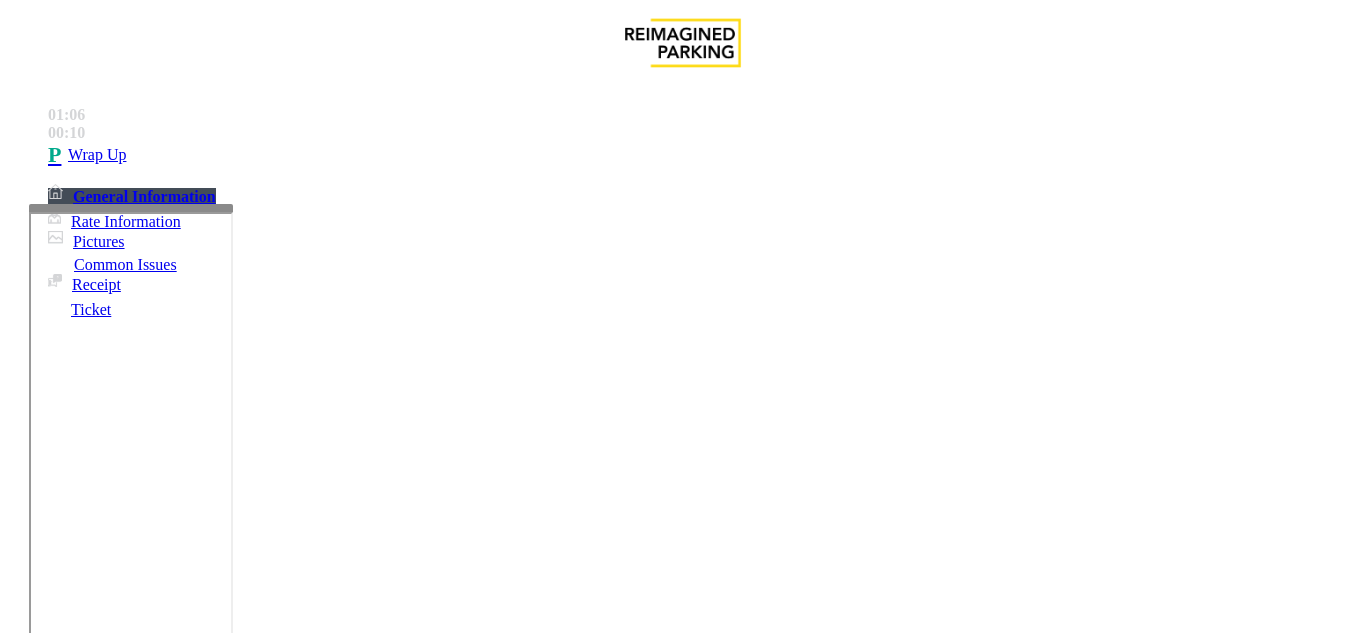 drag, startPoint x: 363, startPoint y: 275, endPoint x: 371, endPoint y: 286, distance: 13.601471 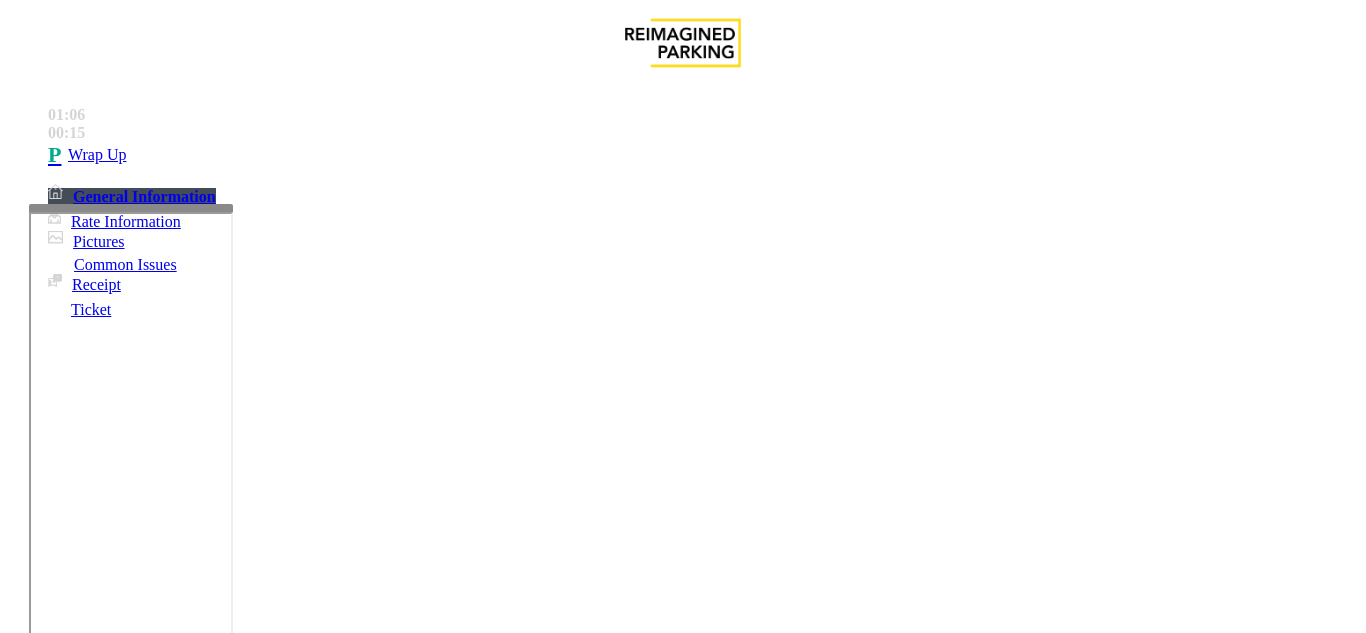 drag, startPoint x: 361, startPoint y: 273, endPoint x: 371, endPoint y: 289, distance: 18.867962 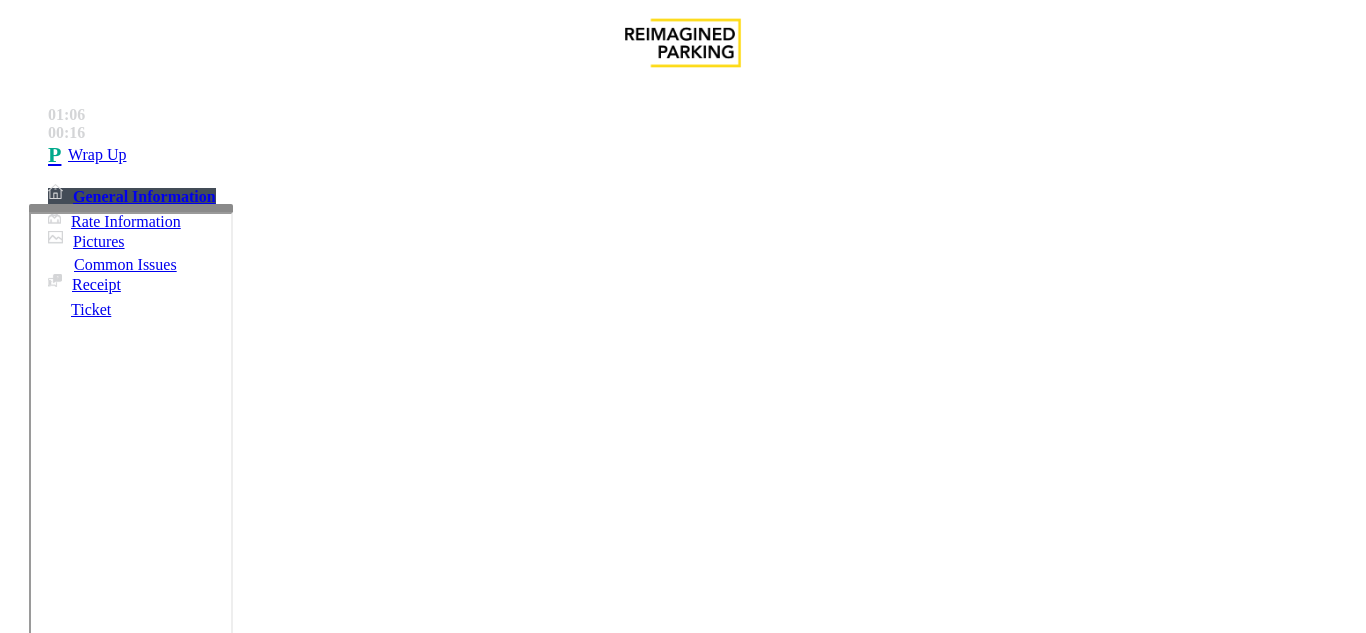 paste 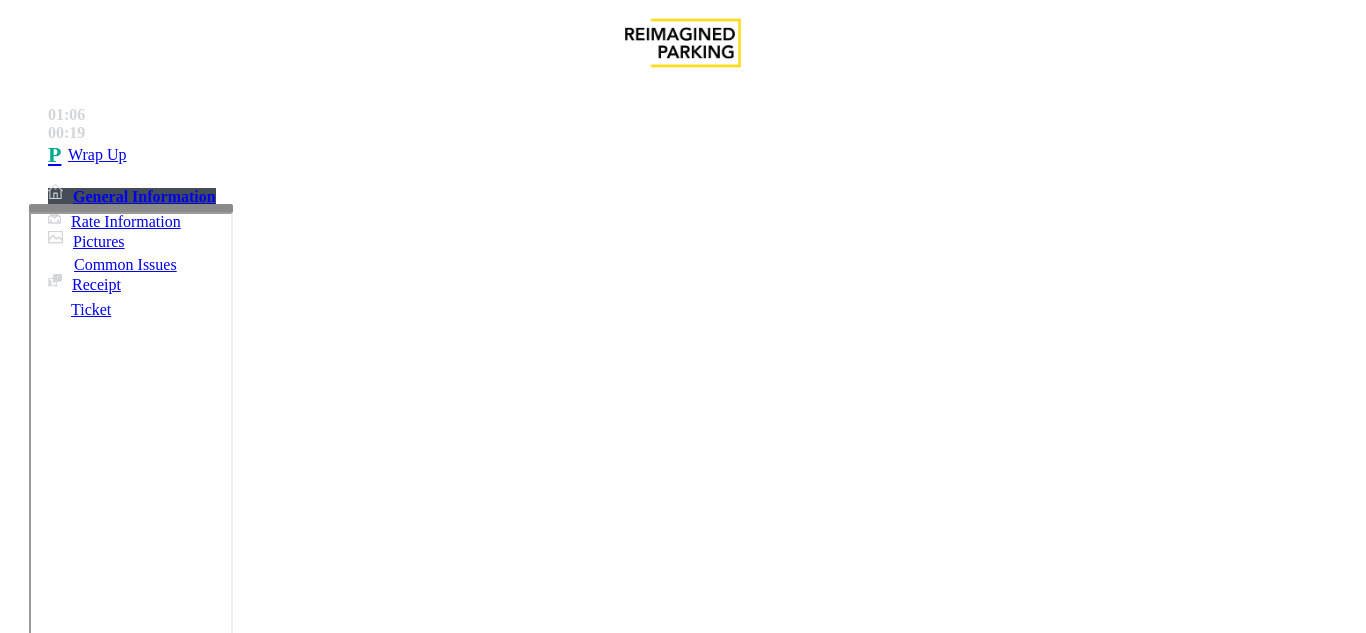 scroll, scrollTop: 27, scrollLeft: 0, axis: vertical 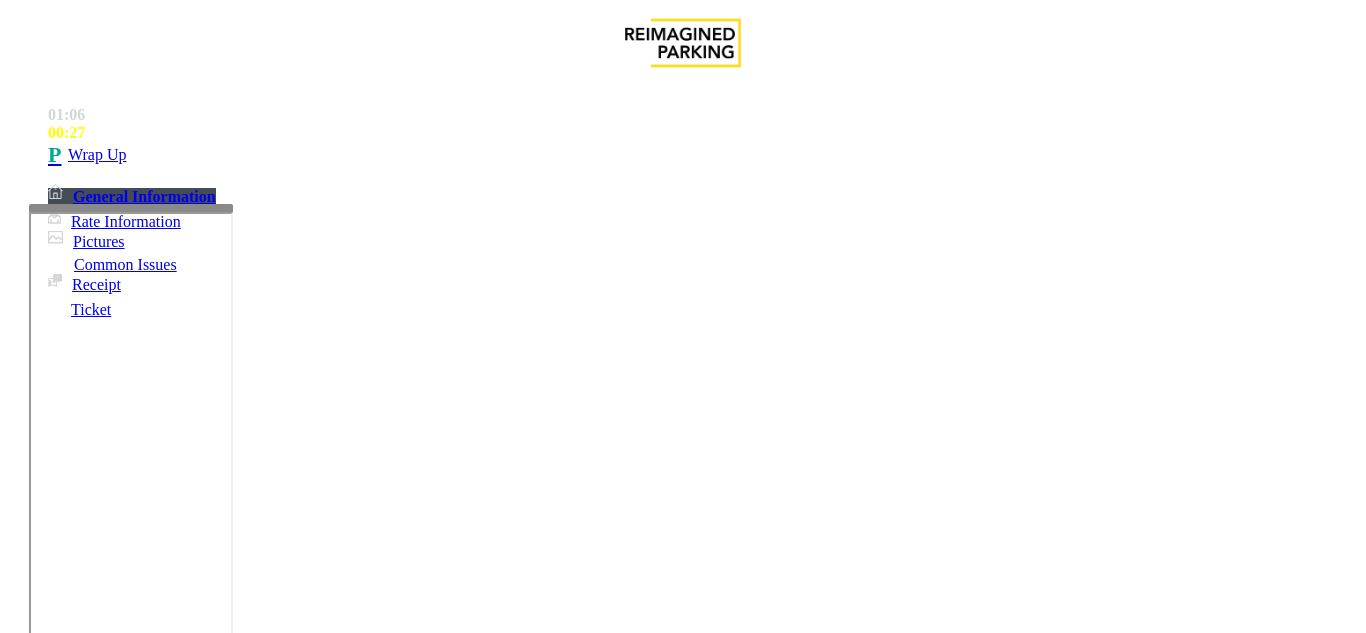 drag, startPoint x: 364, startPoint y: 269, endPoint x: 368, endPoint y: 282, distance: 13.601471 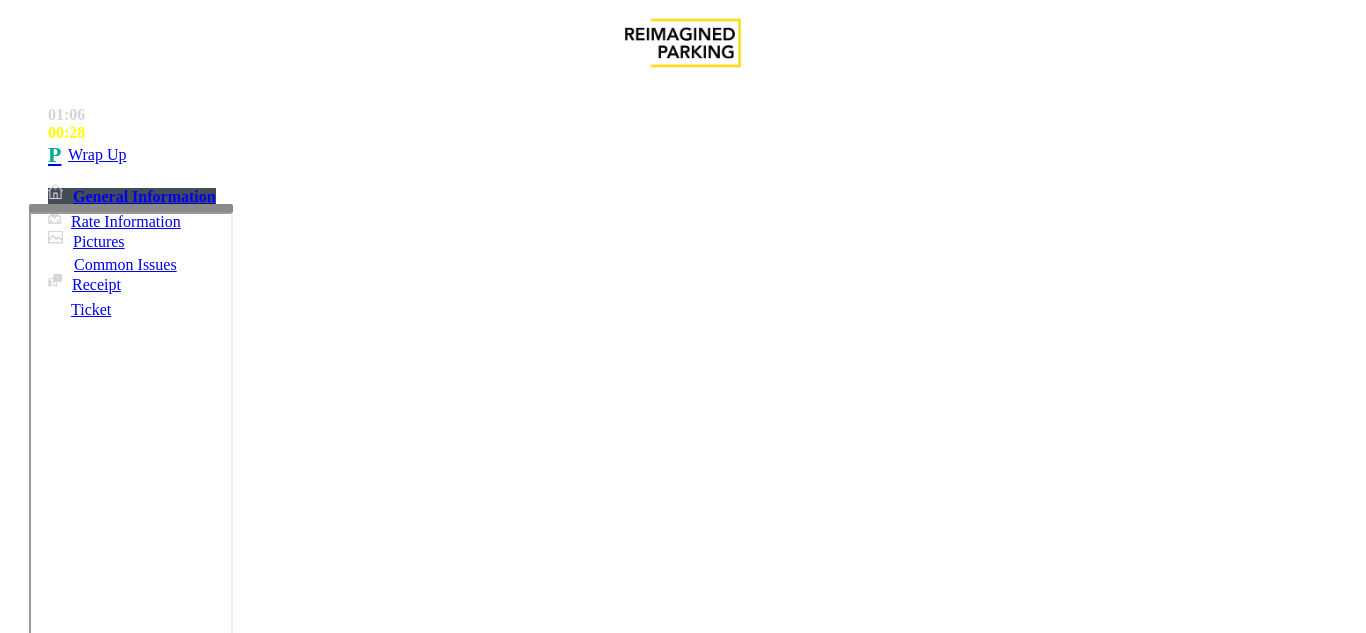 drag, startPoint x: 361, startPoint y: 274, endPoint x: 379, endPoint y: 303, distance: 34.132095 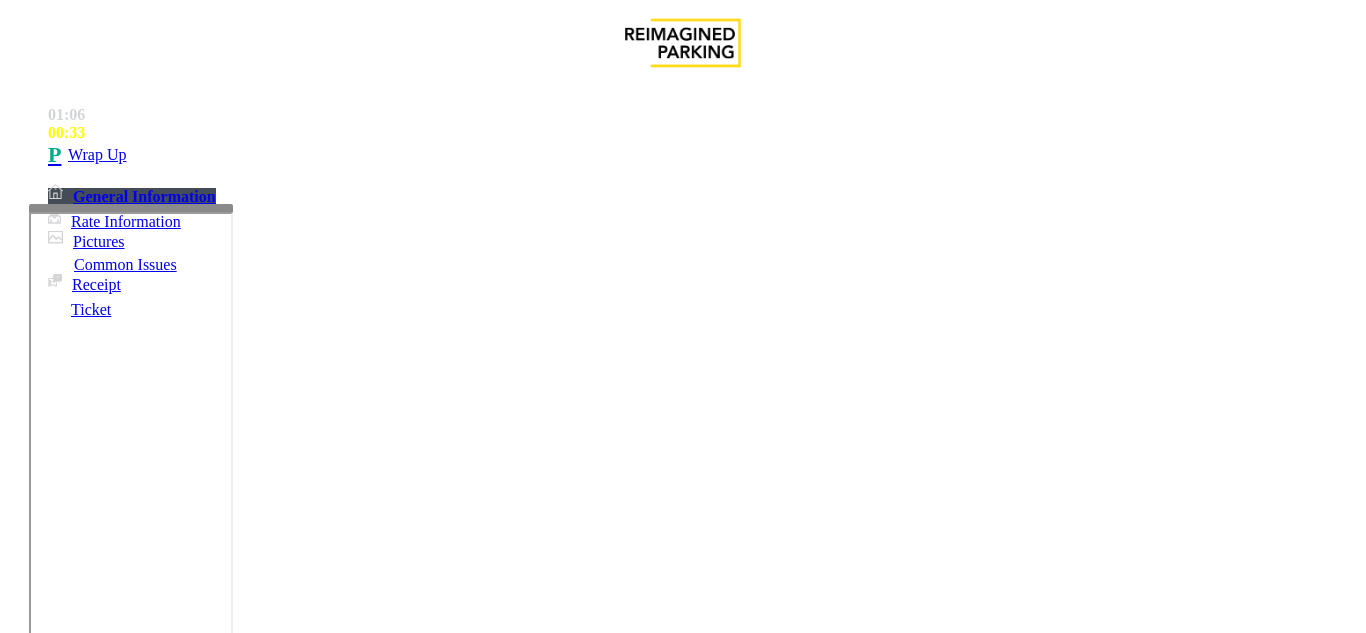 drag, startPoint x: 369, startPoint y: 282, endPoint x: 381, endPoint y: 312, distance: 32.31099 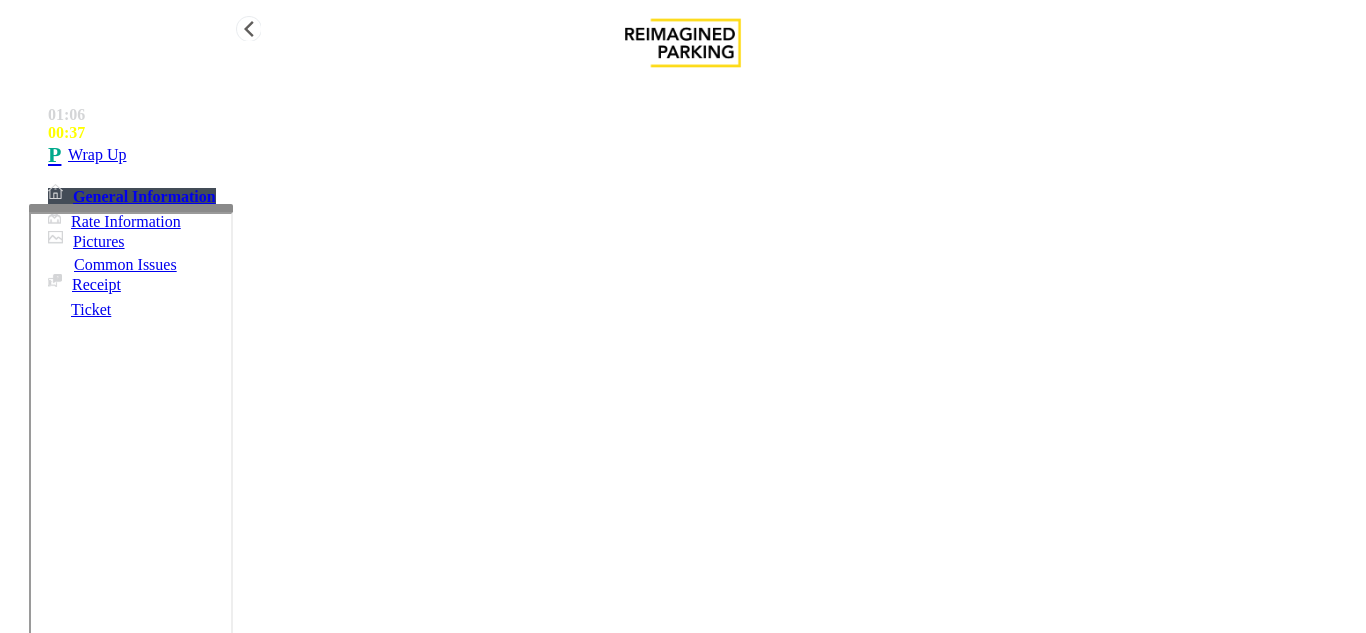 type on "**********" 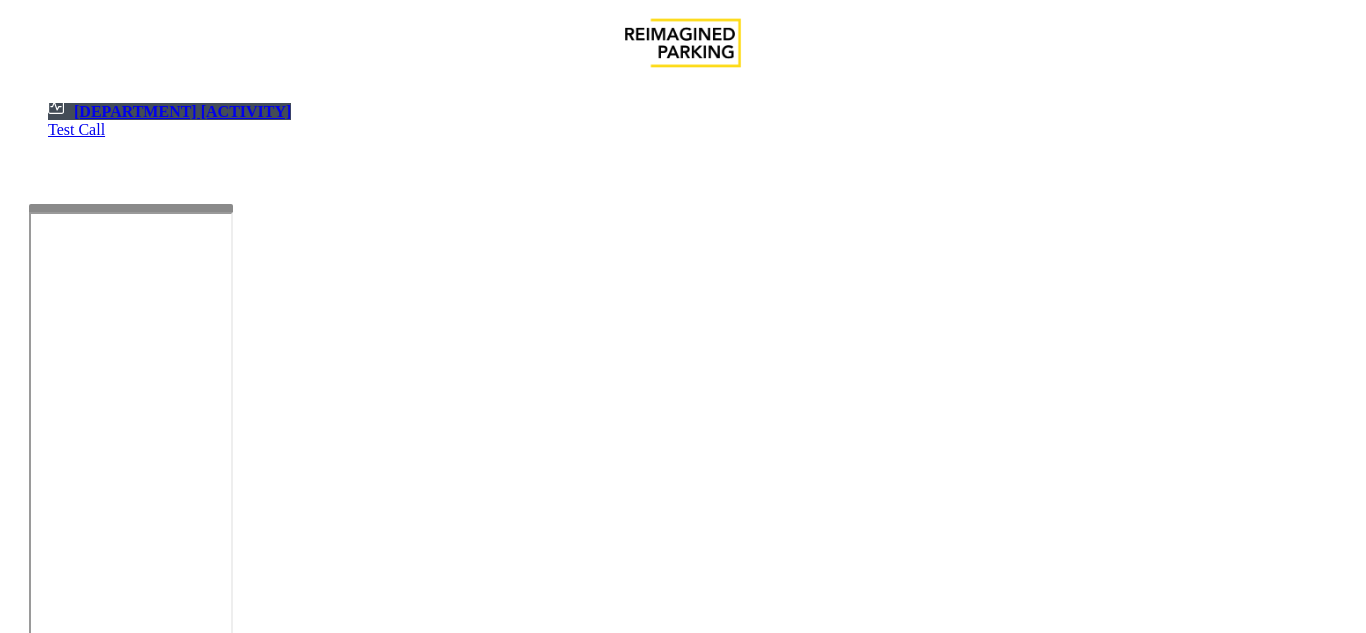 drag, startPoint x: 1044, startPoint y: 50, endPoint x: 811, endPoint y: 7, distance: 236.93459 